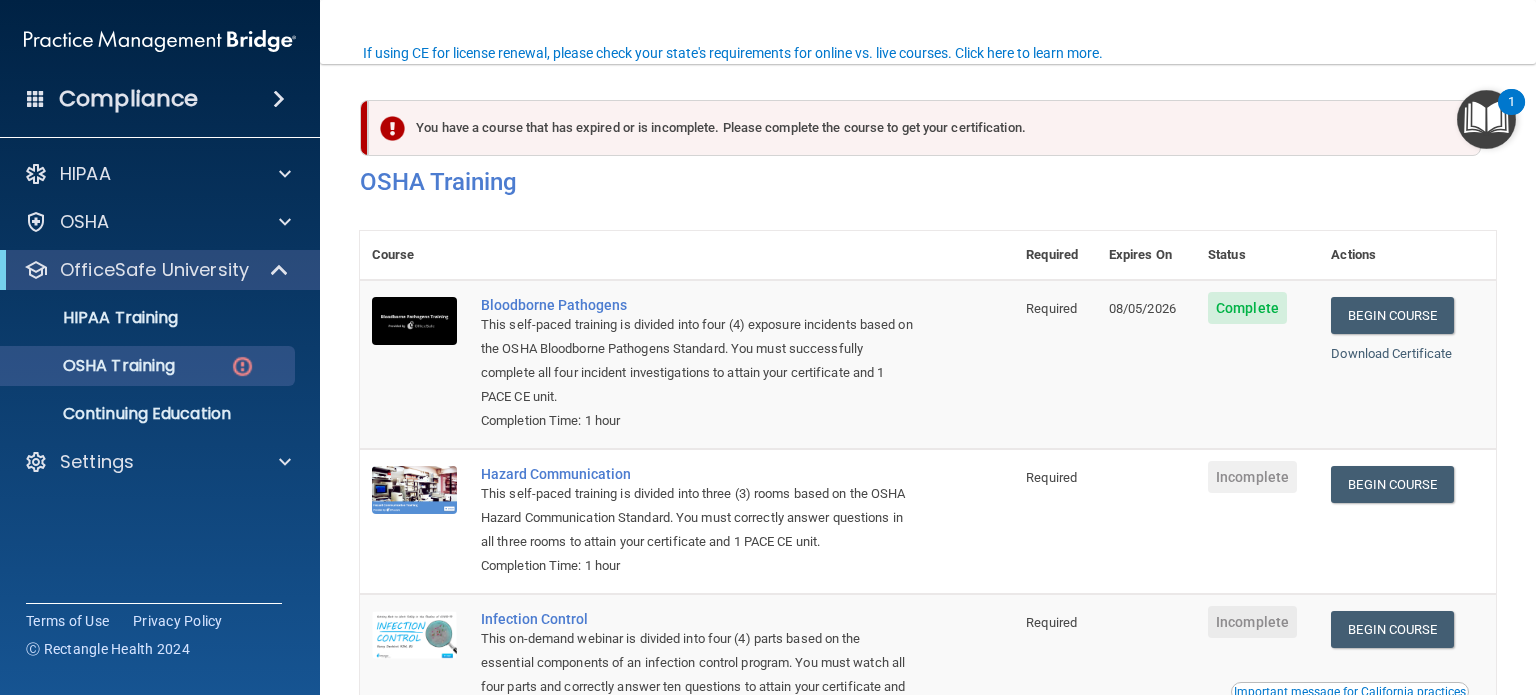 scroll, scrollTop: 0, scrollLeft: 0, axis: both 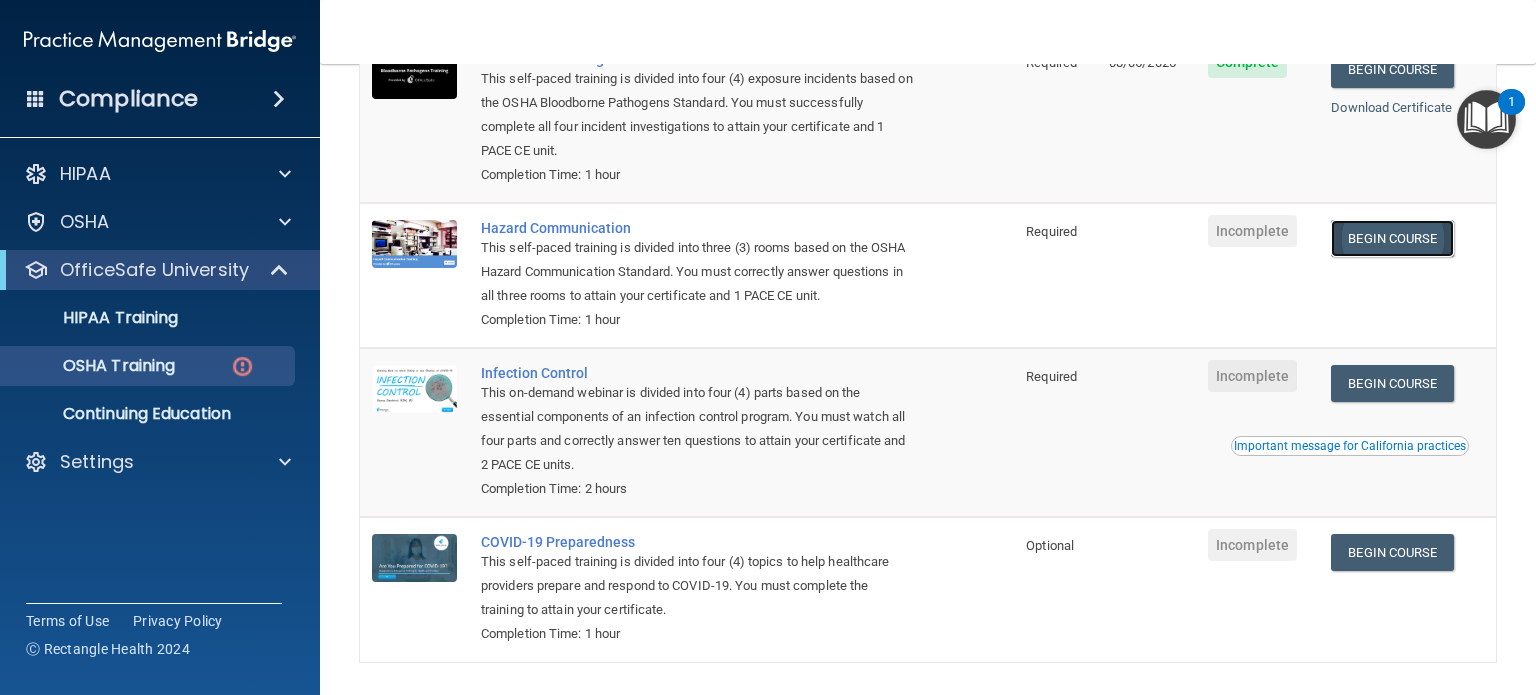 click on "Begin Course" at bounding box center (1392, 238) 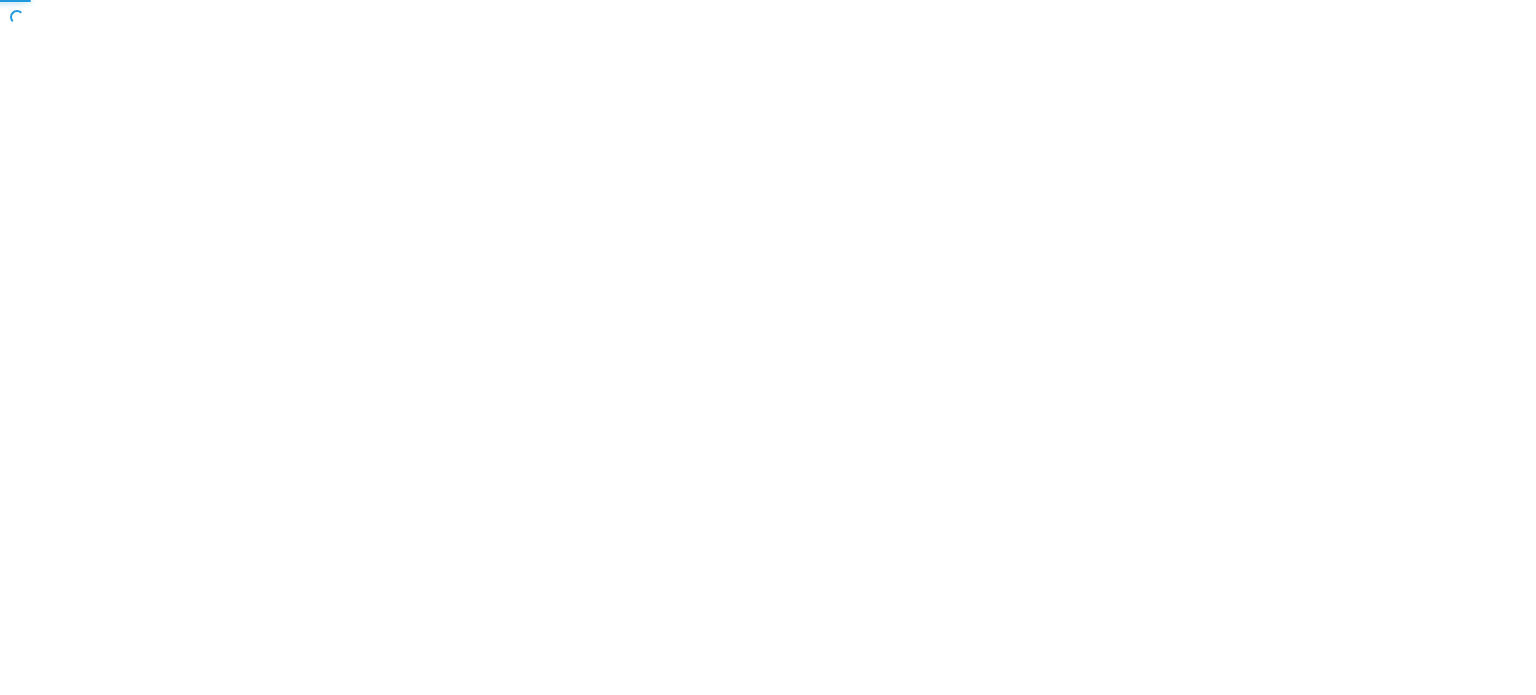 scroll, scrollTop: 0, scrollLeft: 0, axis: both 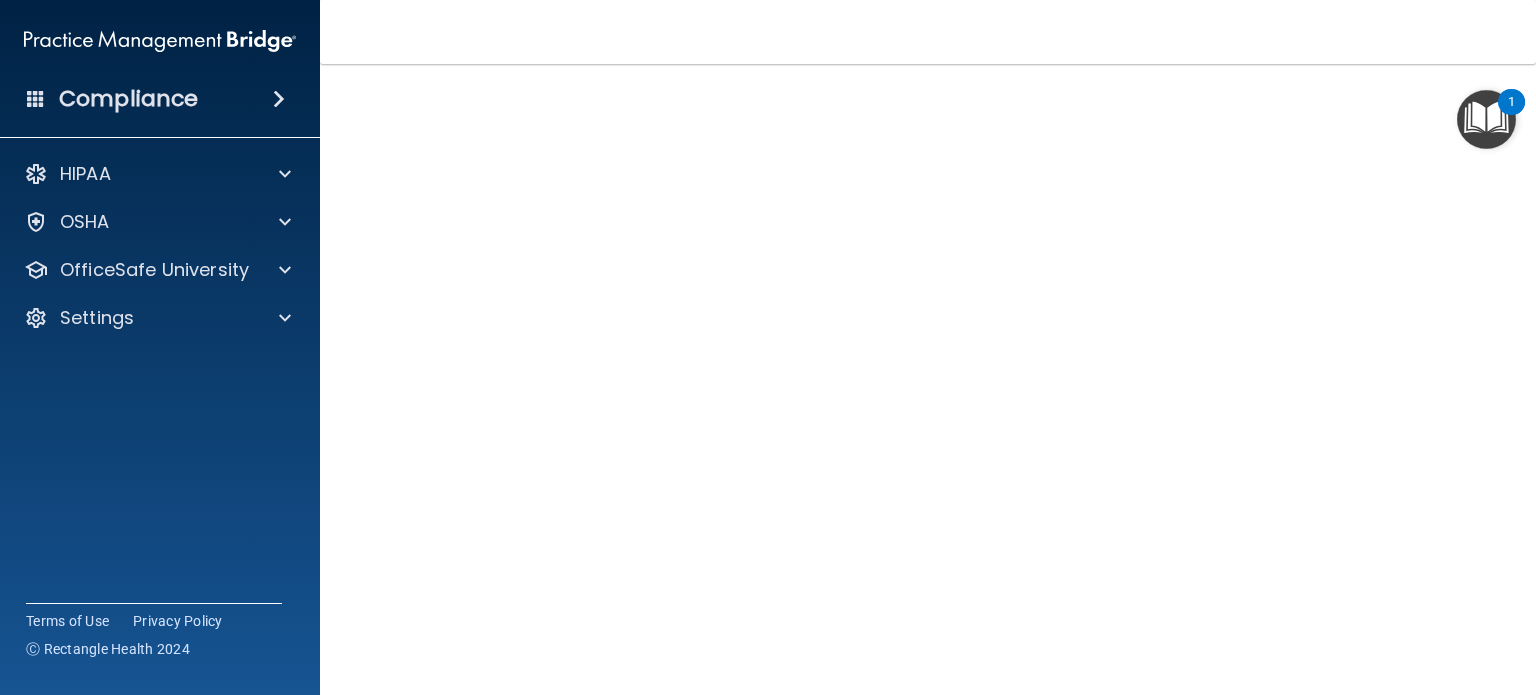 drag, startPoint x: 1408, startPoint y: 323, endPoint x: 1494, endPoint y: 167, distance: 178.13478 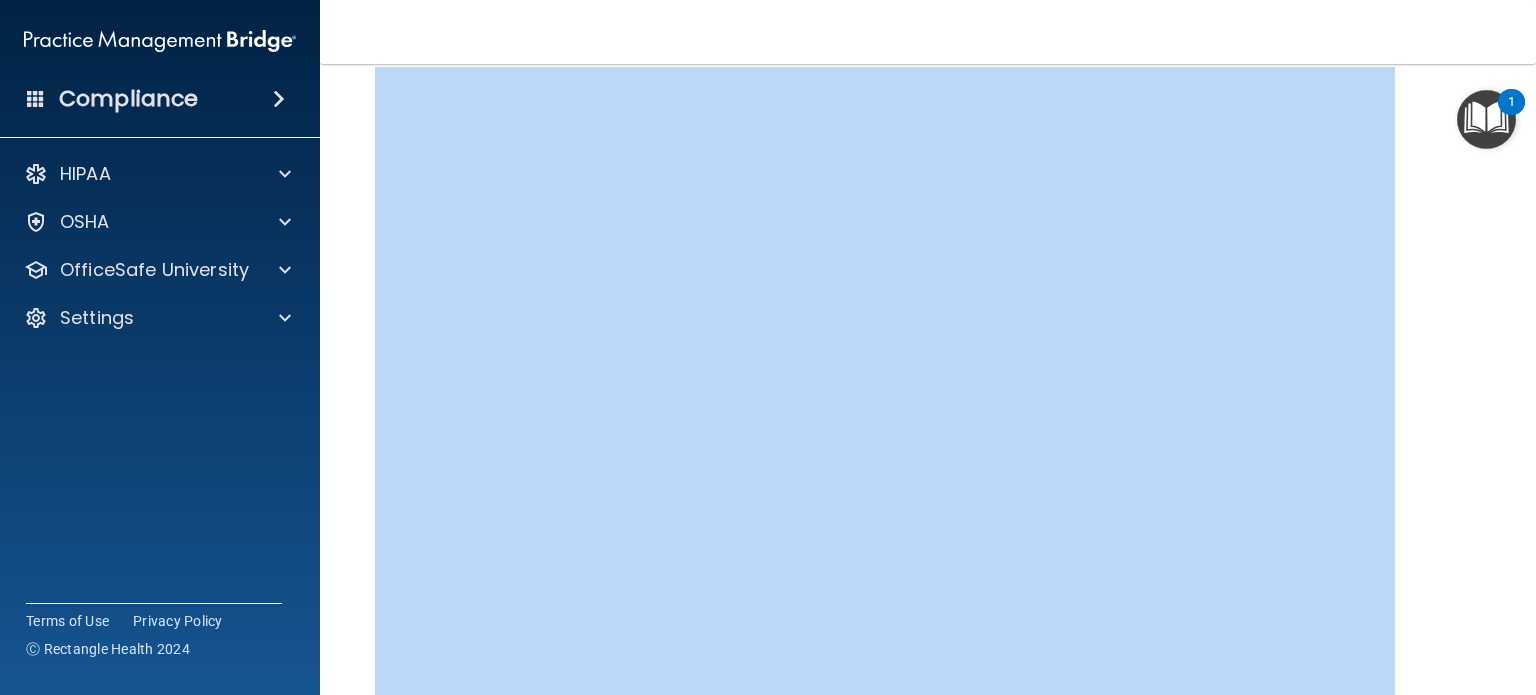 drag, startPoint x: 1494, startPoint y: 167, endPoint x: 328, endPoint y: 403, distance: 1189.6437 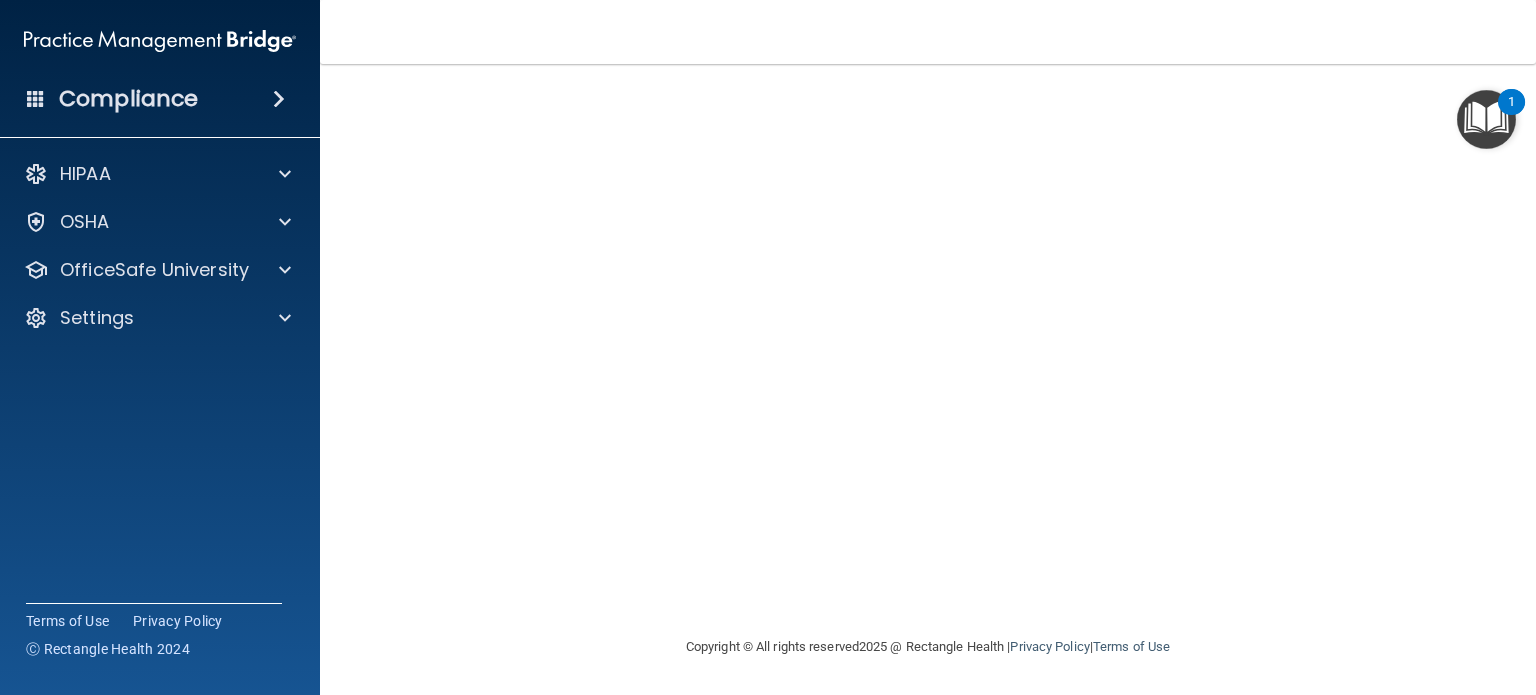 scroll, scrollTop: 56, scrollLeft: 0, axis: vertical 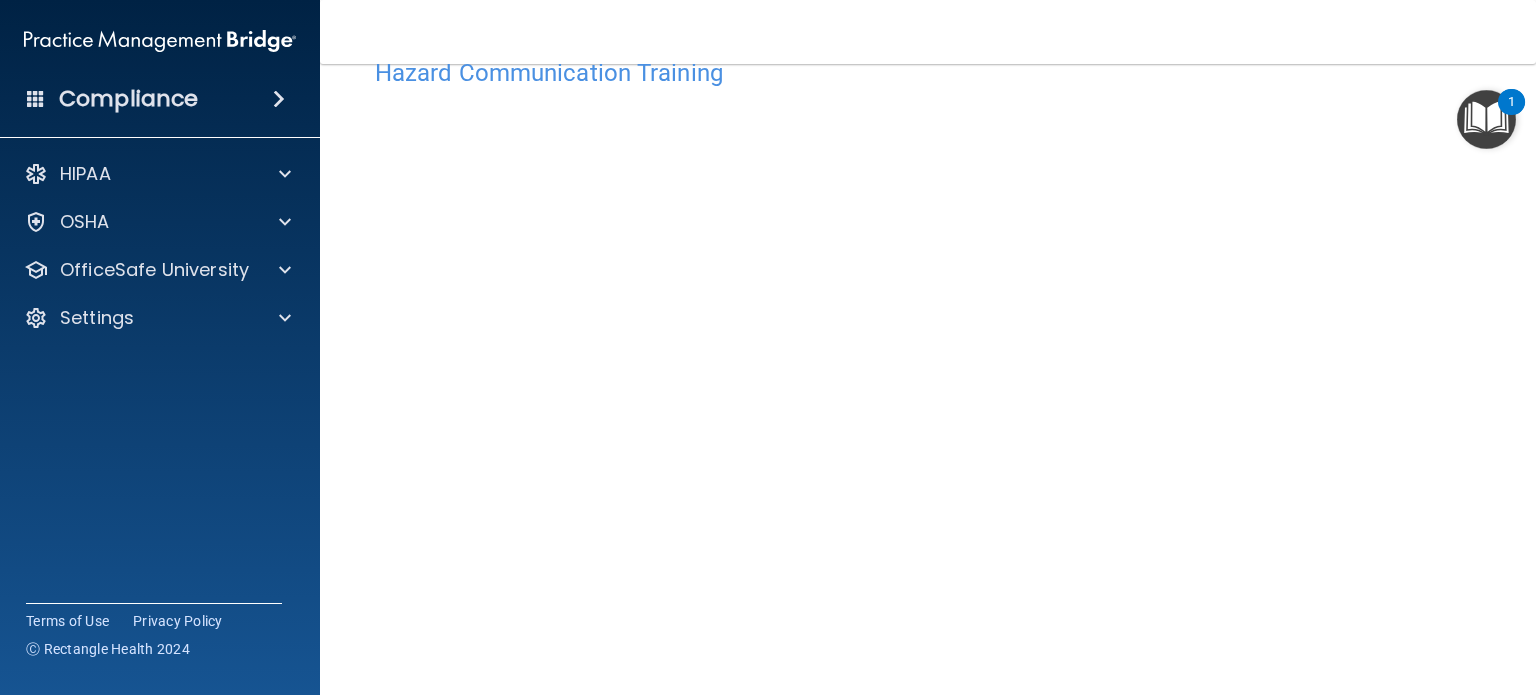 drag, startPoint x: 1416, startPoint y: 351, endPoint x: 1435, endPoint y: 378, distance: 33.01515 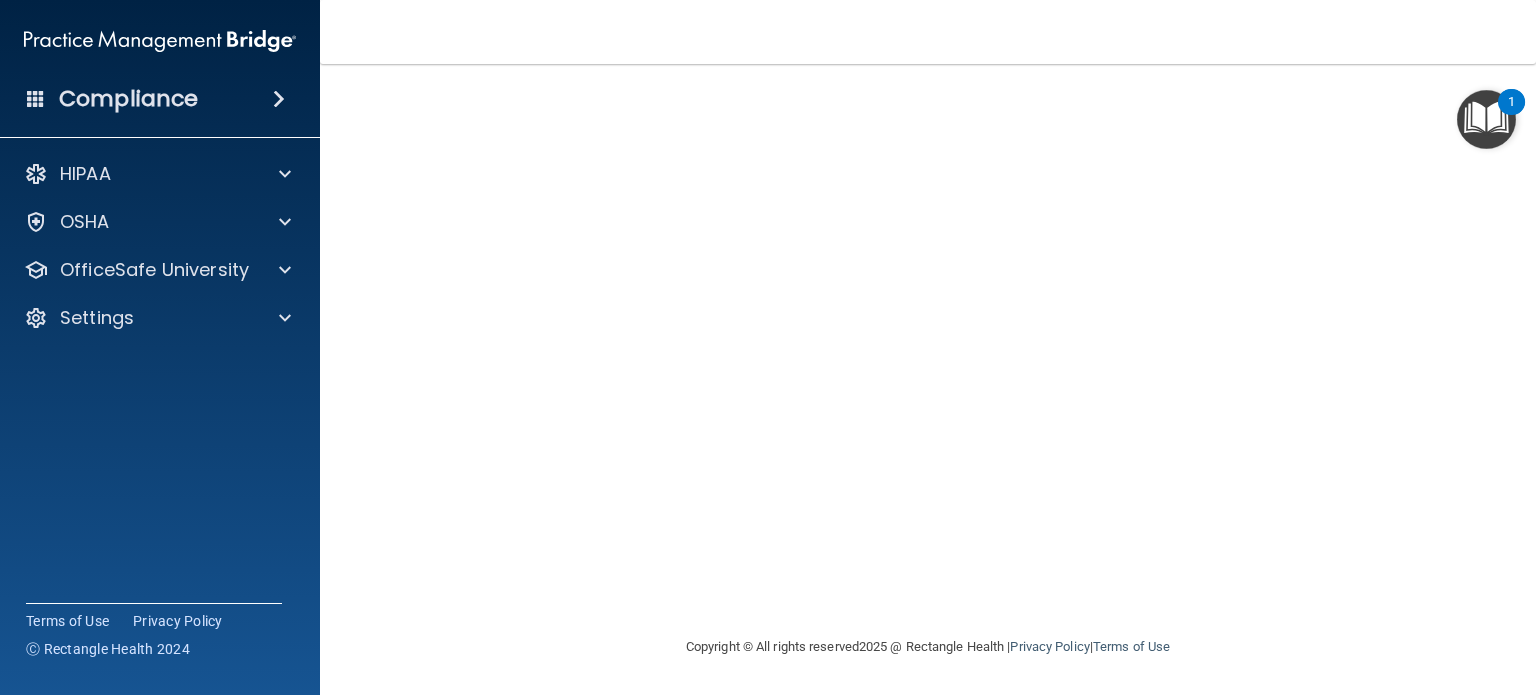 scroll, scrollTop: 56, scrollLeft: 0, axis: vertical 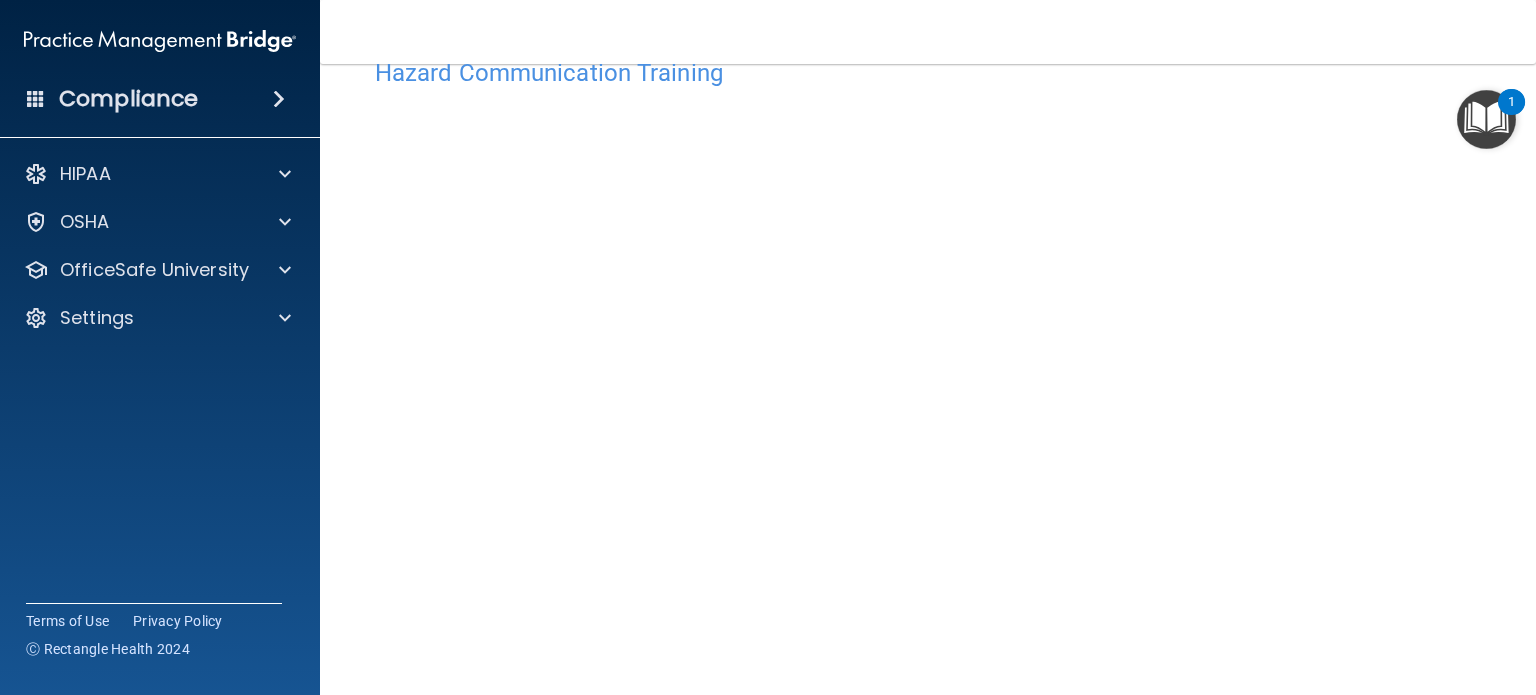 drag, startPoint x: 1435, startPoint y: 378, endPoint x: 1504, endPoint y: 313, distance: 94.79452 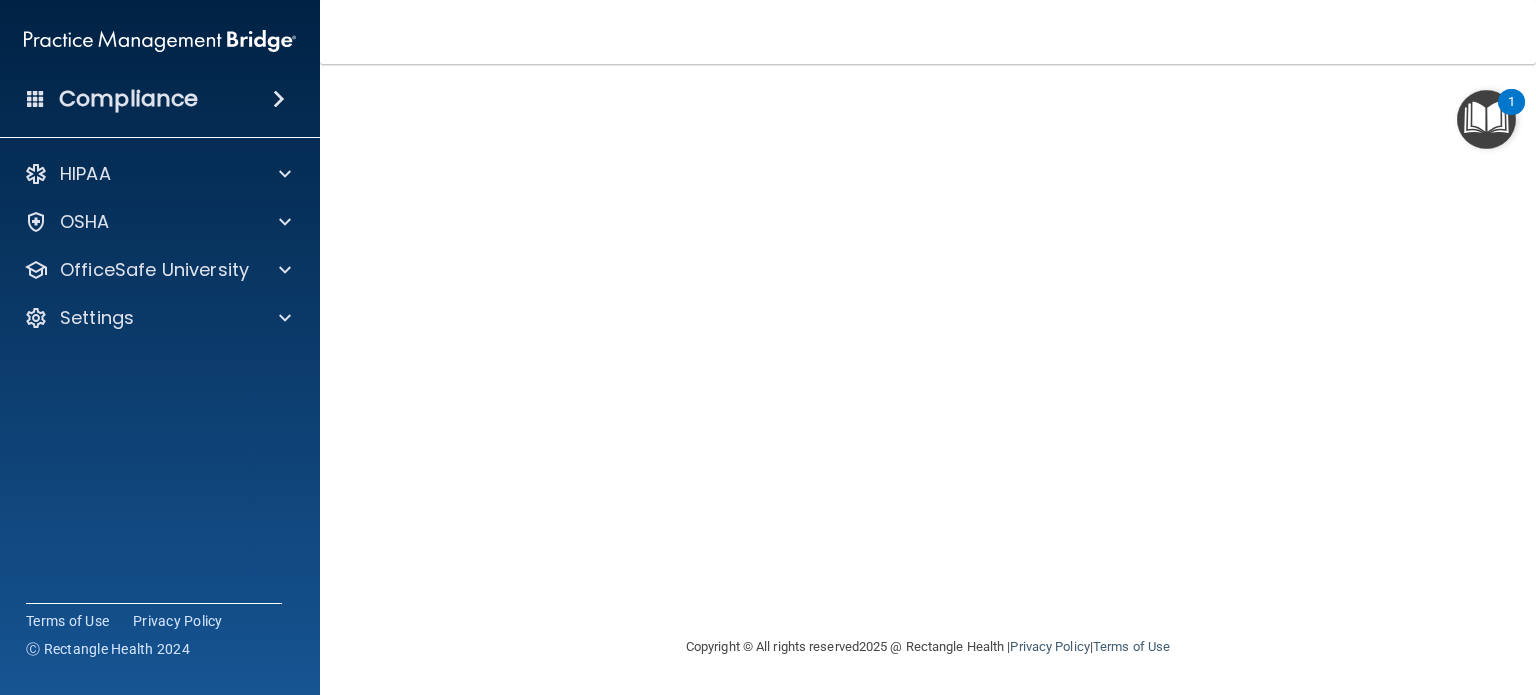scroll, scrollTop: 56, scrollLeft: 0, axis: vertical 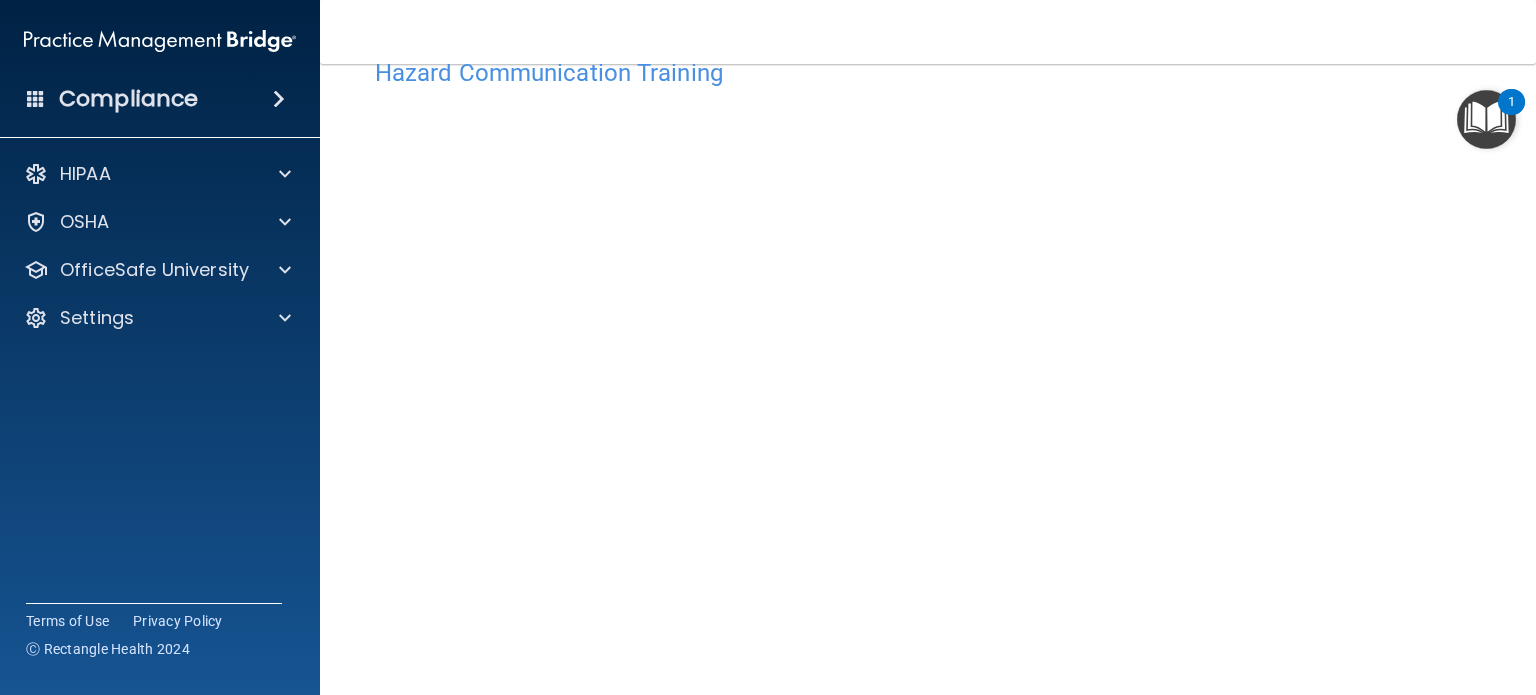 drag, startPoint x: 1487, startPoint y: 364, endPoint x: 1455, endPoint y: 418, distance: 62.76942 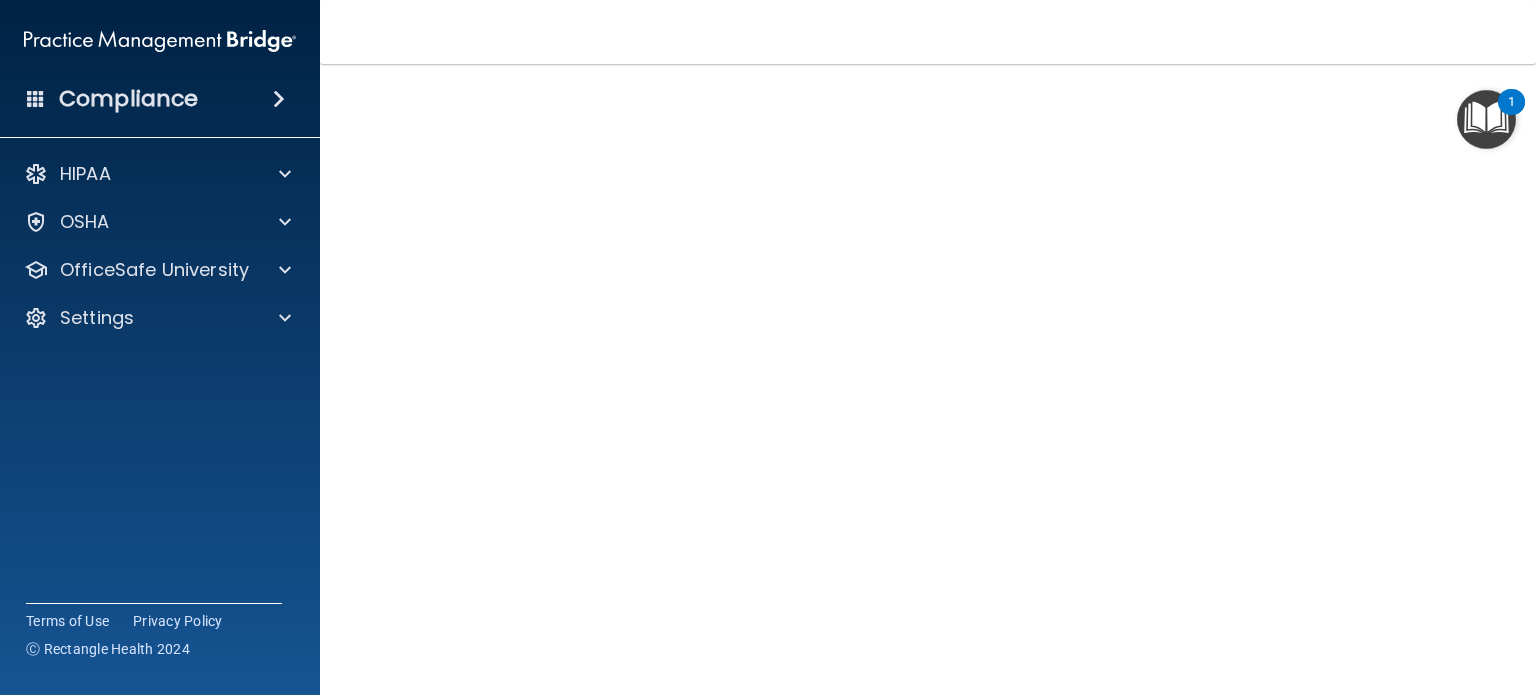 scroll, scrollTop: 56, scrollLeft: 0, axis: vertical 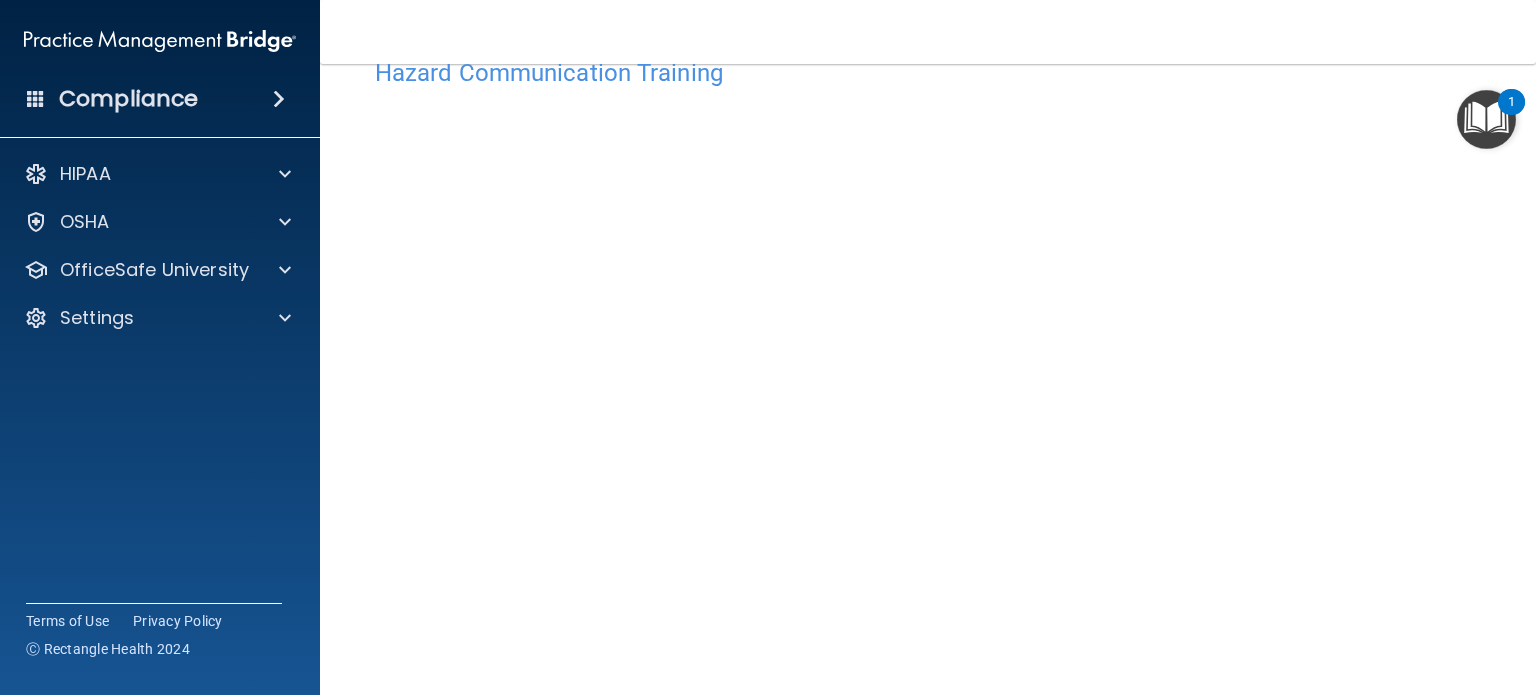 drag, startPoint x: 372, startPoint y: 511, endPoint x: 1440, endPoint y: 369, distance: 1077.3987 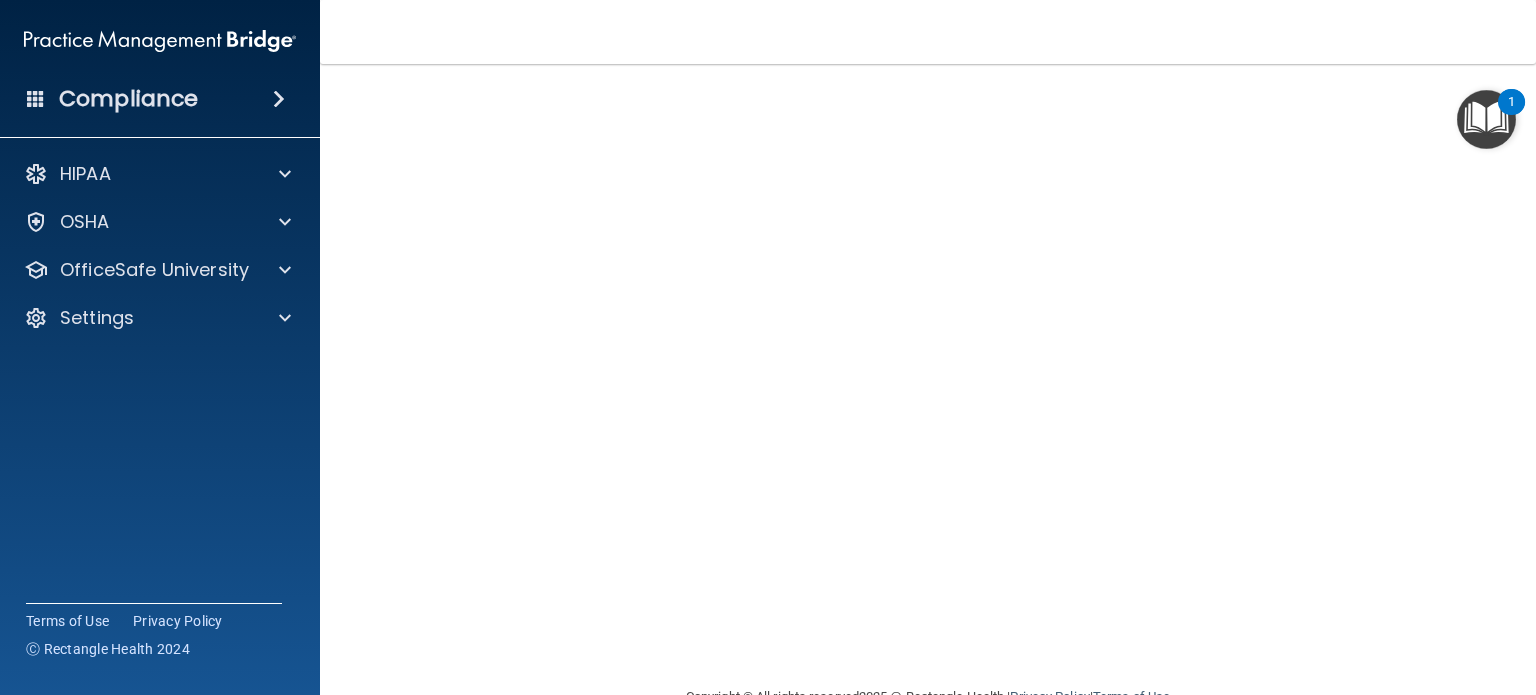 scroll, scrollTop: 56, scrollLeft: 0, axis: vertical 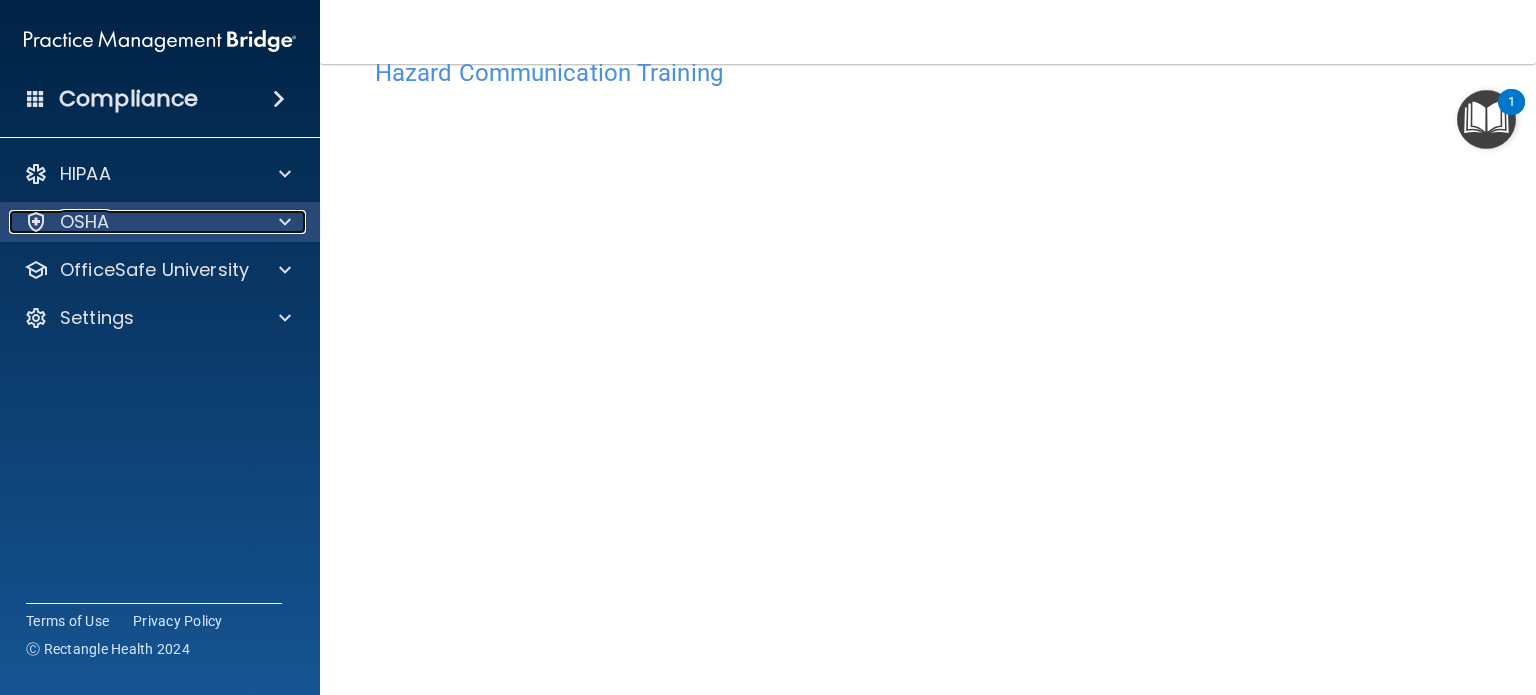 click on "OSHA" at bounding box center [85, 222] 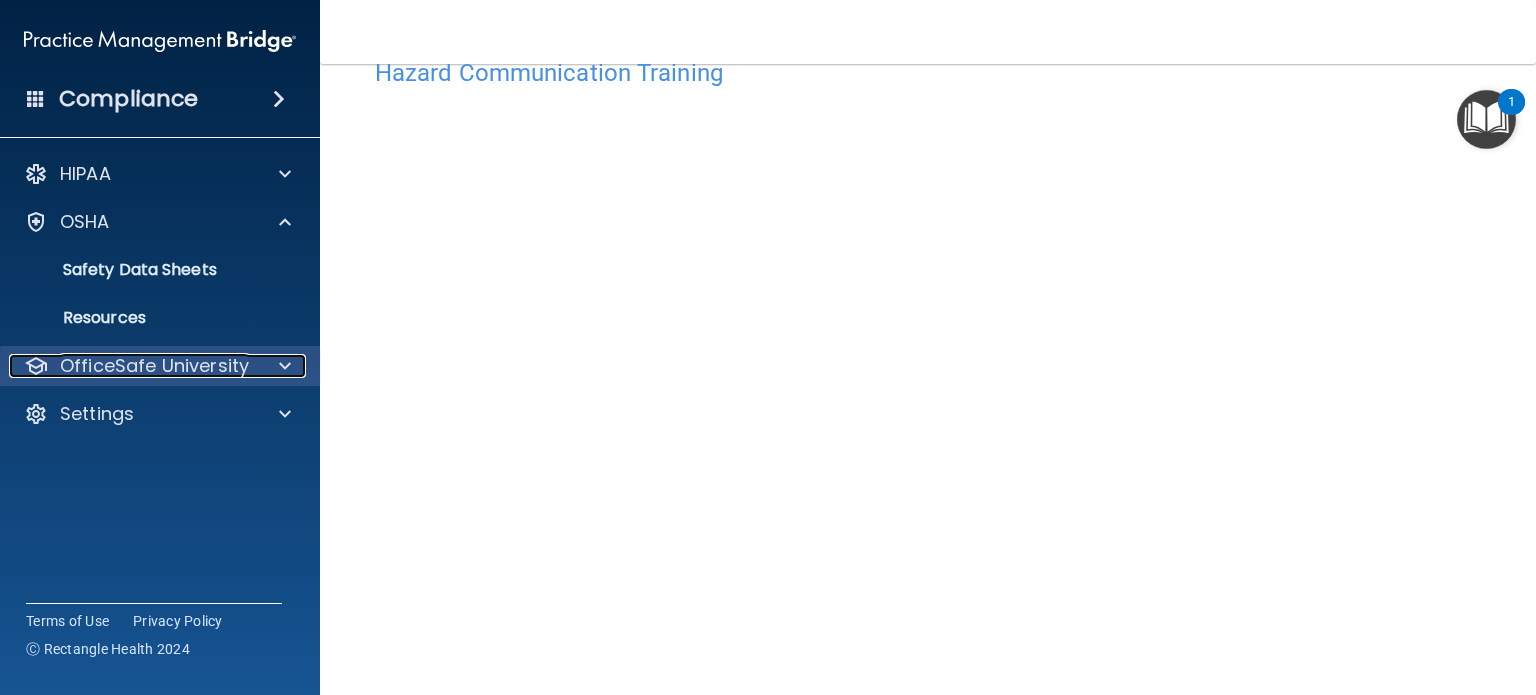 click on "OfficeSafe University" at bounding box center (154, 366) 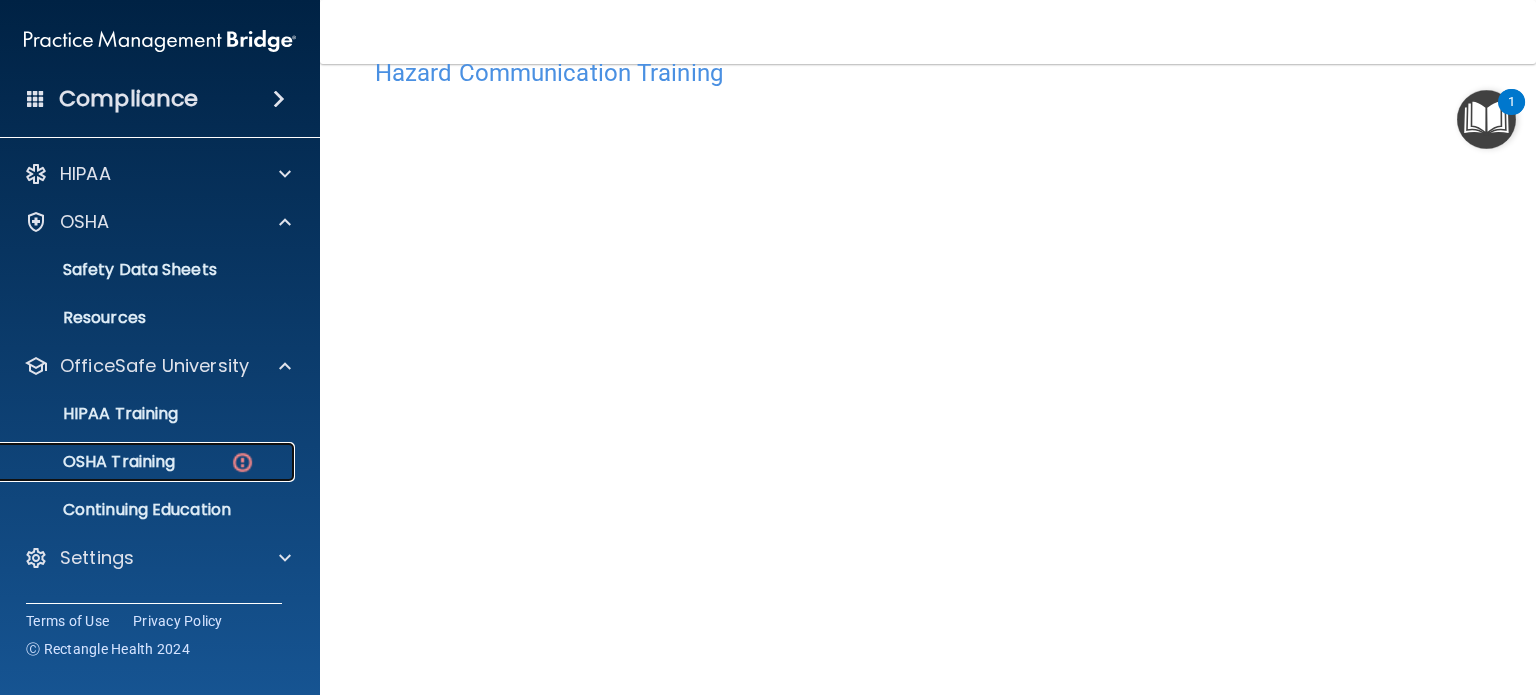 click on "OSHA Training" at bounding box center [94, 462] 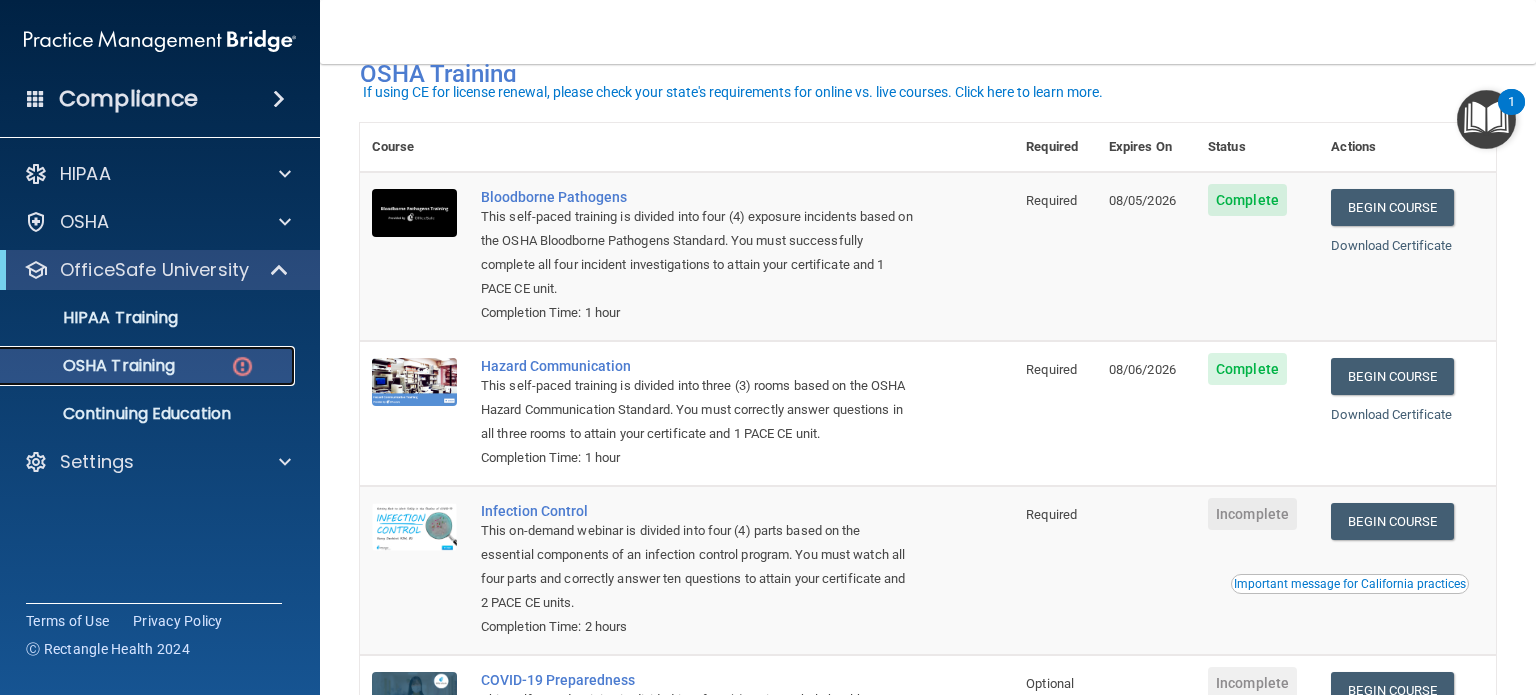 scroll, scrollTop: 156, scrollLeft: 0, axis: vertical 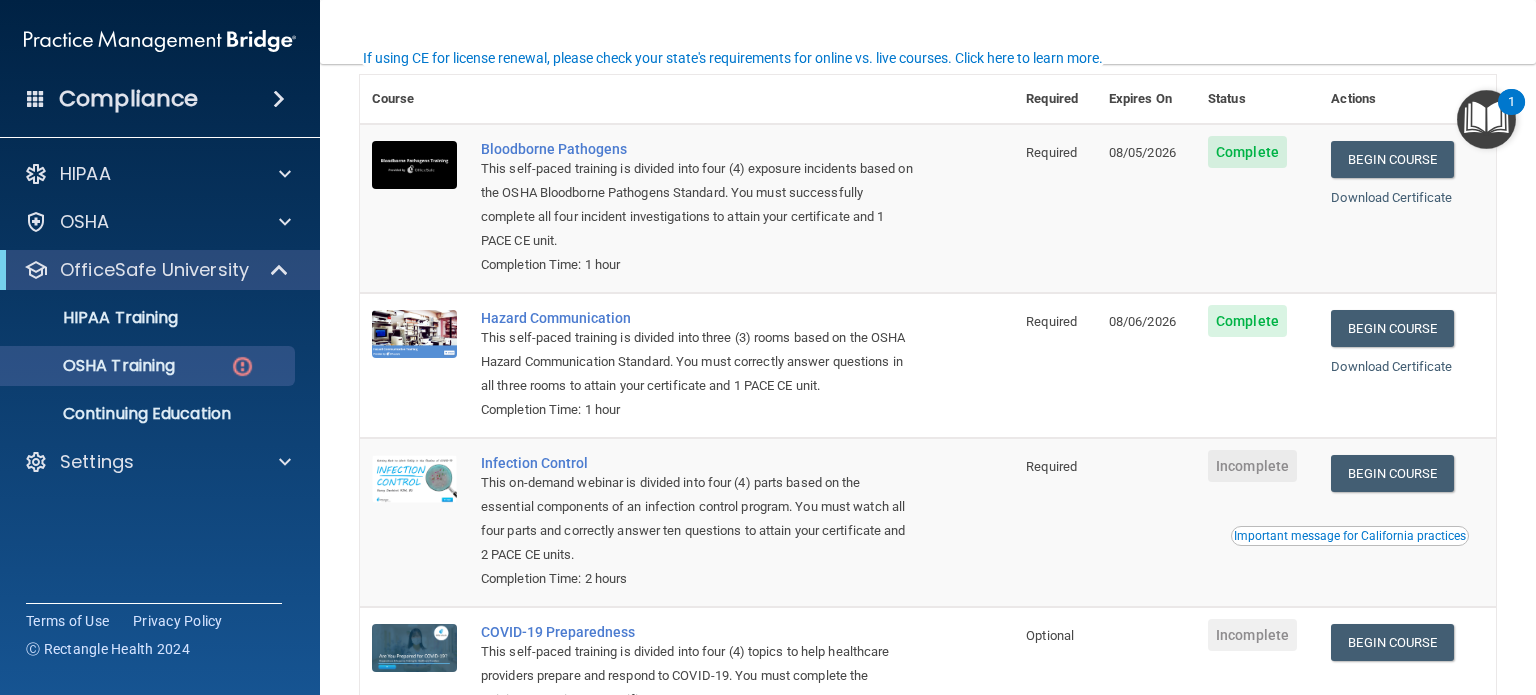 click on "Download Certificate" at bounding box center [1407, 367] 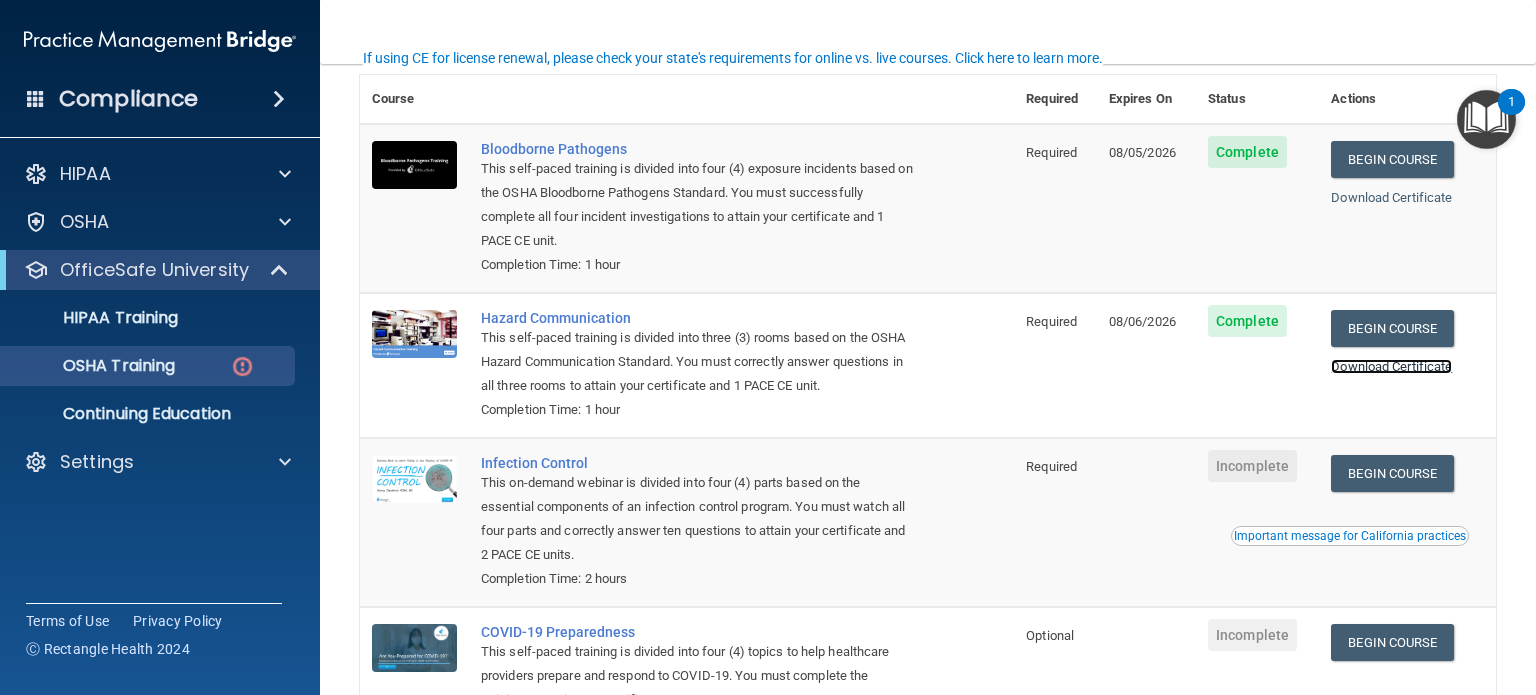 click on "Download Certificate" at bounding box center (1391, 366) 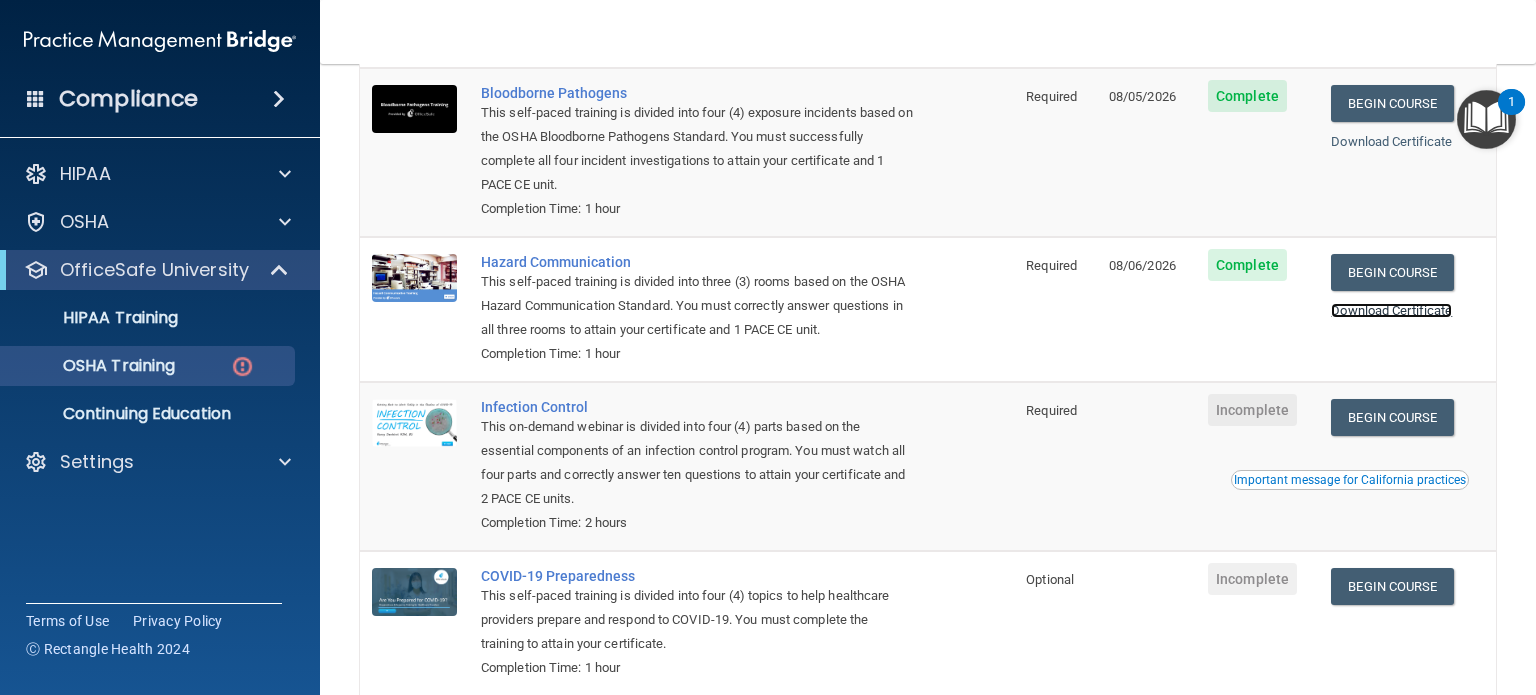 scroll, scrollTop: 256, scrollLeft: 0, axis: vertical 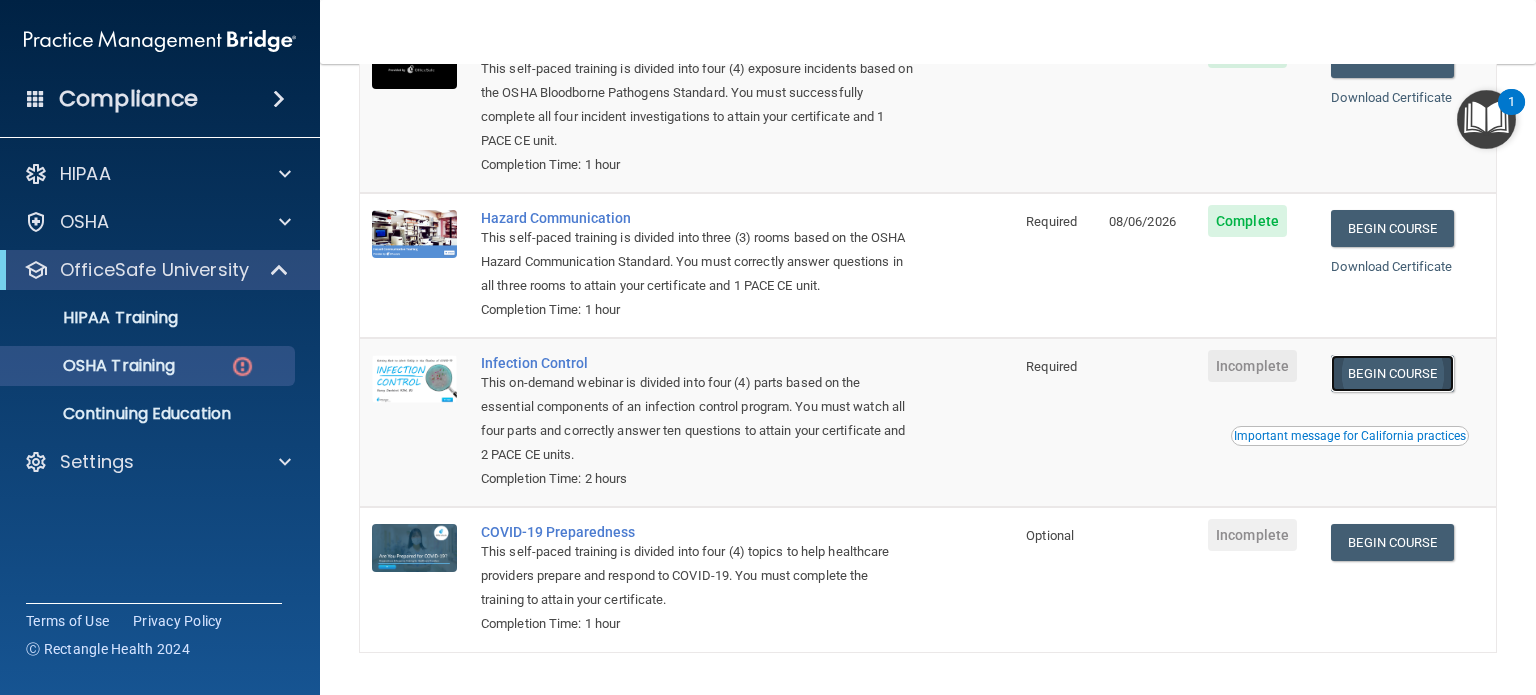 click on "Begin Course" at bounding box center [1392, 373] 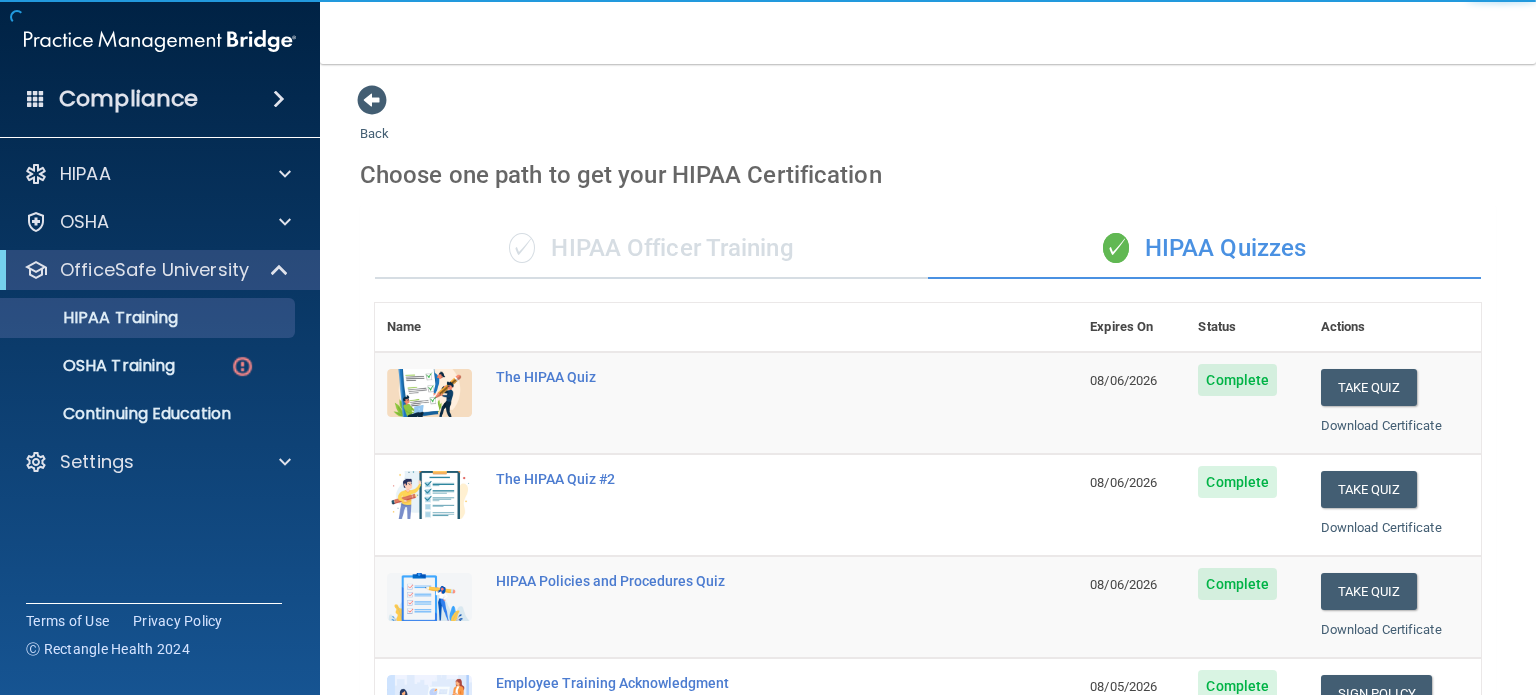scroll, scrollTop: 0, scrollLeft: 0, axis: both 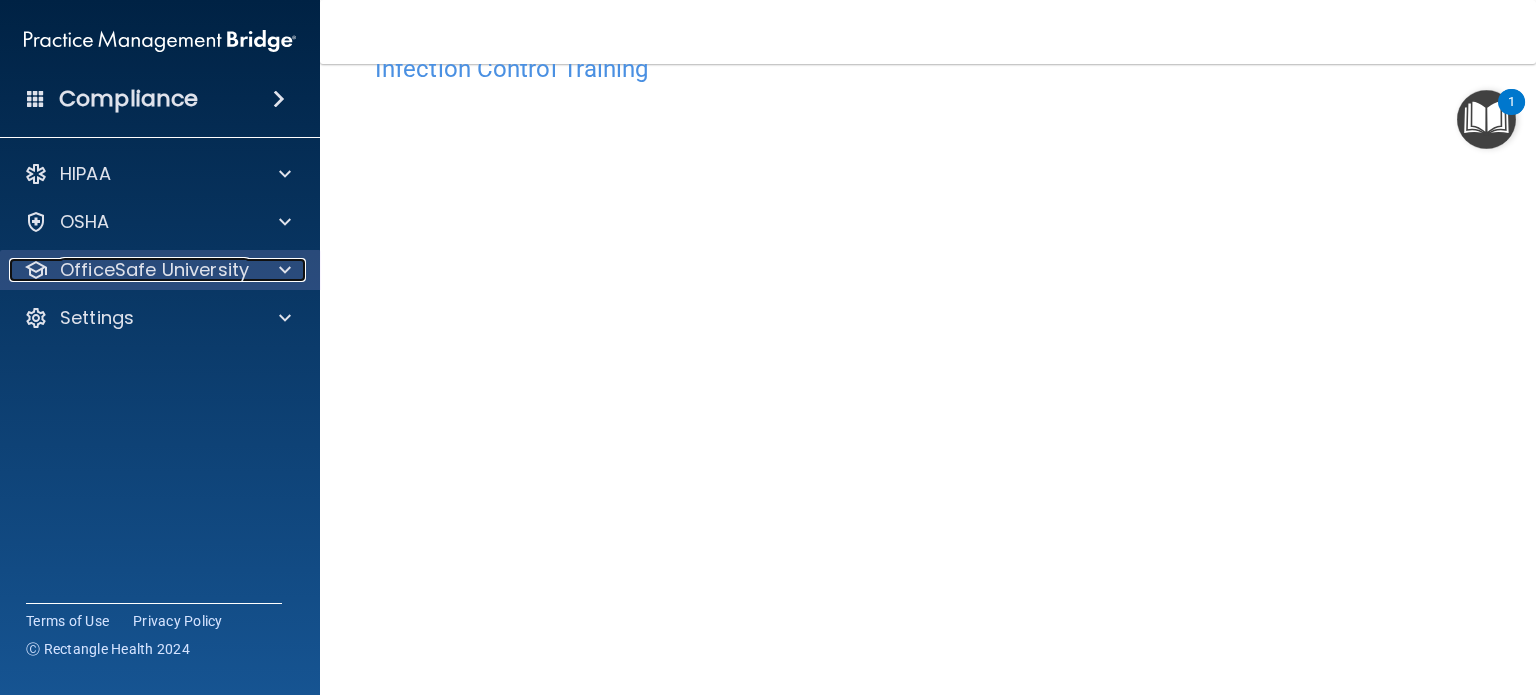 click on "OfficeSafe University" at bounding box center [154, 270] 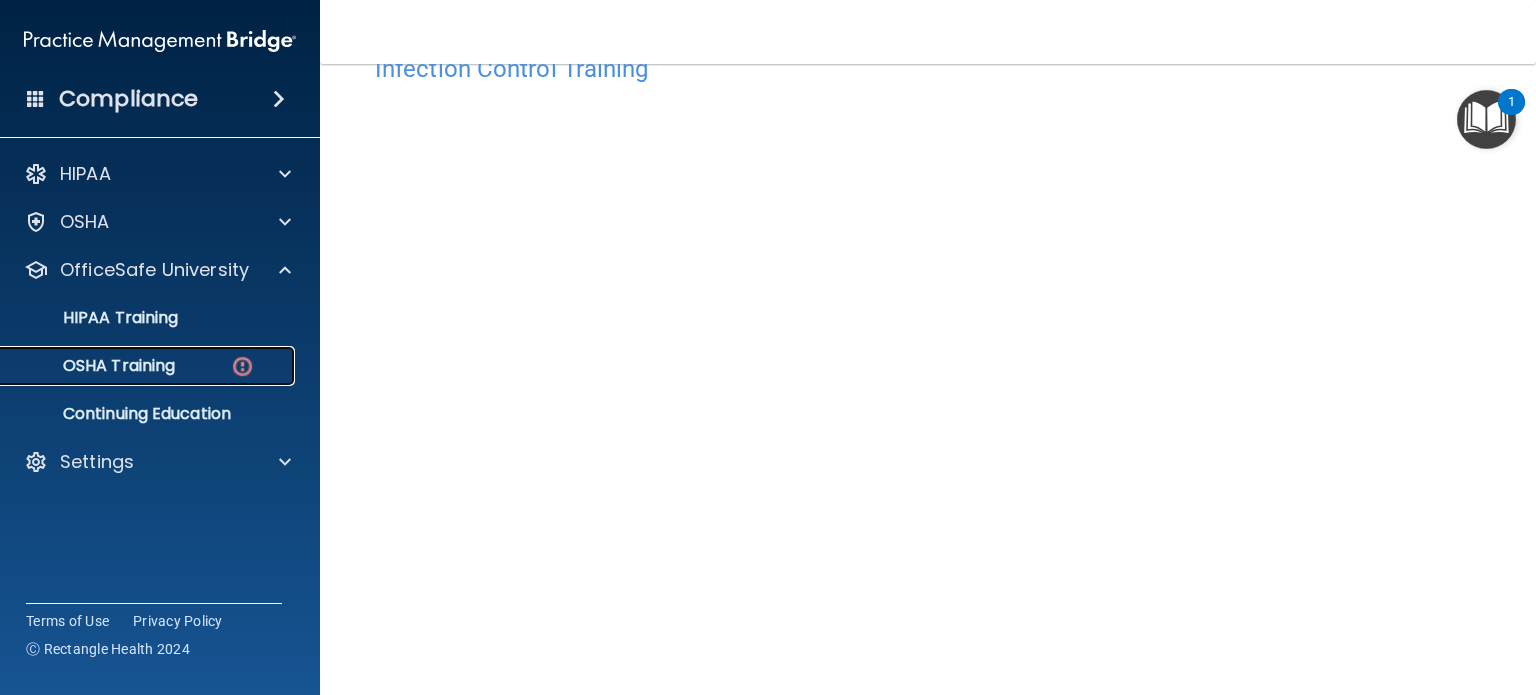 click on "OSHA Training" at bounding box center (94, 366) 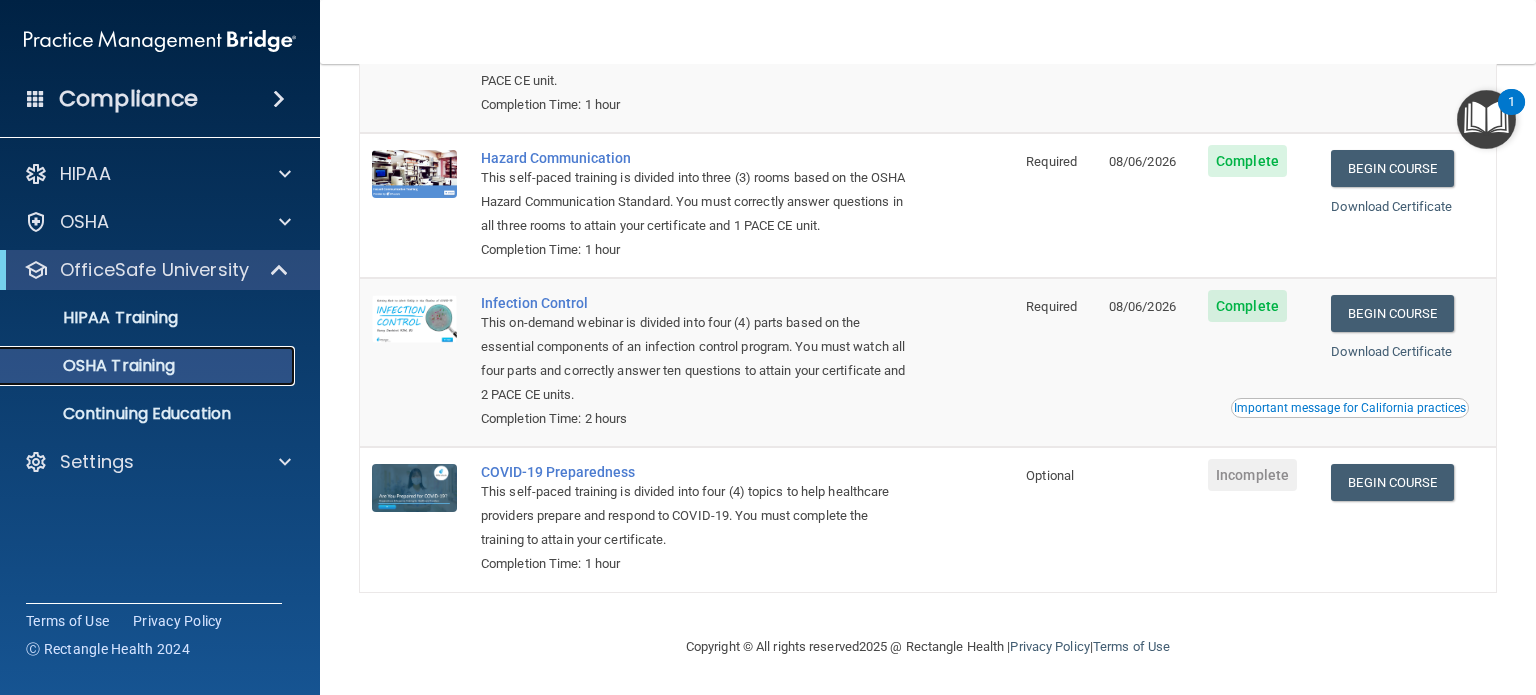scroll, scrollTop: 287, scrollLeft: 0, axis: vertical 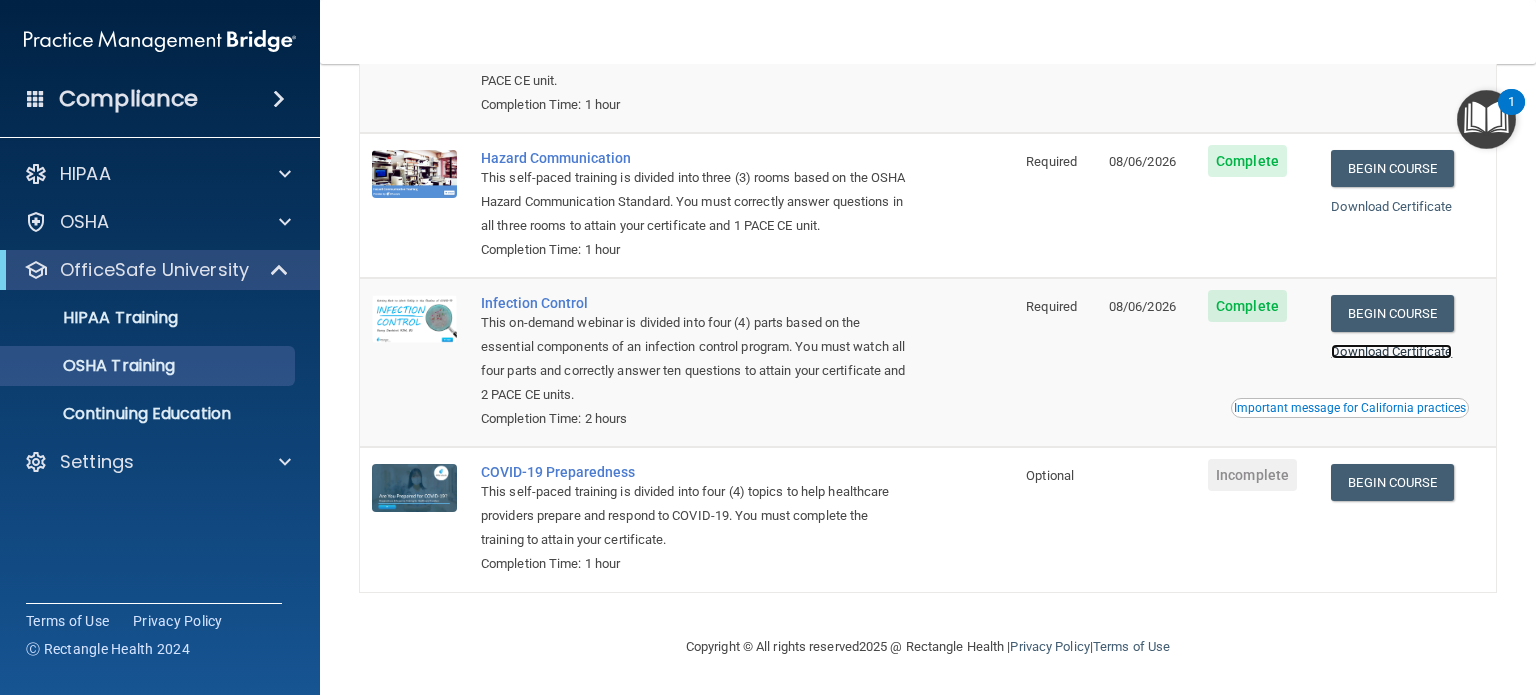 click on "Download Certificate" at bounding box center [1391, 351] 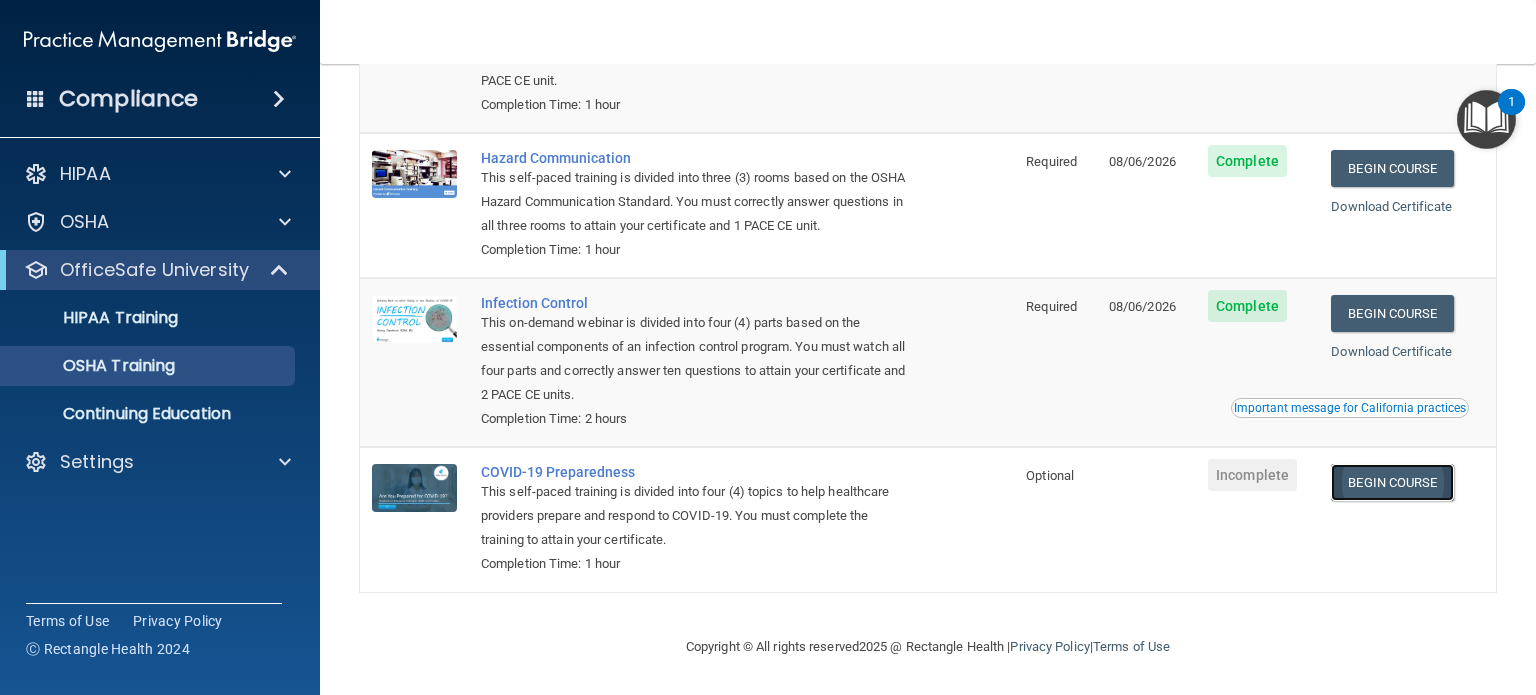 click on "Begin Course" at bounding box center (1392, 482) 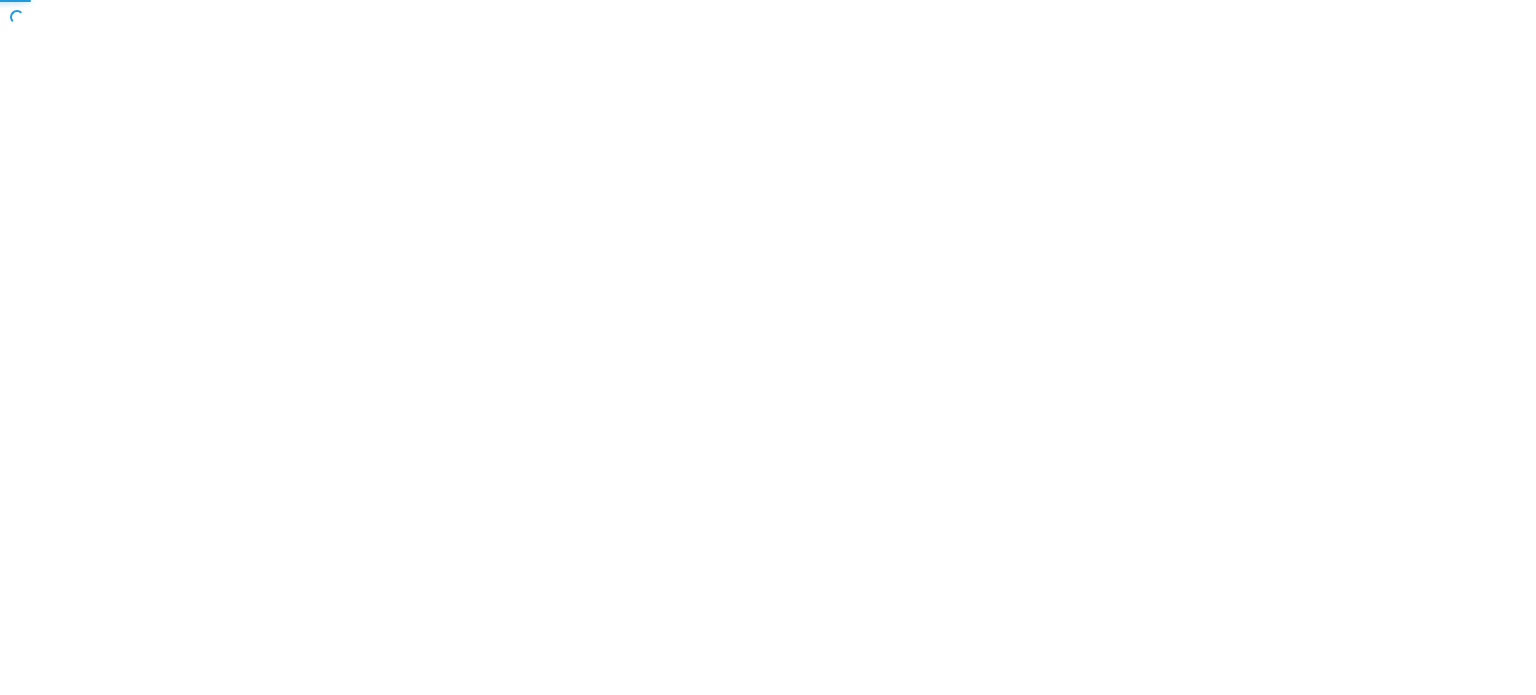 scroll, scrollTop: 0, scrollLeft: 0, axis: both 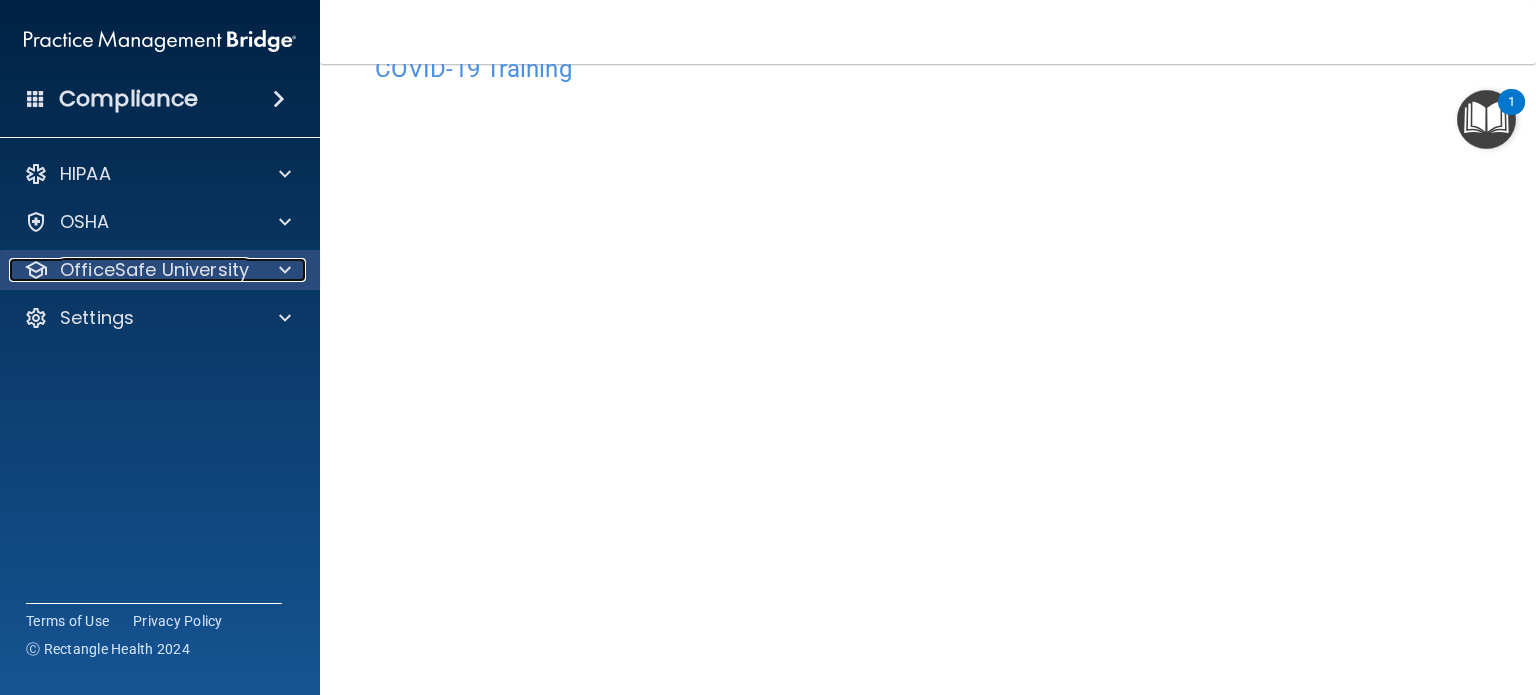 click on "OfficeSafe University" at bounding box center (154, 270) 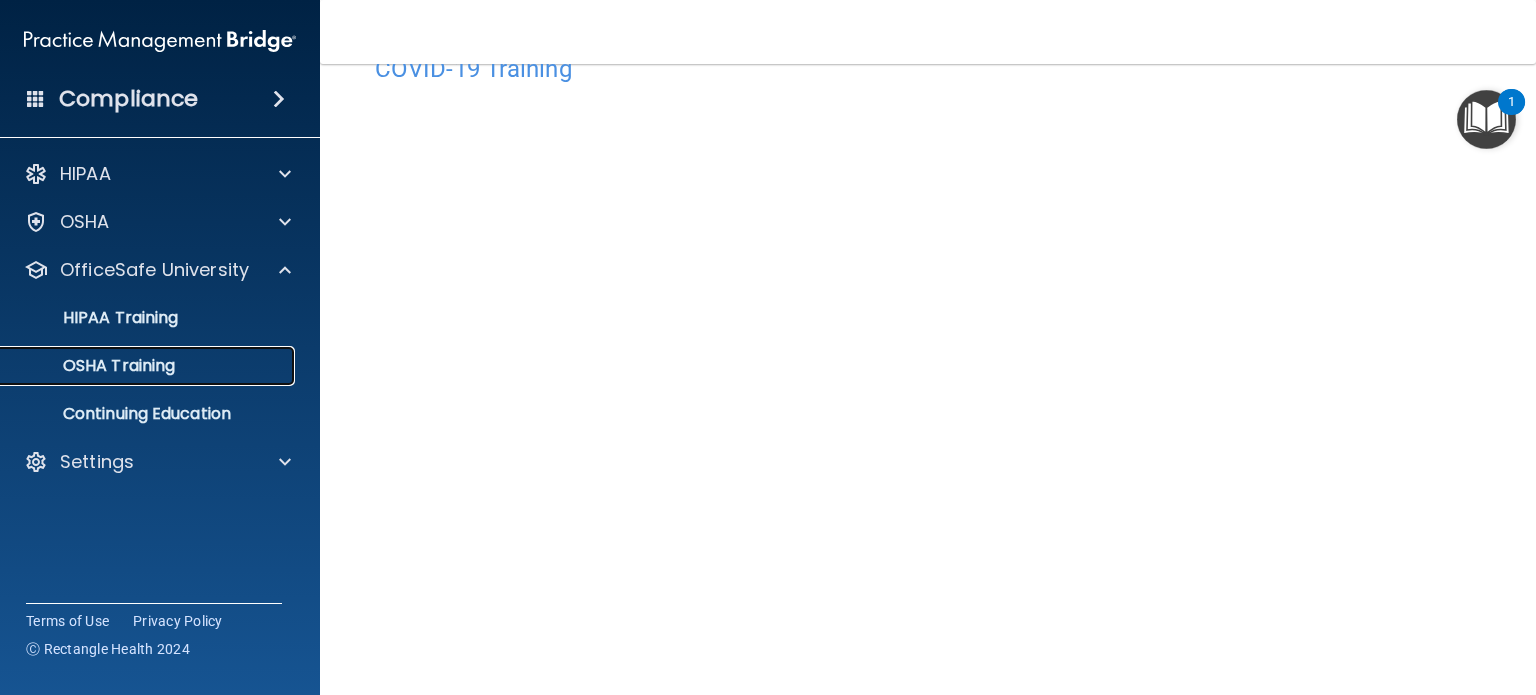 click on "OSHA Training" at bounding box center (149, 366) 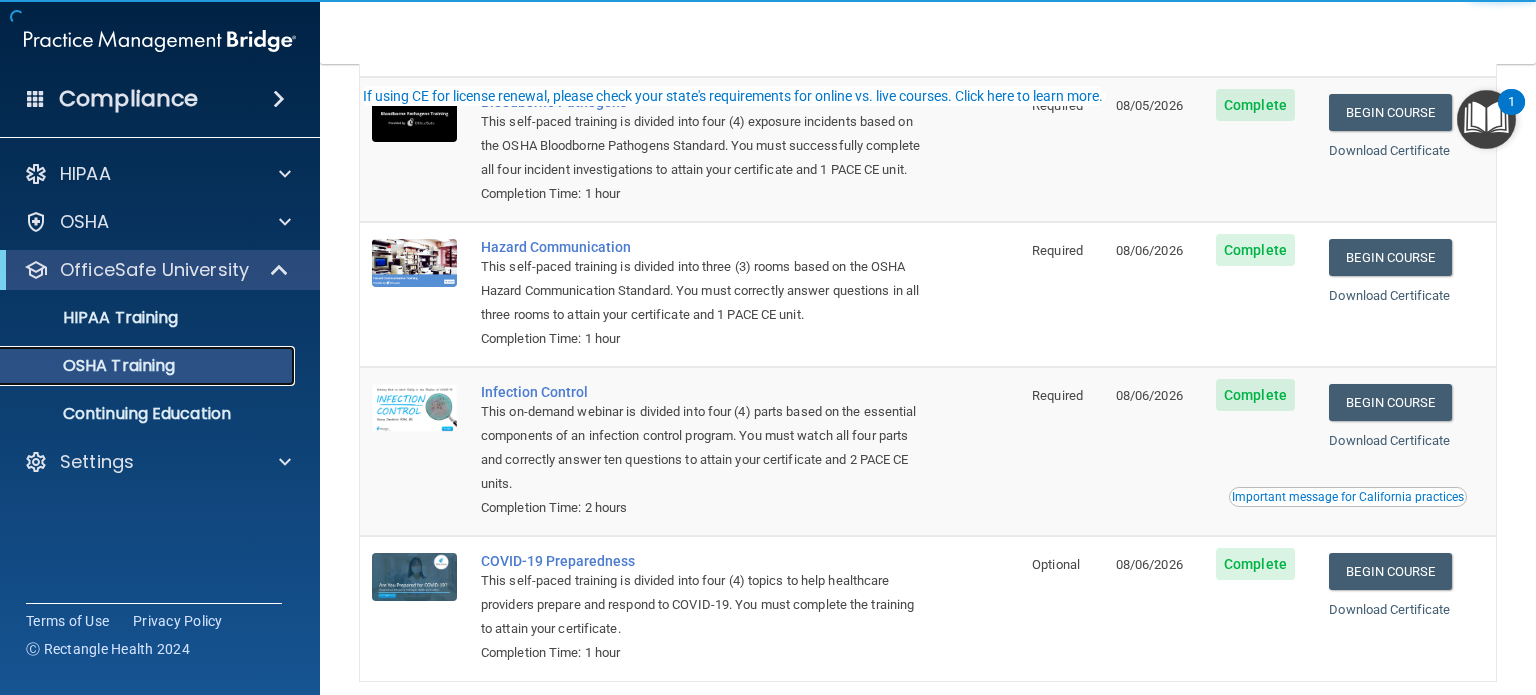 scroll, scrollTop: 263, scrollLeft: 0, axis: vertical 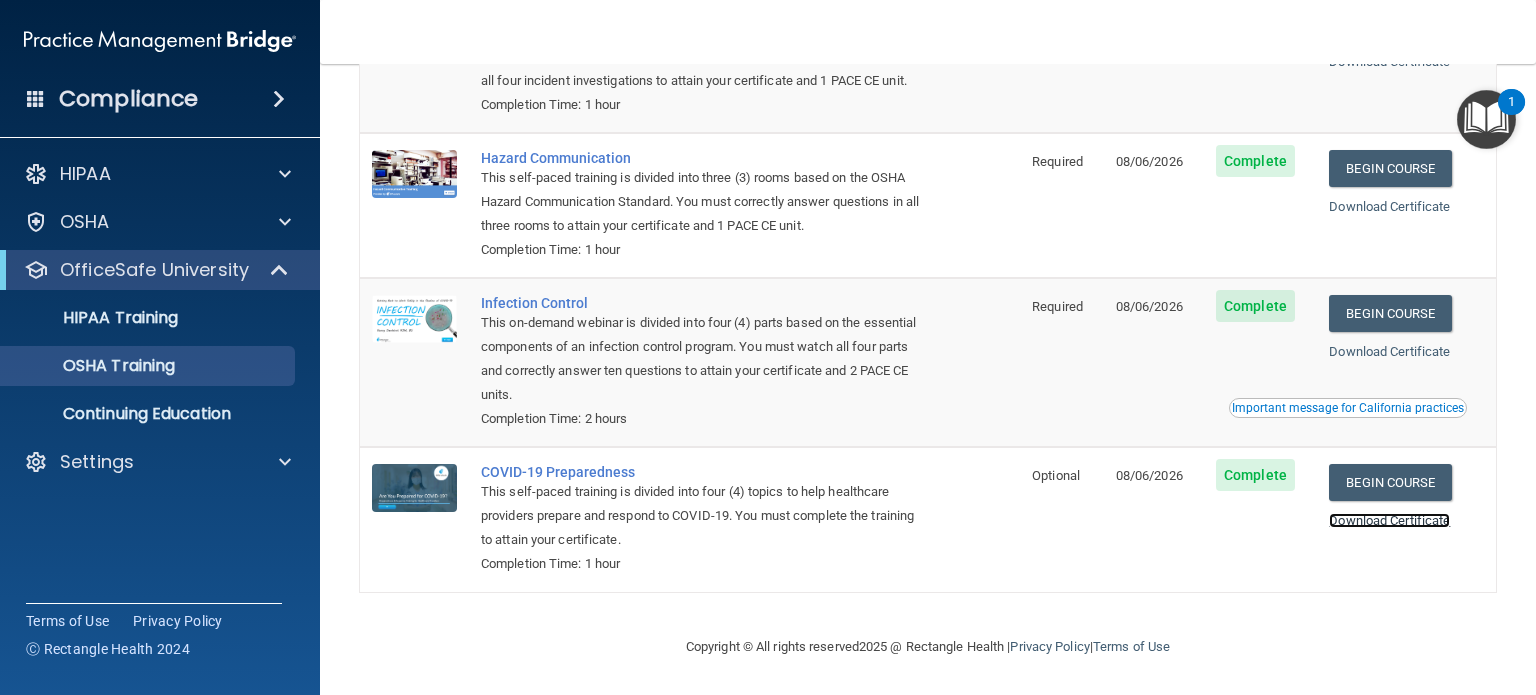 click on "Download Certificate" at bounding box center (1389, 520) 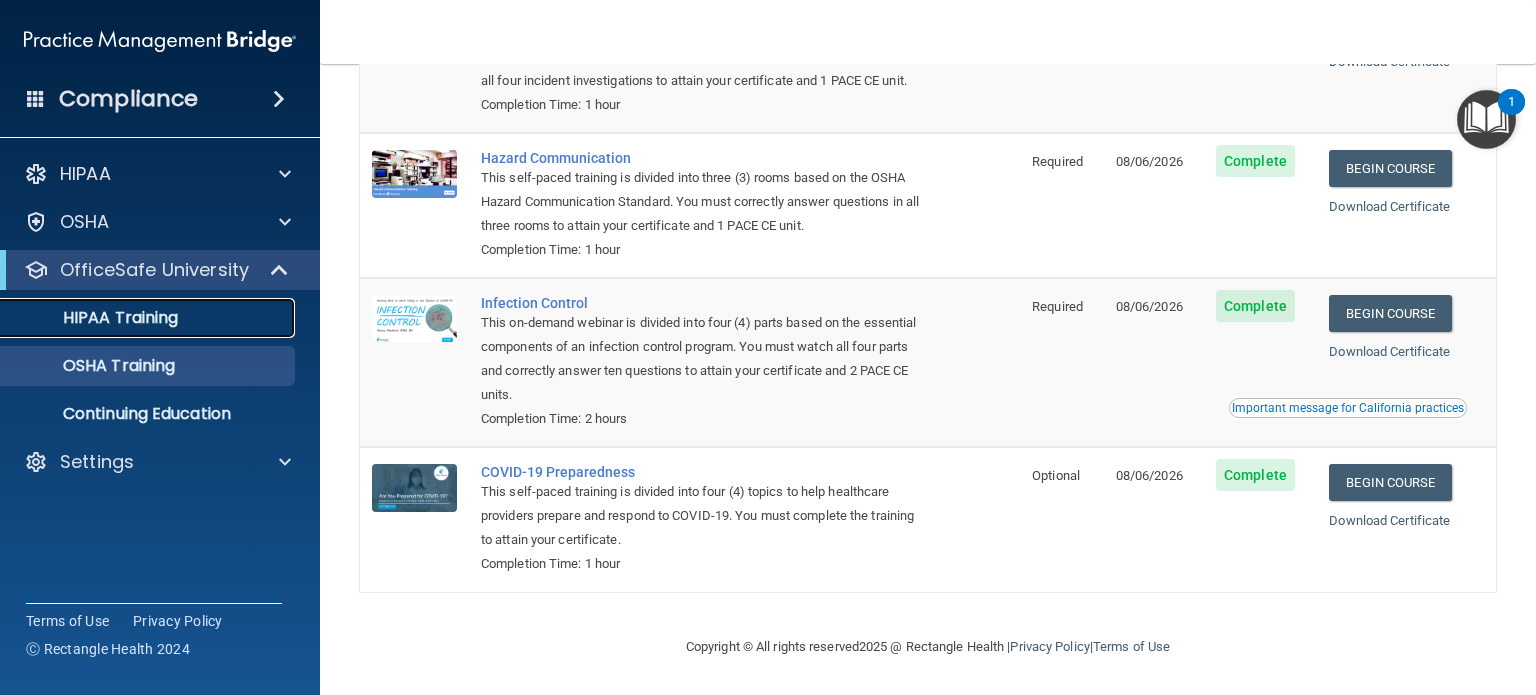 click on "HIPAA Training" at bounding box center (149, 318) 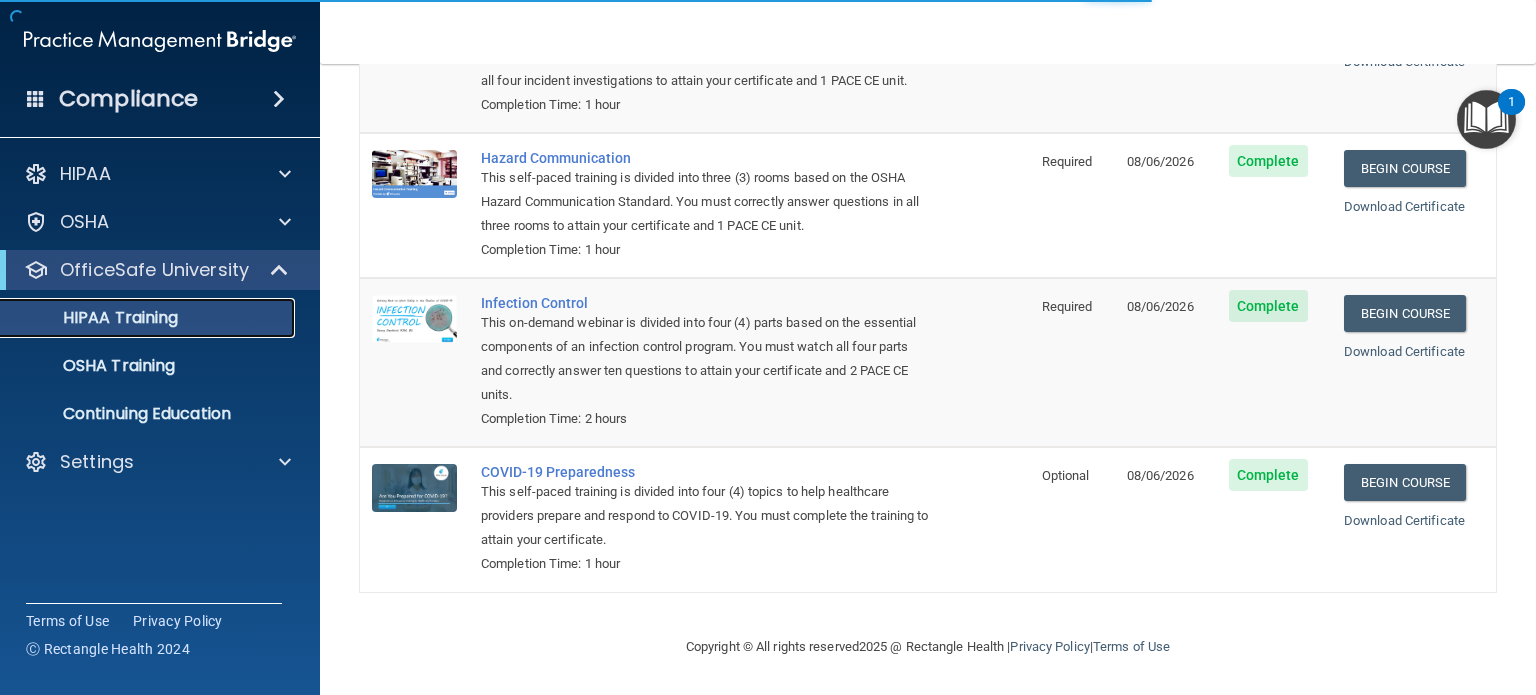scroll, scrollTop: 806, scrollLeft: 0, axis: vertical 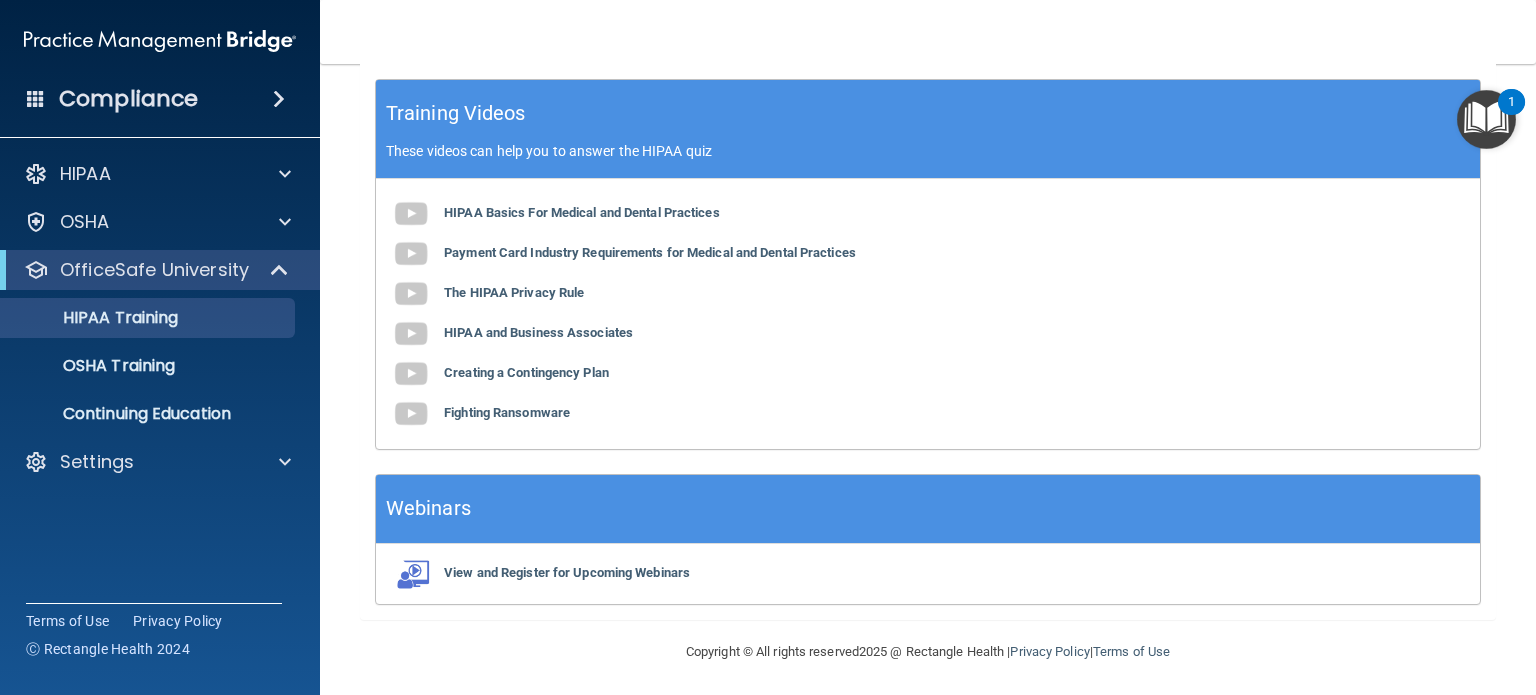 click at bounding box center [1486, 119] 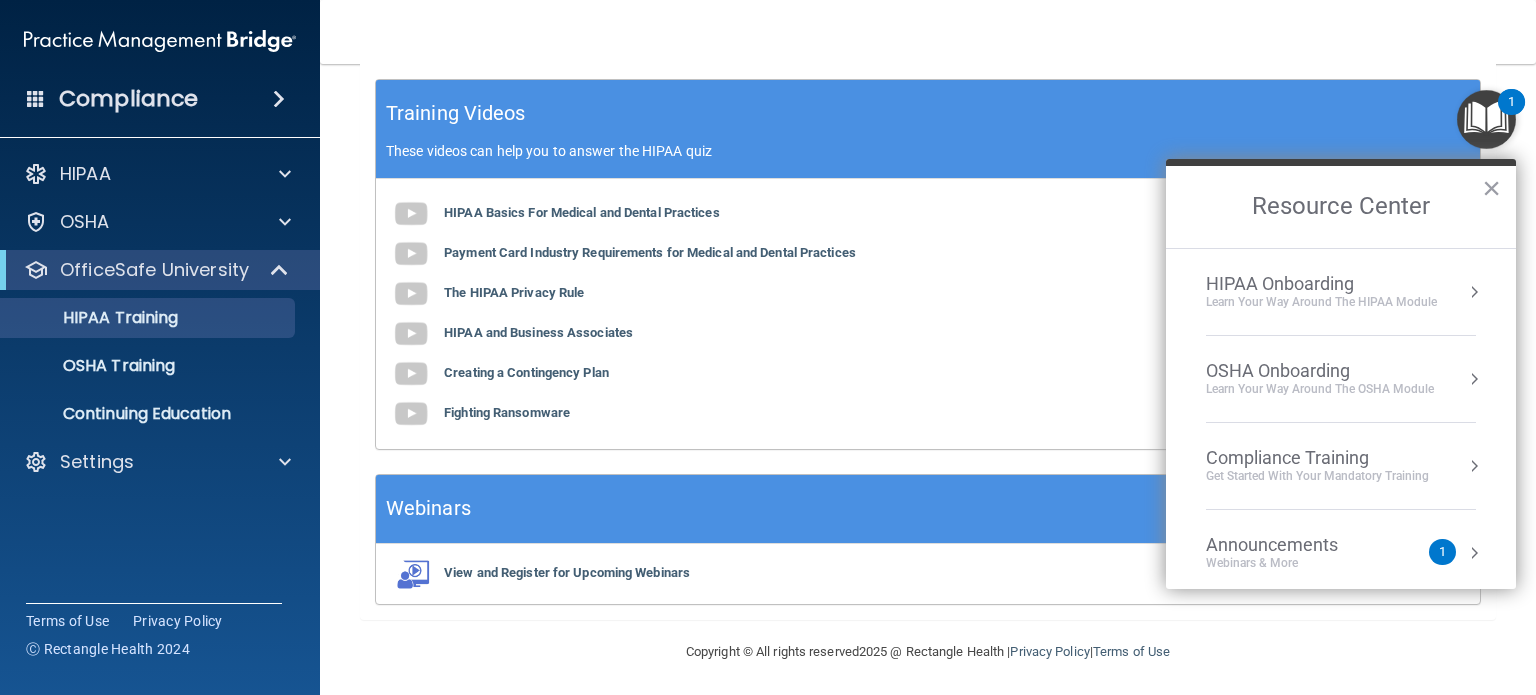 click on "OSHA Onboarding" at bounding box center (1320, 371) 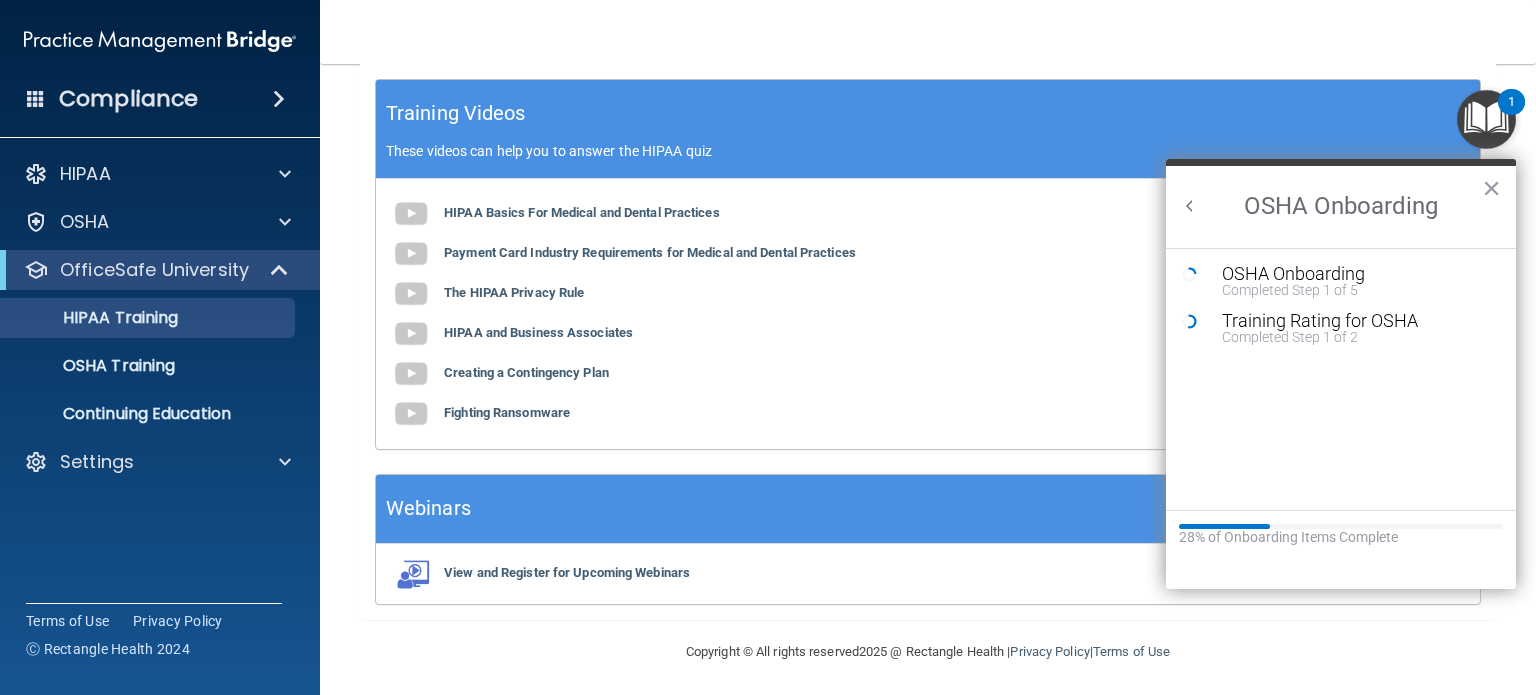 scroll, scrollTop: 0, scrollLeft: 0, axis: both 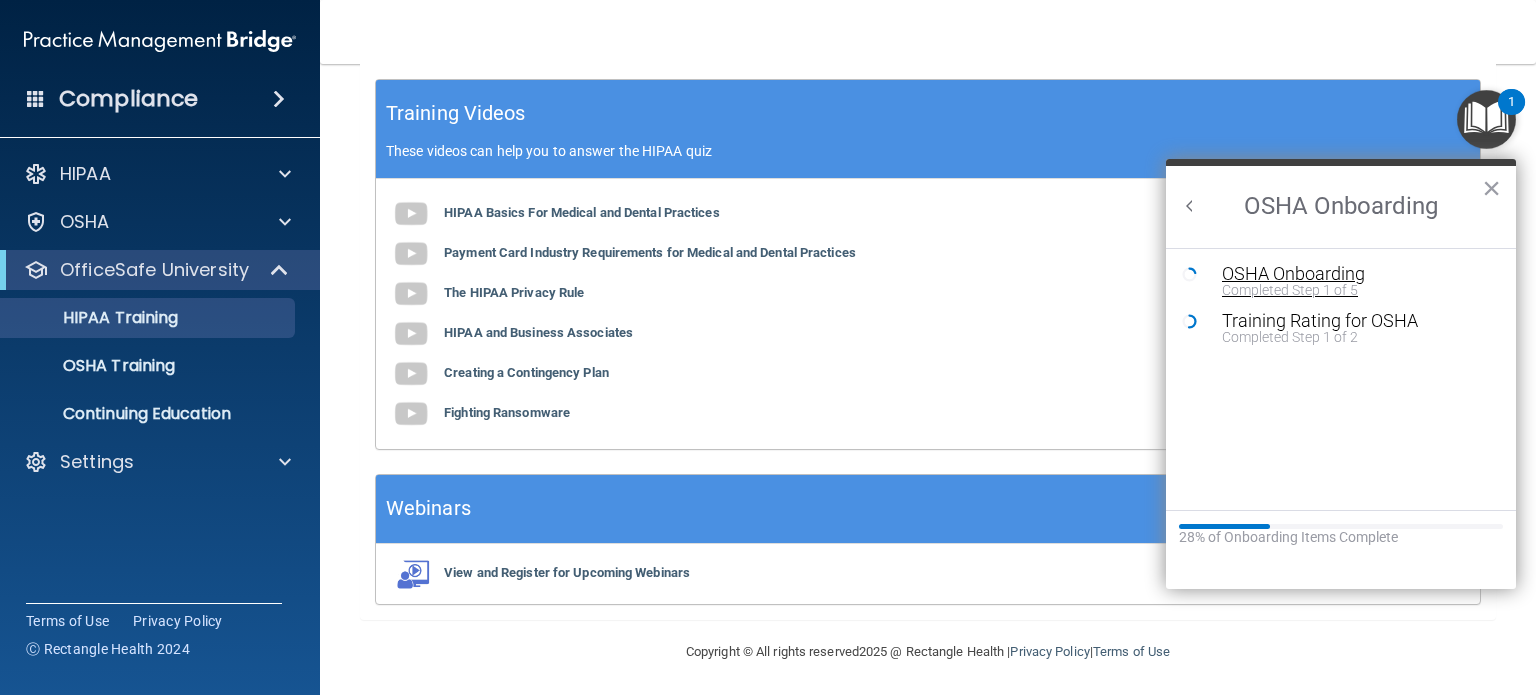 click on "OSHA Onboarding" at bounding box center (1356, 274) 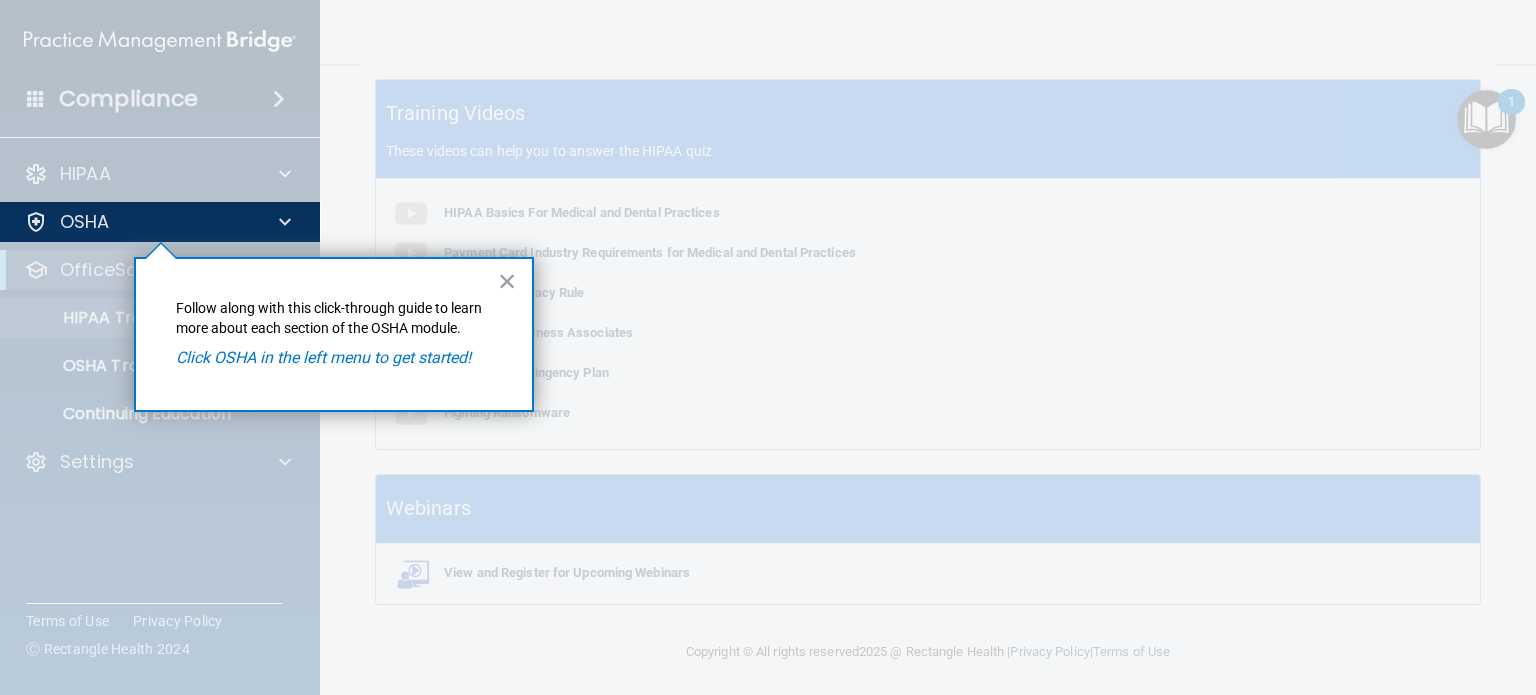click on "Click OSHA in the left menu to get started!" at bounding box center (323, 357) 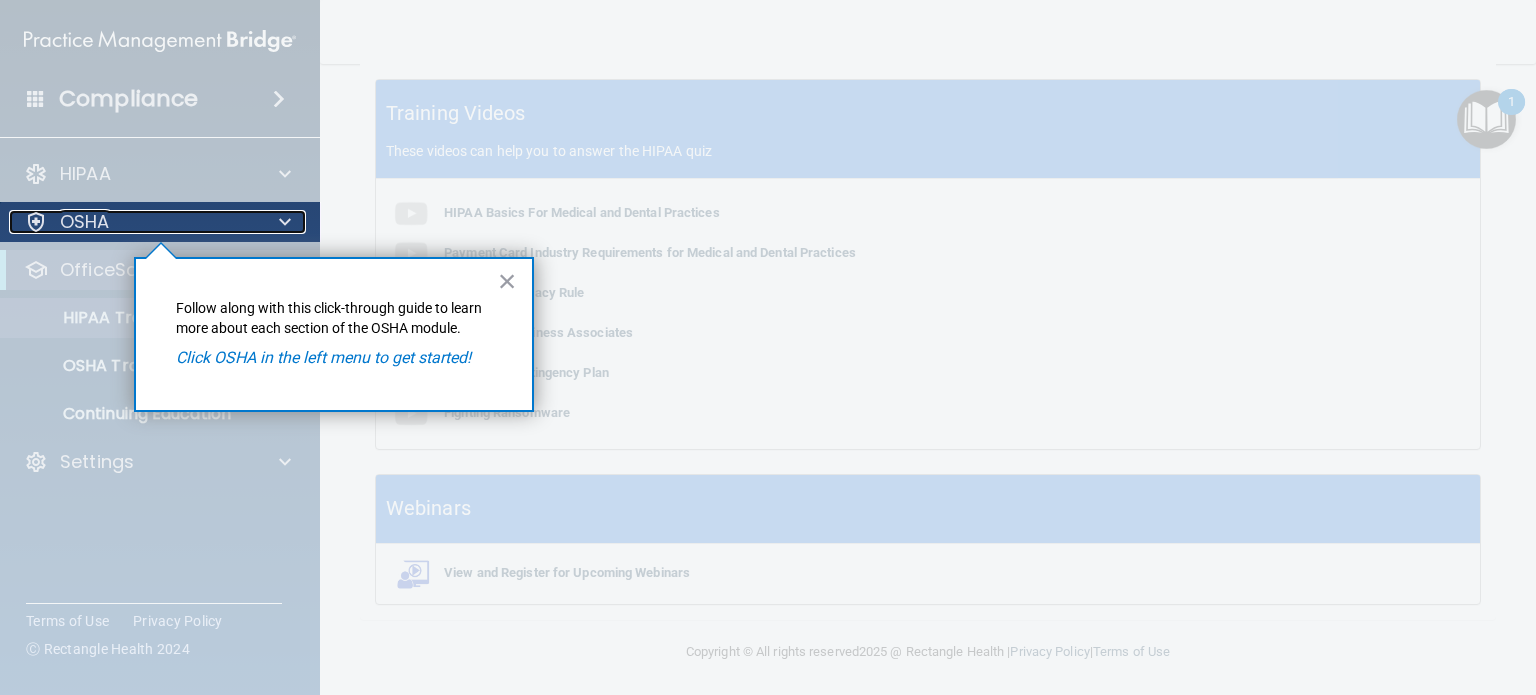 click on "OSHA" at bounding box center [133, 222] 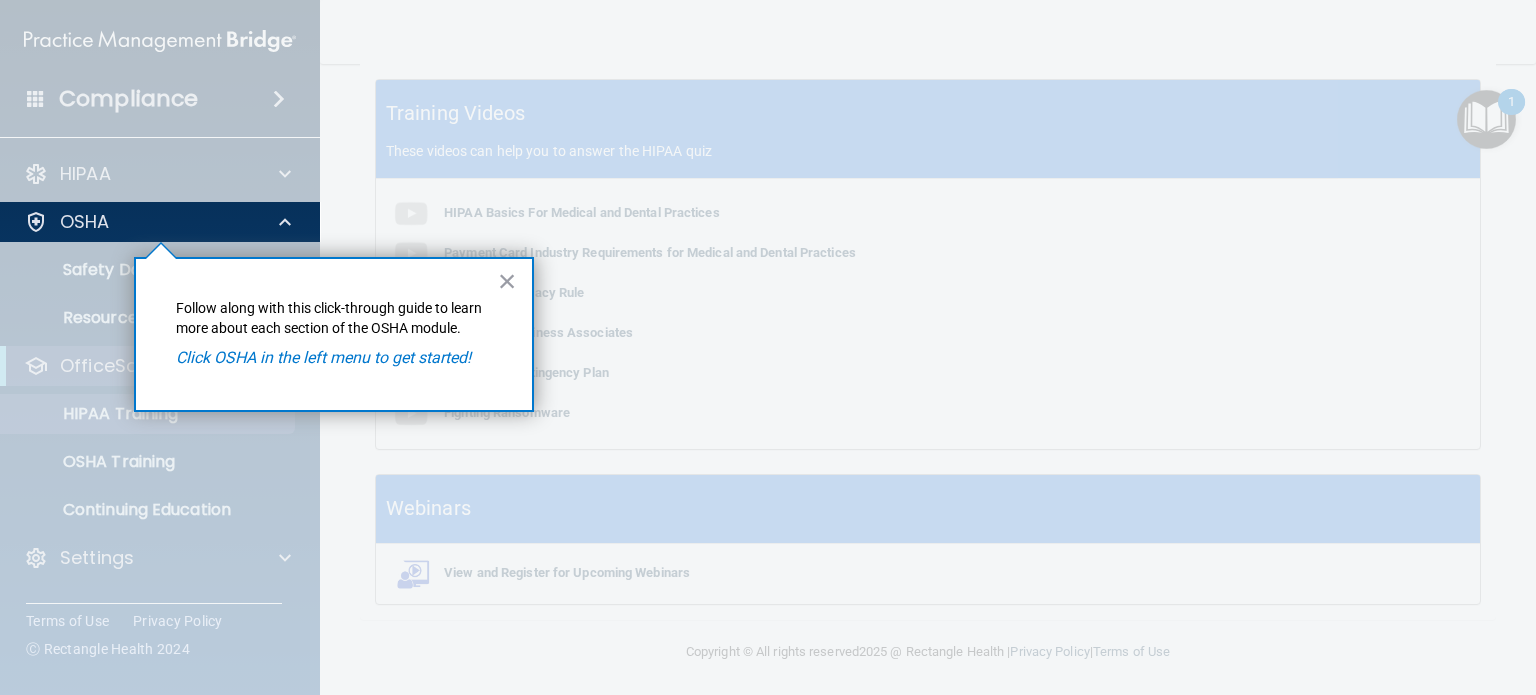 click on "× Follow along with this click-through guide to learn more about each section of the OSHA module. Click OSHA in the left menu to get started!" at bounding box center [334, 334] 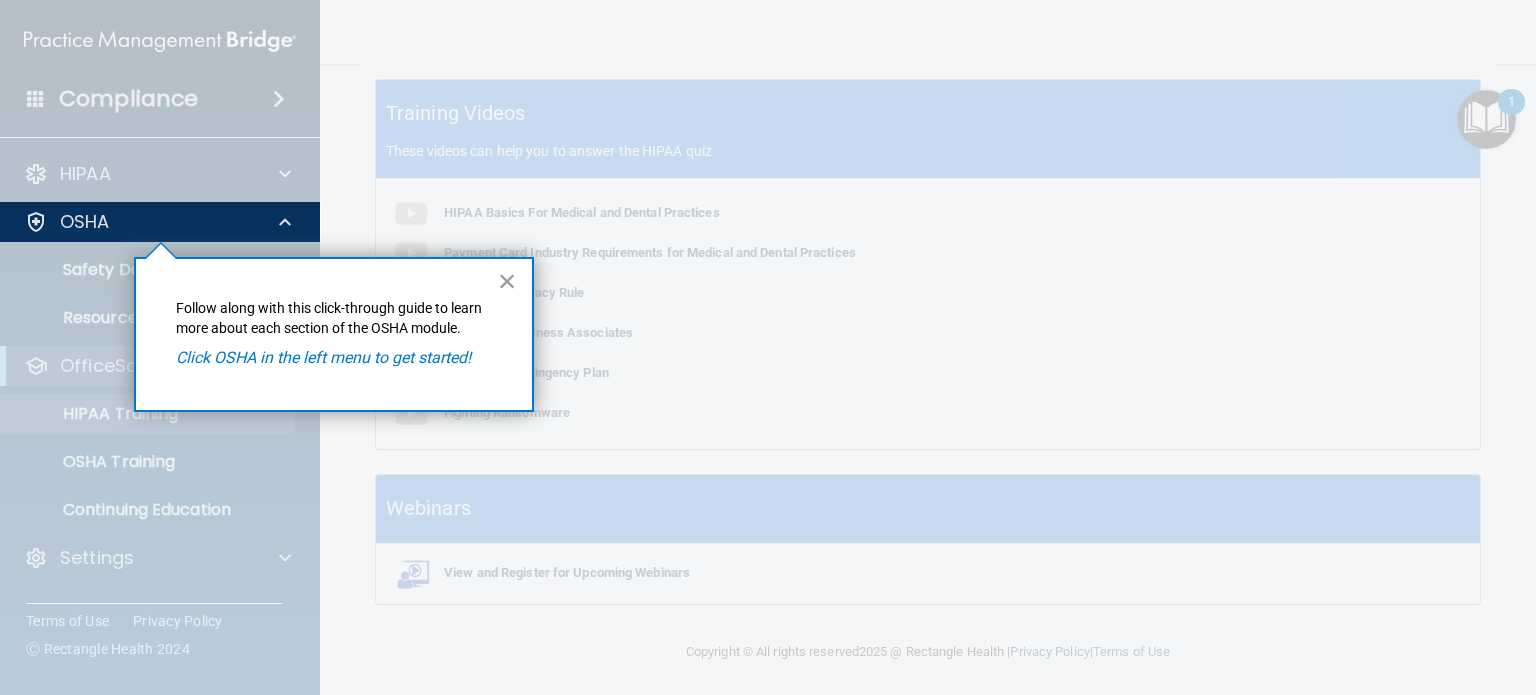 click on "×" at bounding box center (507, 281) 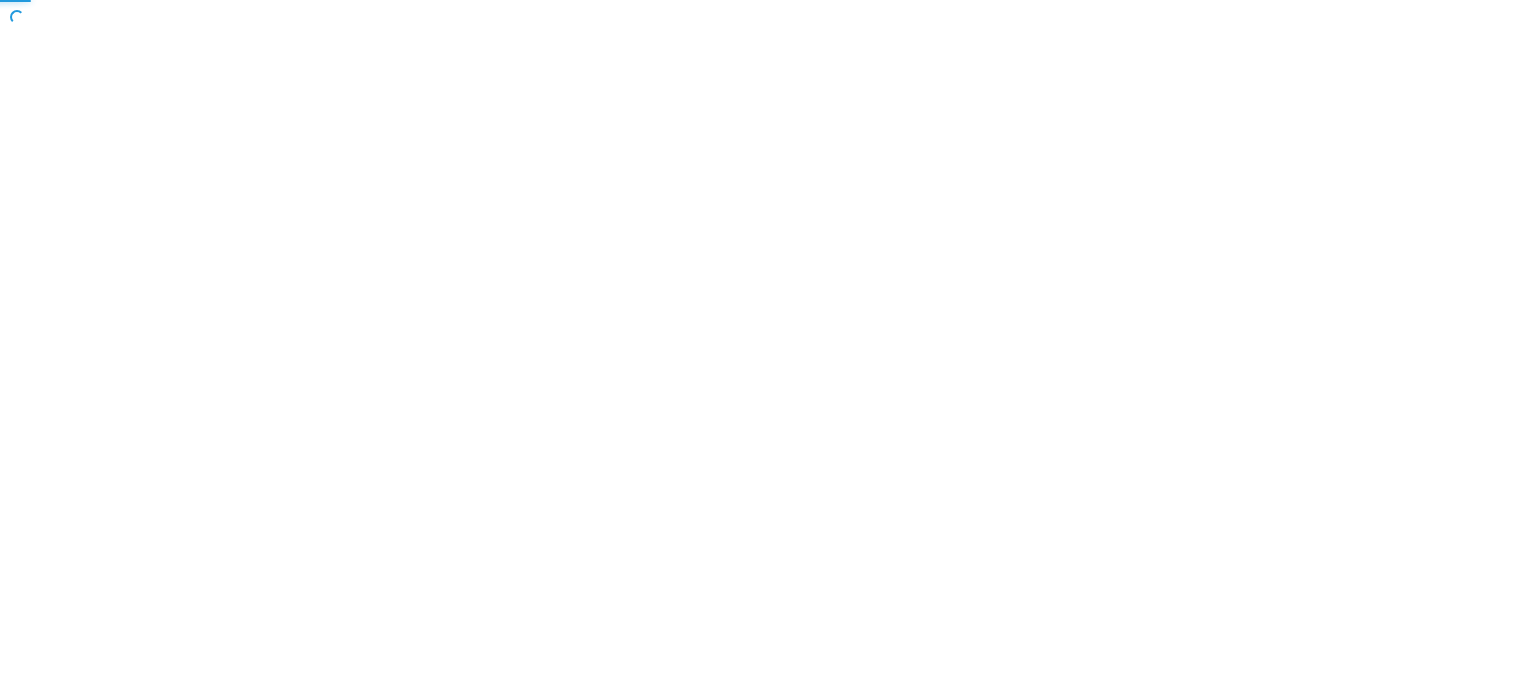 scroll, scrollTop: 0, scrollLeft: 0, axis: both 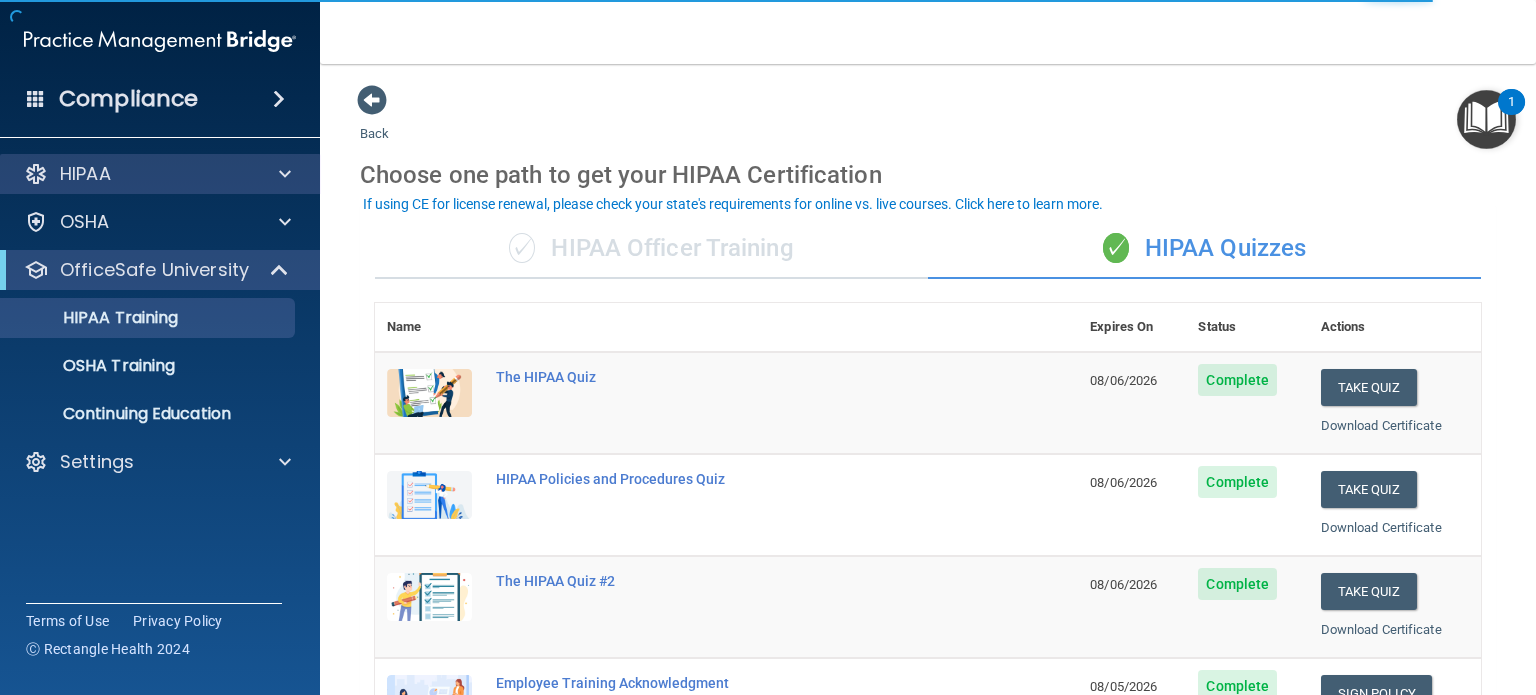 click on "HIPAA" at bounding box center (160, 174) 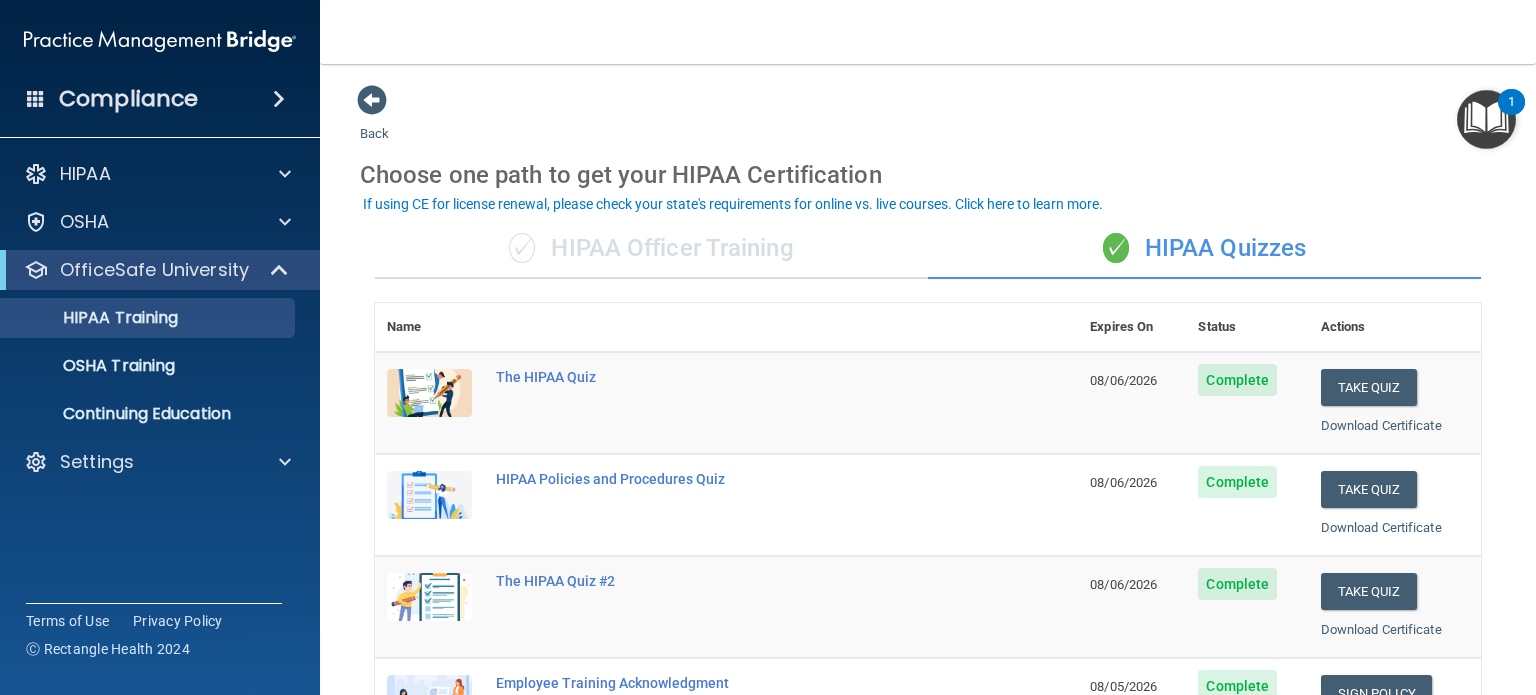 click at bounding box center [1486, 119] 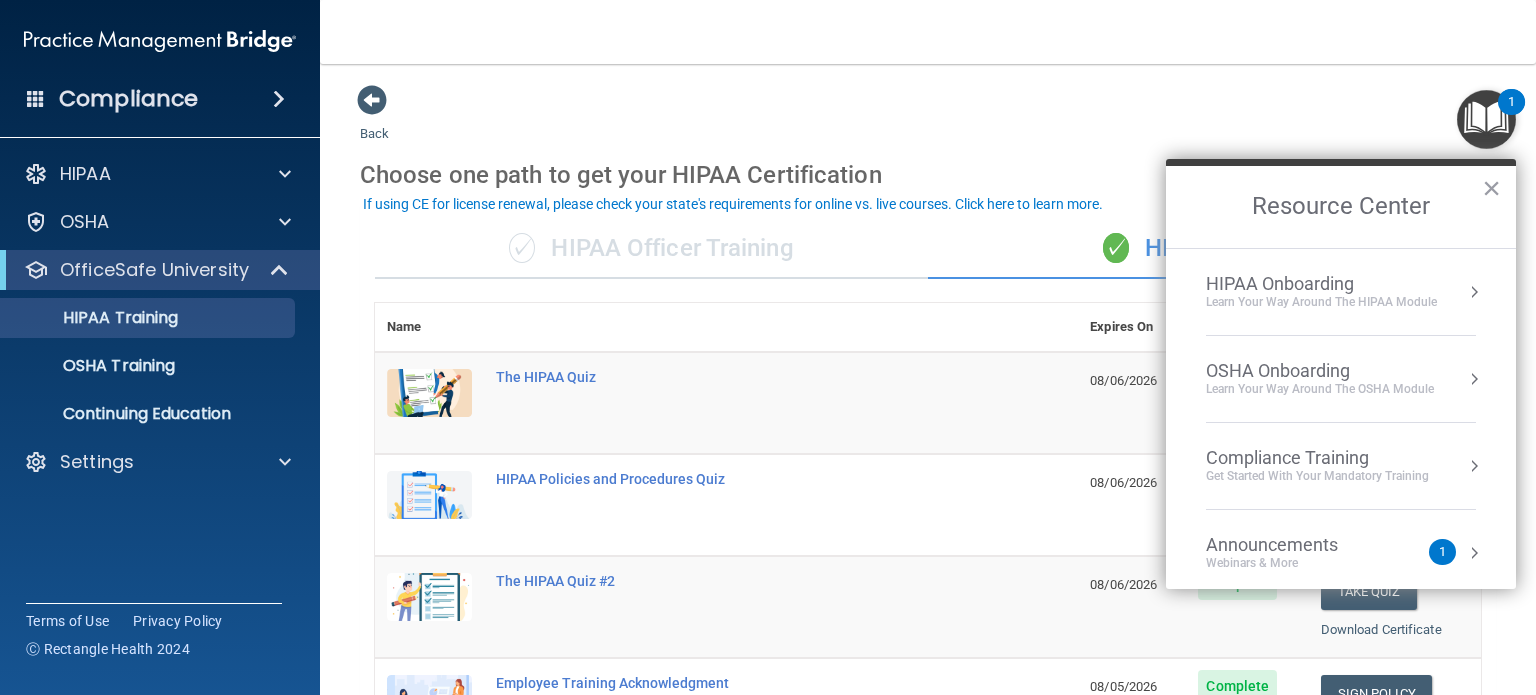 click on "Learn your way around the OSHA module" at bounding box center (1320, 389) 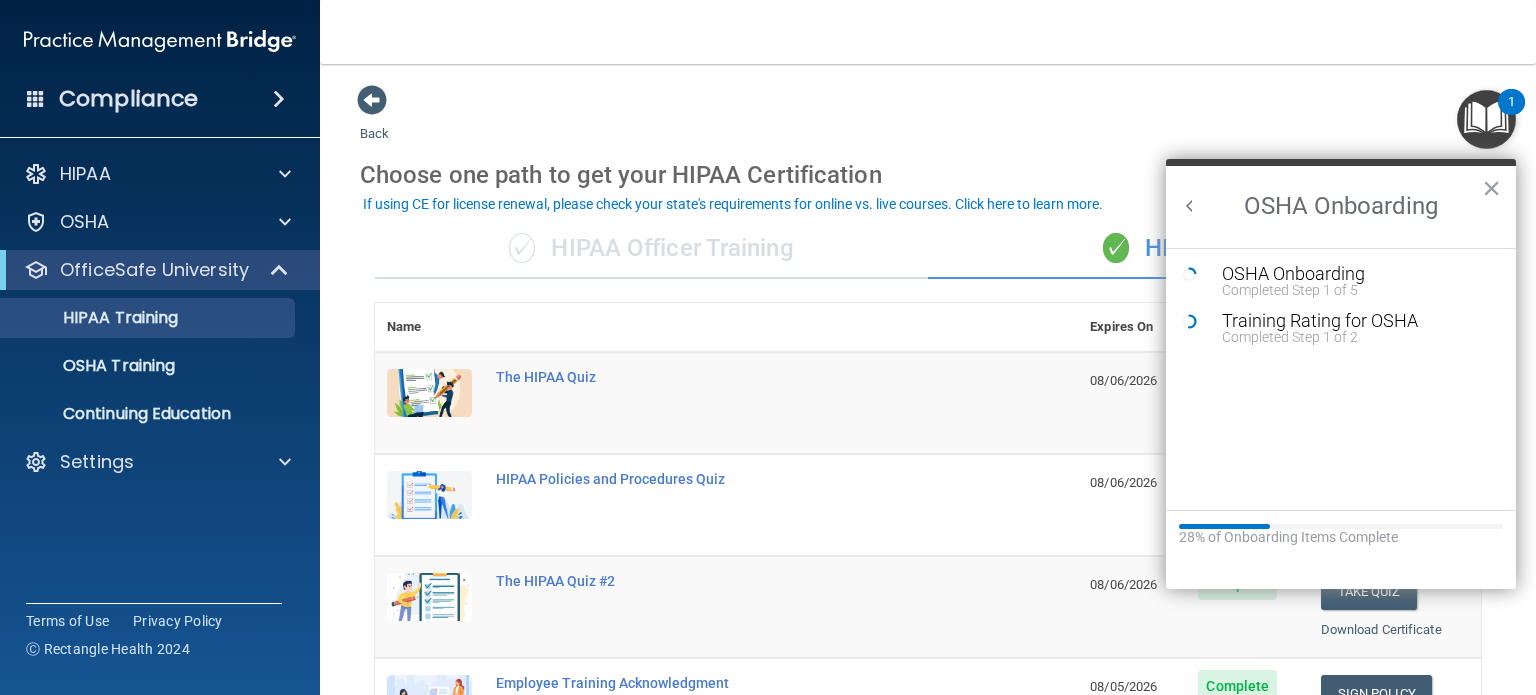 scroll, scrollTop: 0, scrollLeft: 0, axis: both 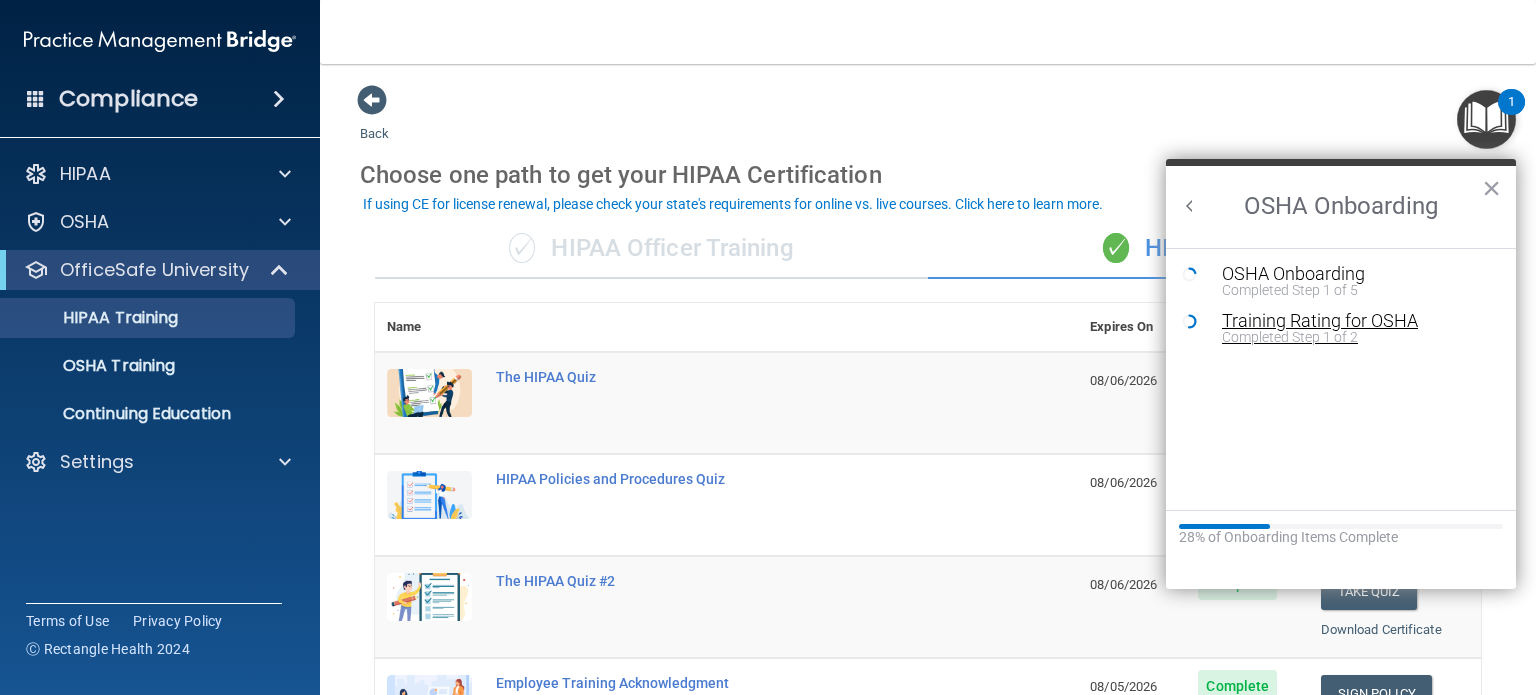 click on "Completed Step 1 of 2" at bounding box center [1356, 337] 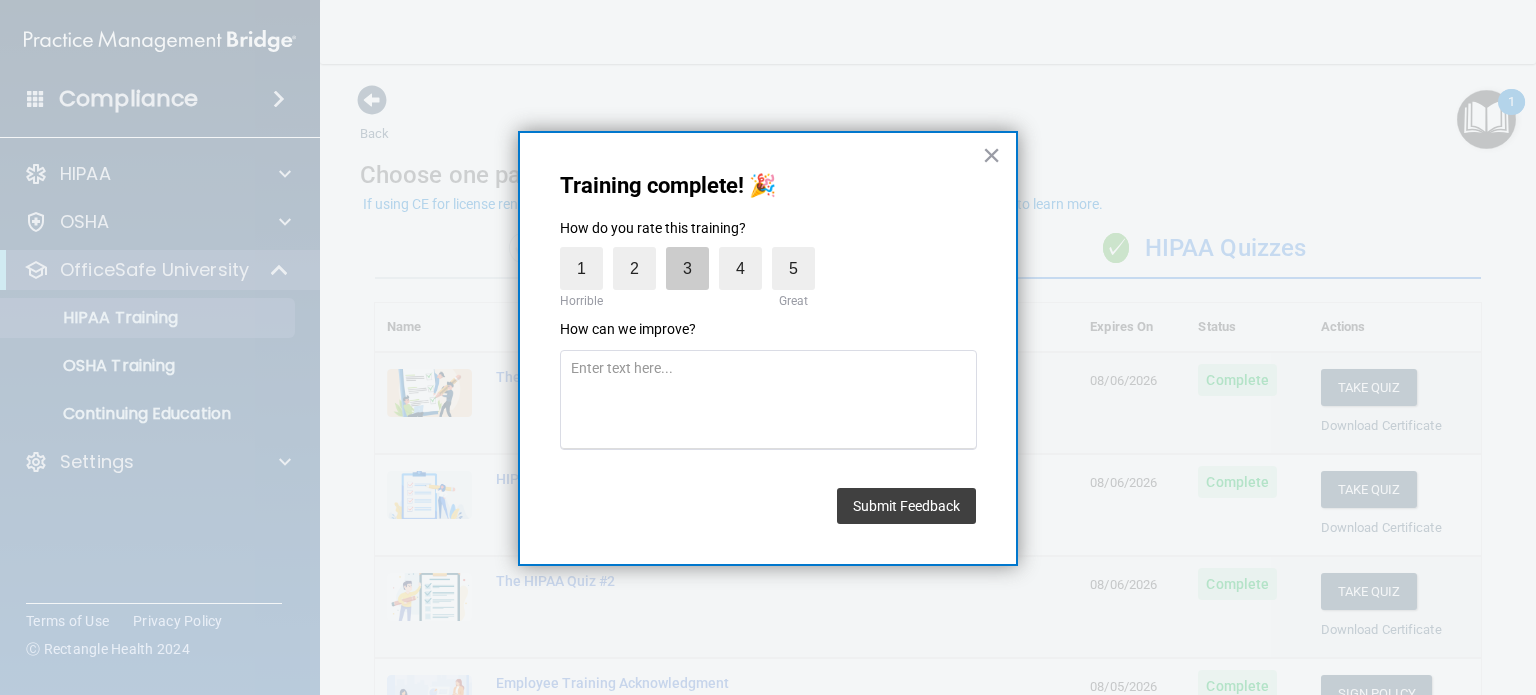 click on "3" at bounding box center (687, 268) 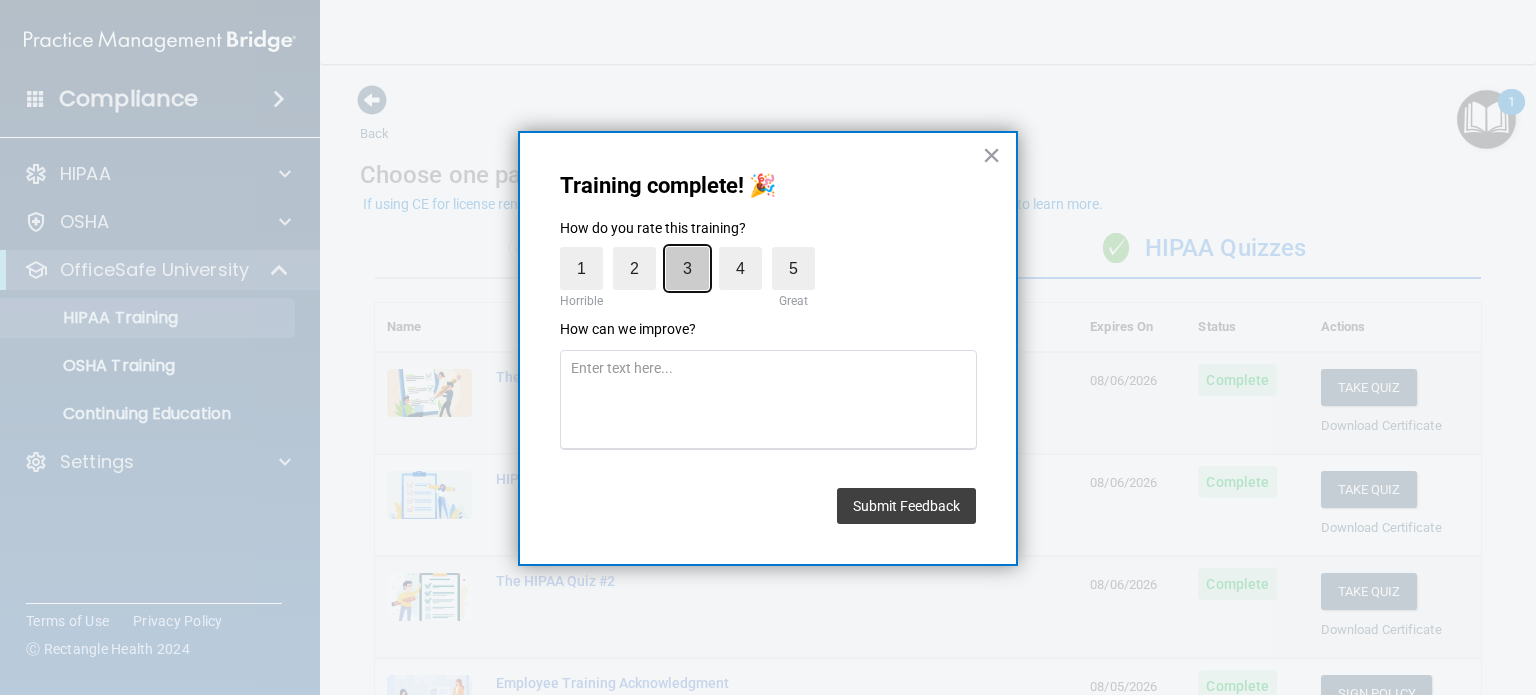 click on "3" at bounding box center (641, 252) 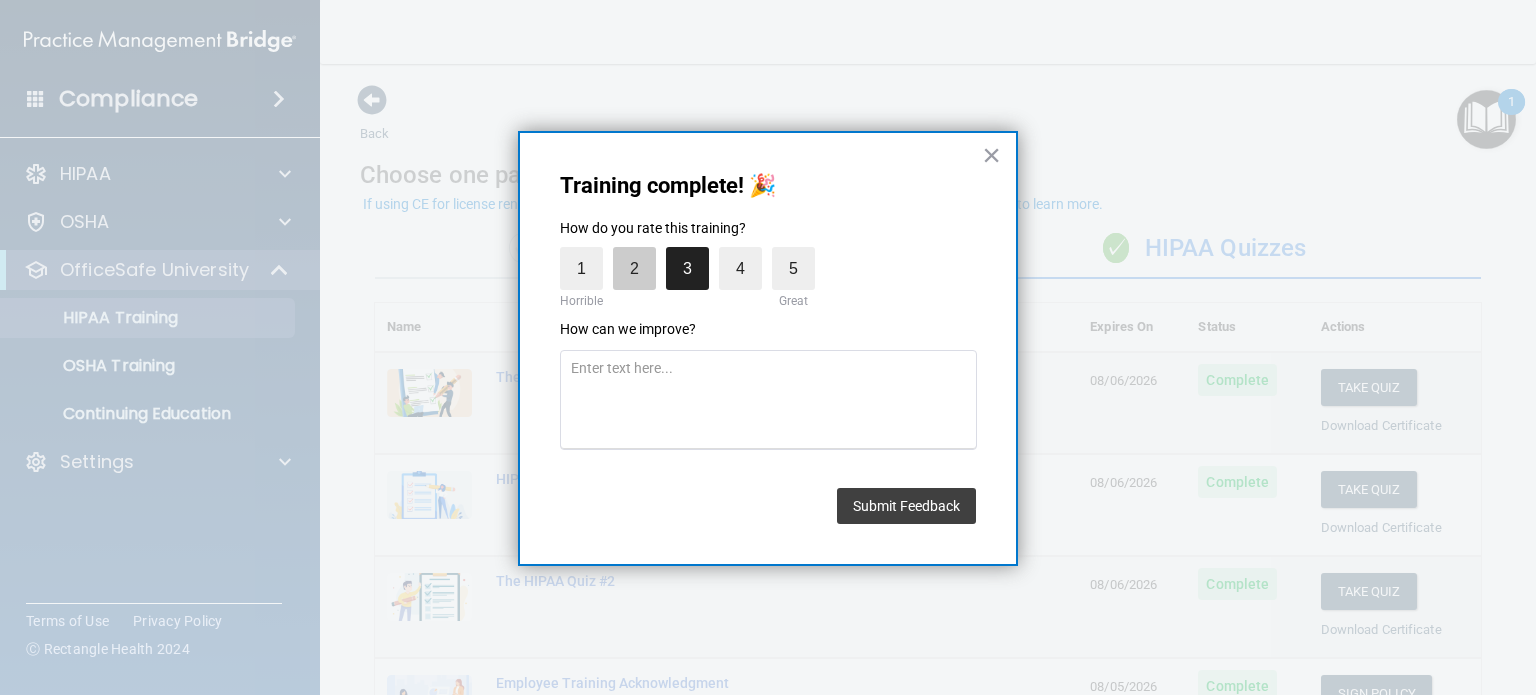 click on "2" at bounding box center (634, 268) 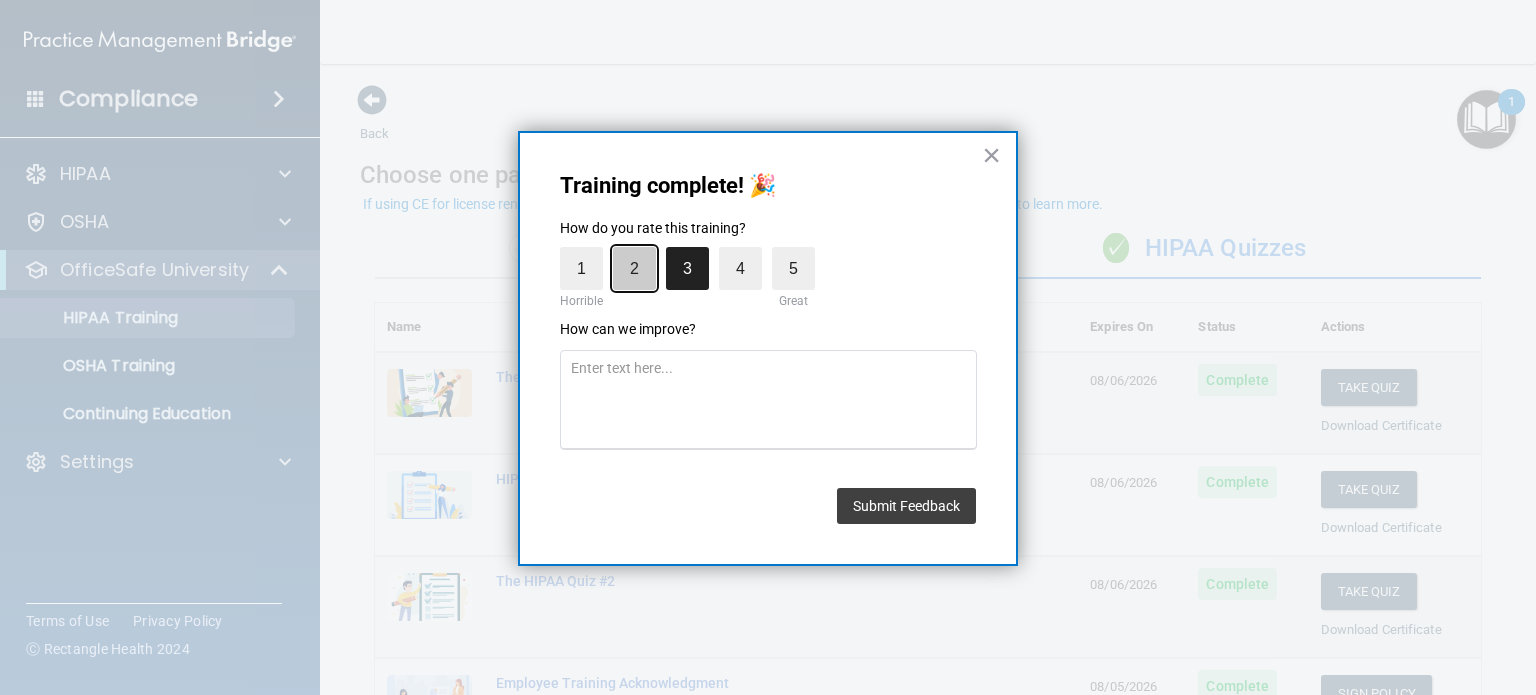 click on "2" at bounding box center (588, 252) 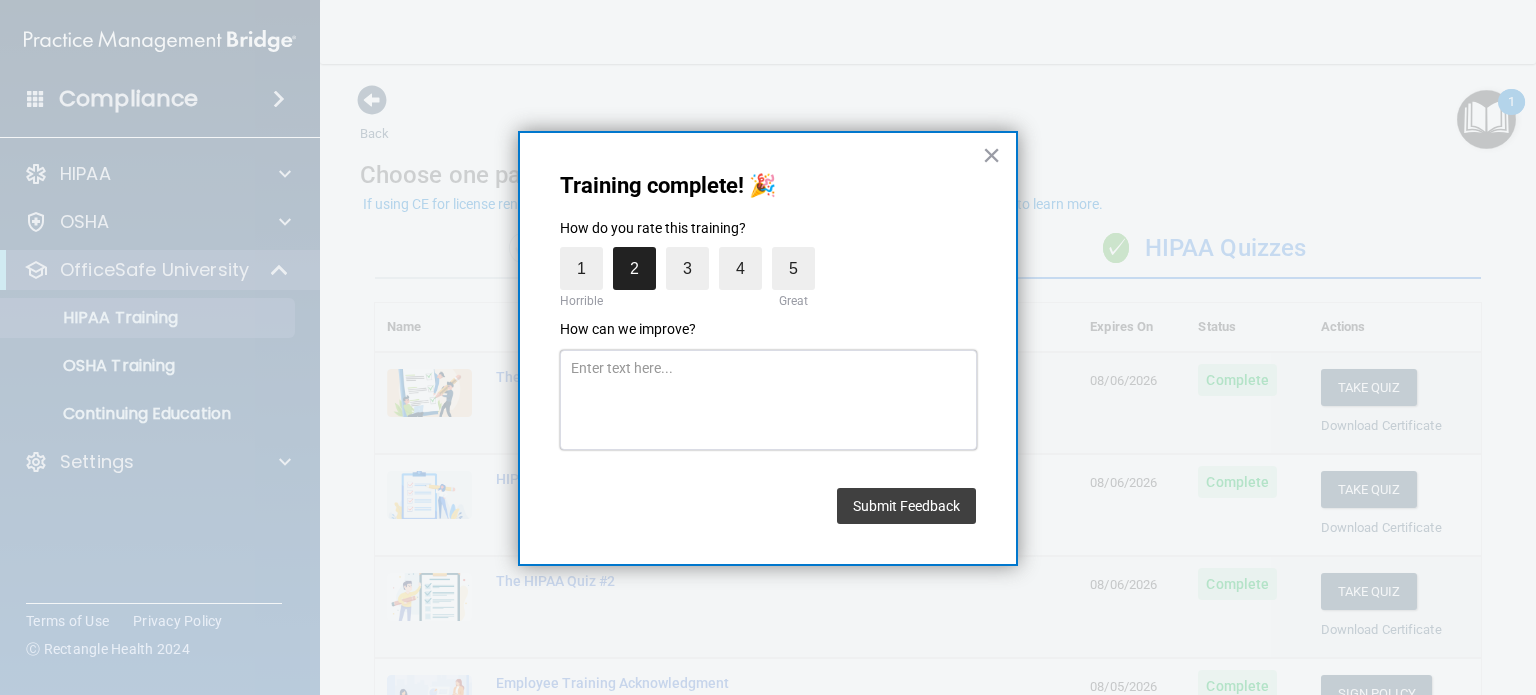 click at bounding box center [768, 400] 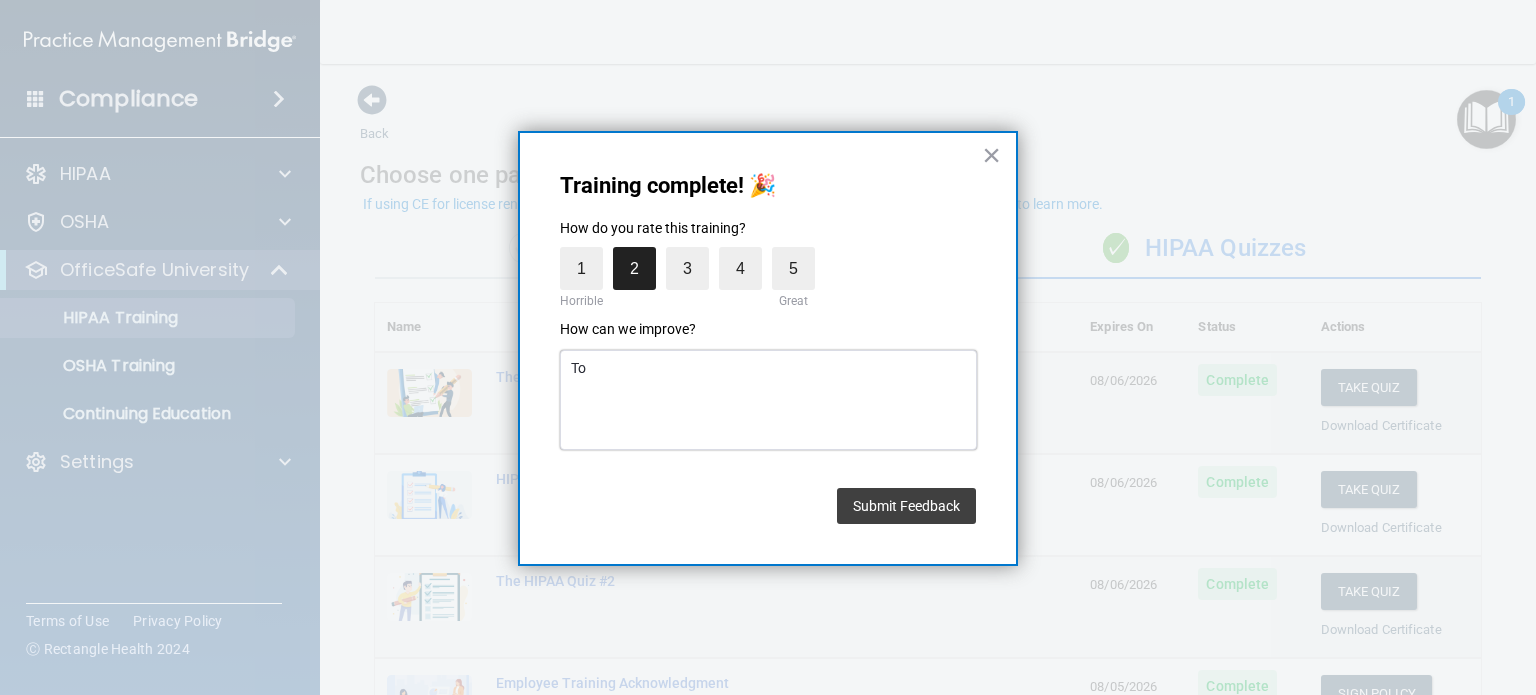 type on "T" 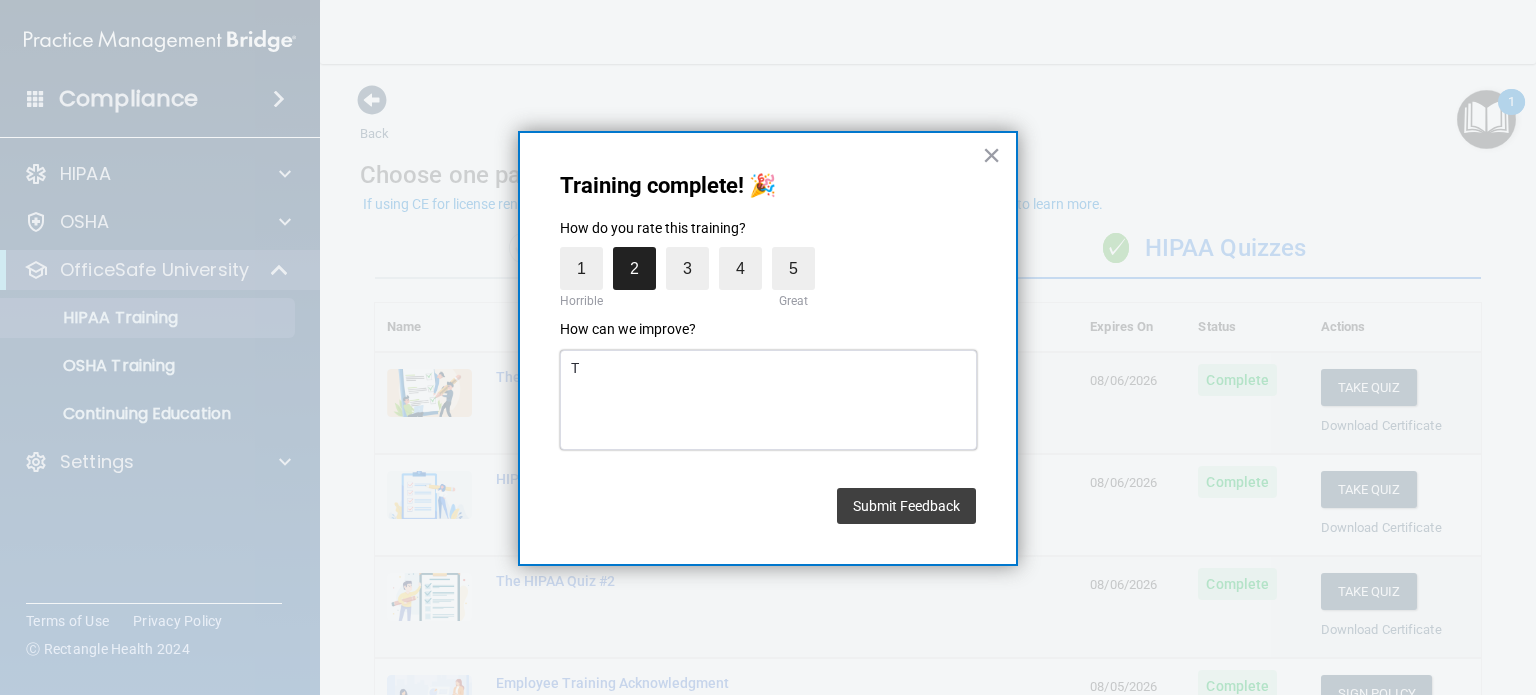 type 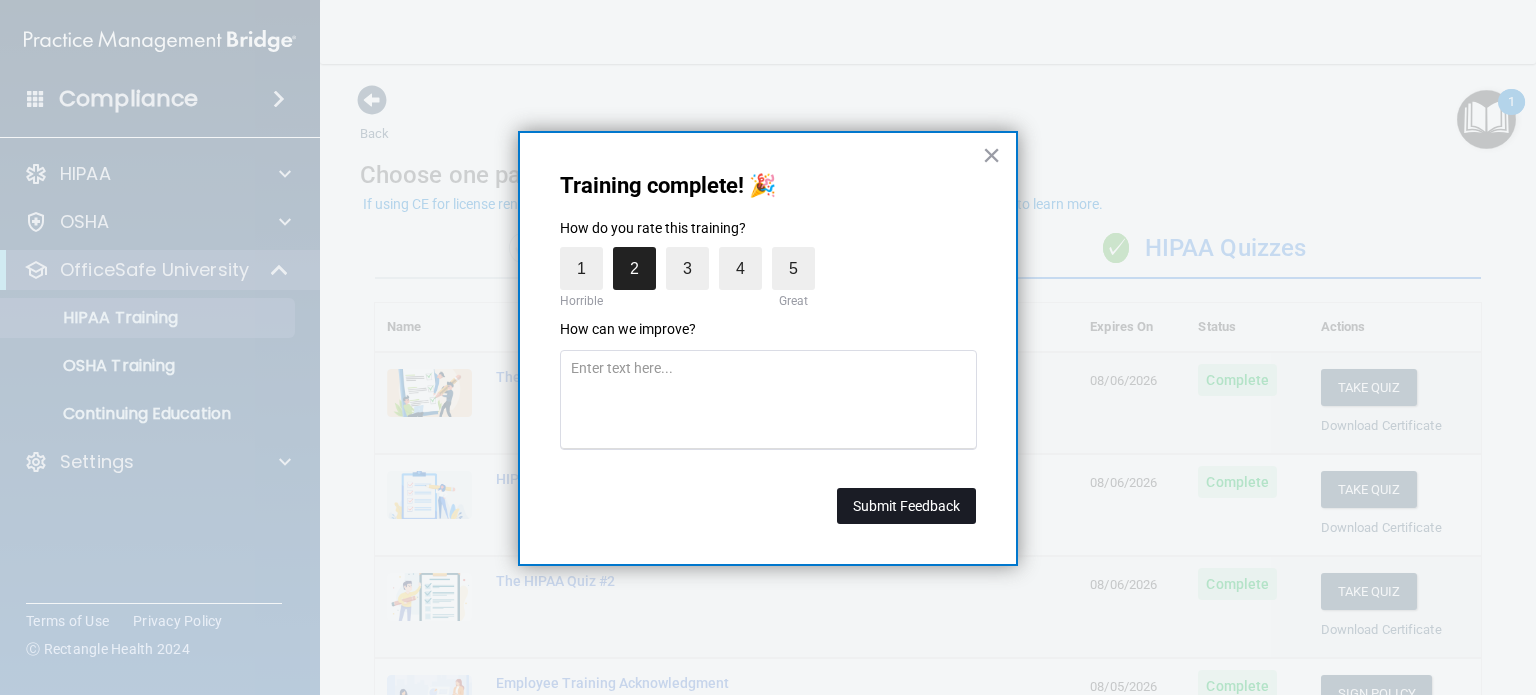 click on "Submit Feedback" at bounding box center (906, 506) 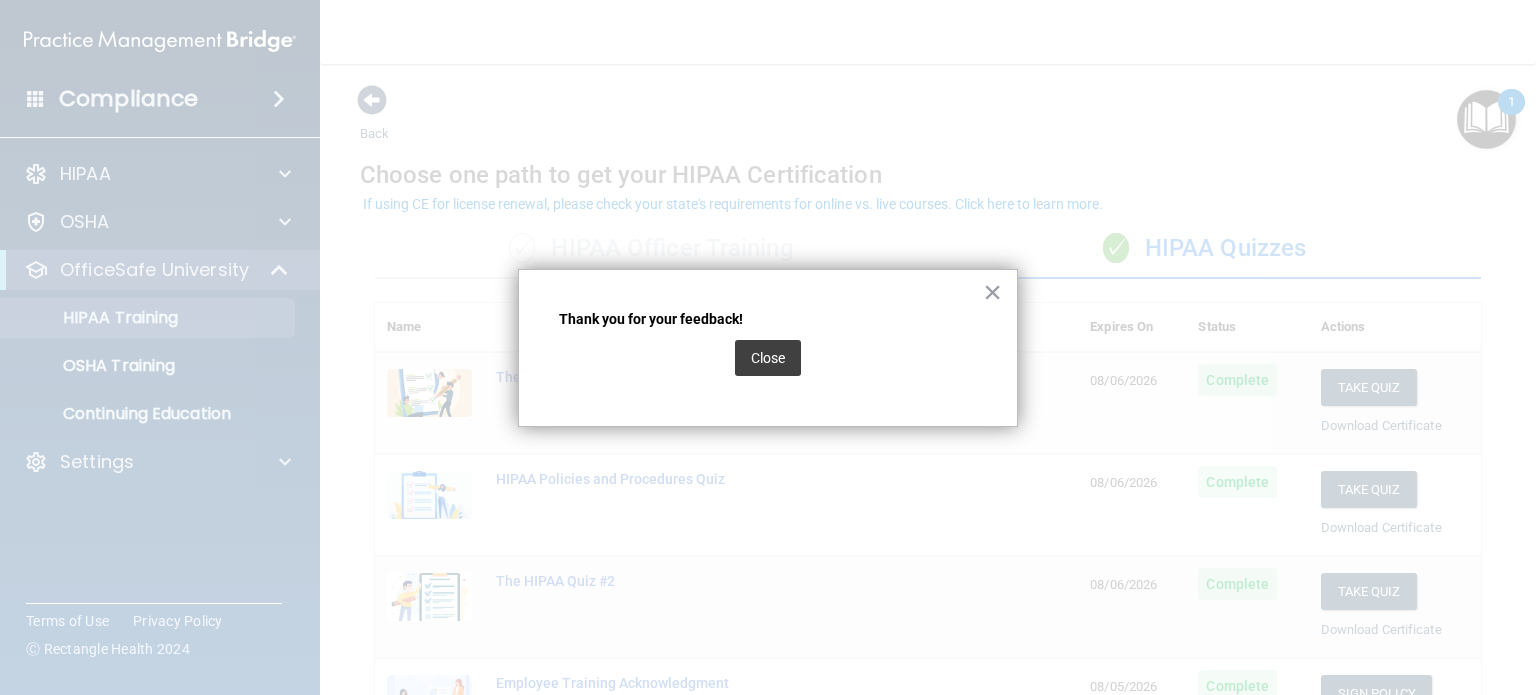 click on "Close" at bounding box center (768, 358) 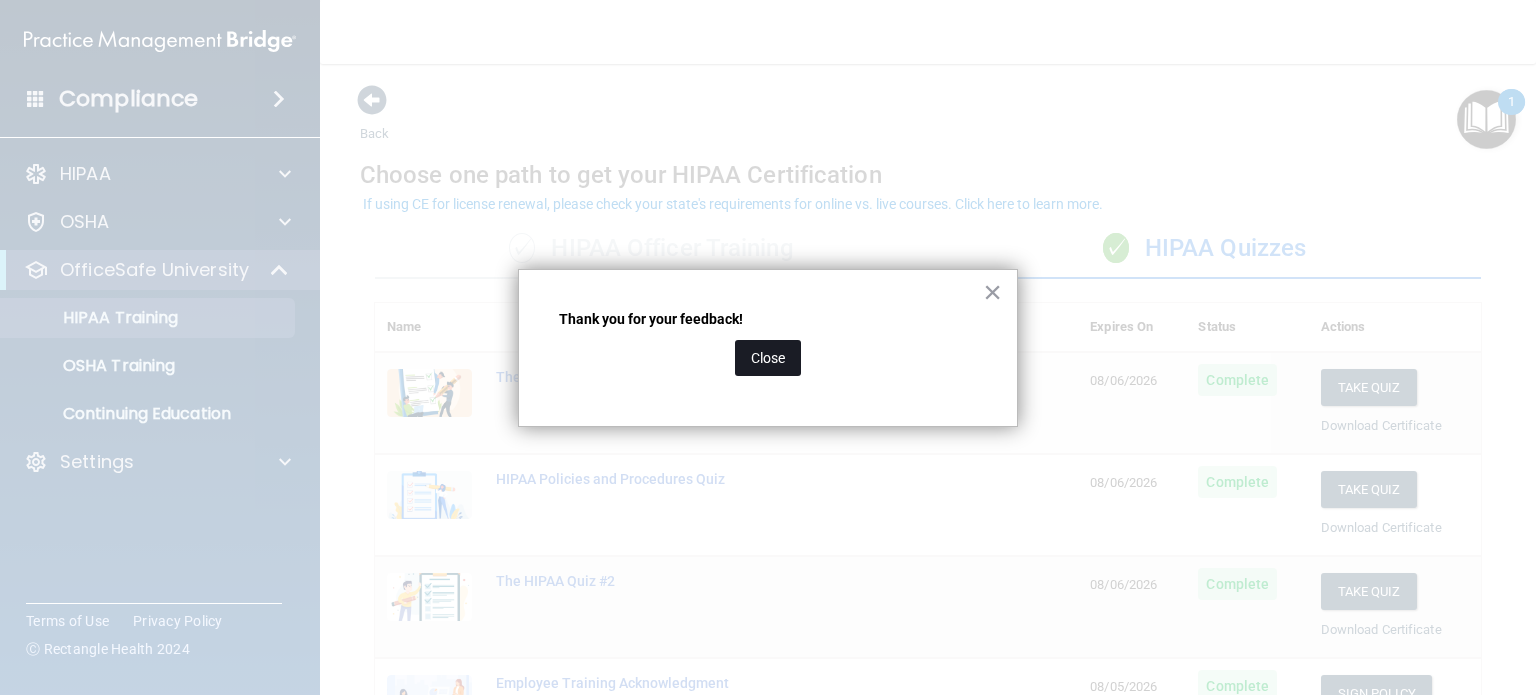click on "Close" at bounding box center (768, 358) 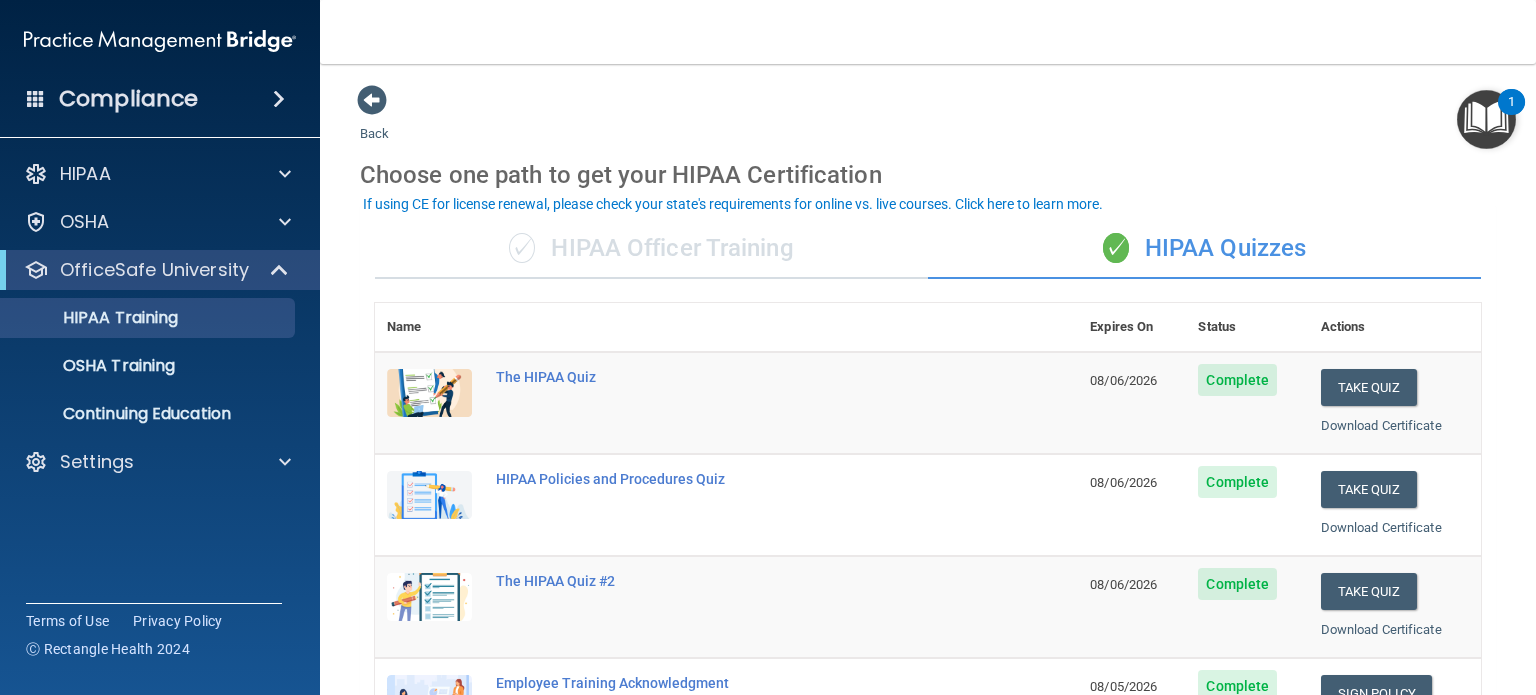 click at bounding box center (1486, 119) 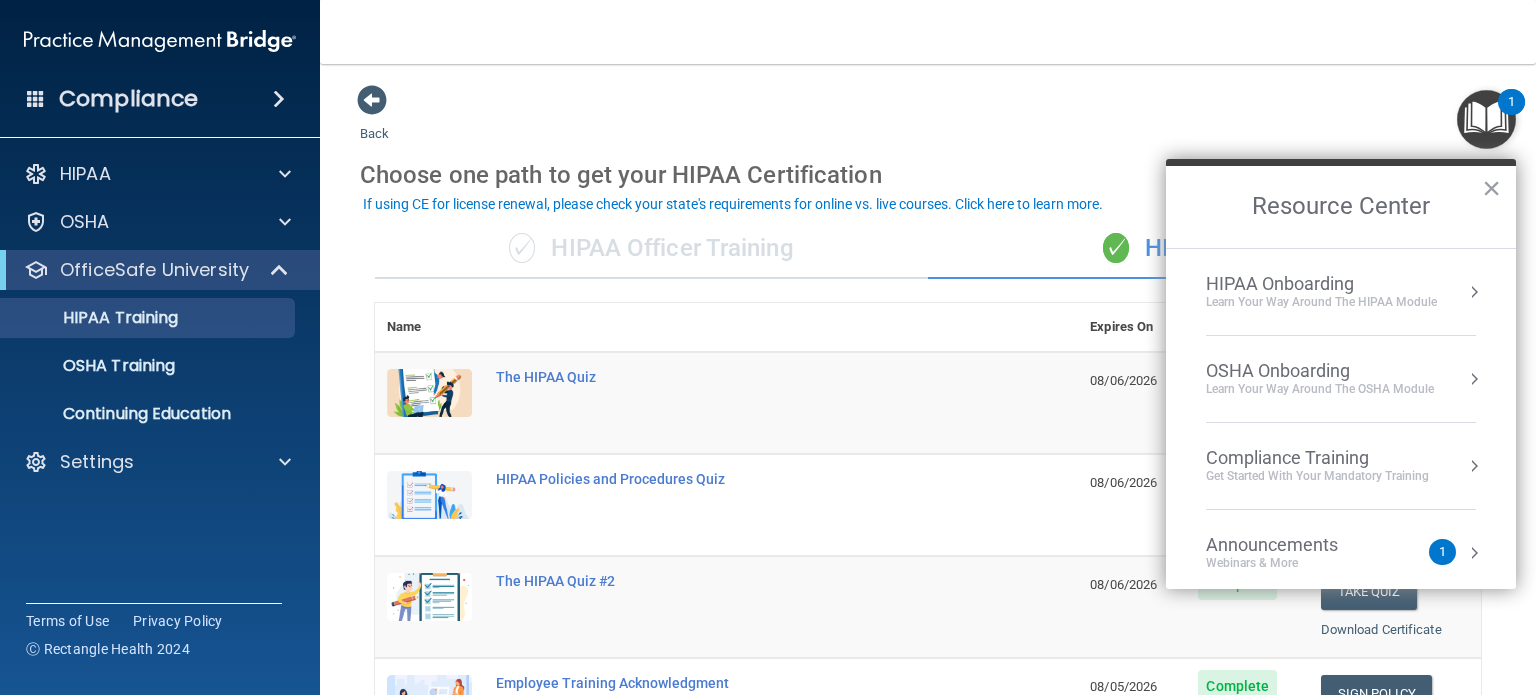 click on "OSHA Onboarding" at bounding box center [1320, 371] 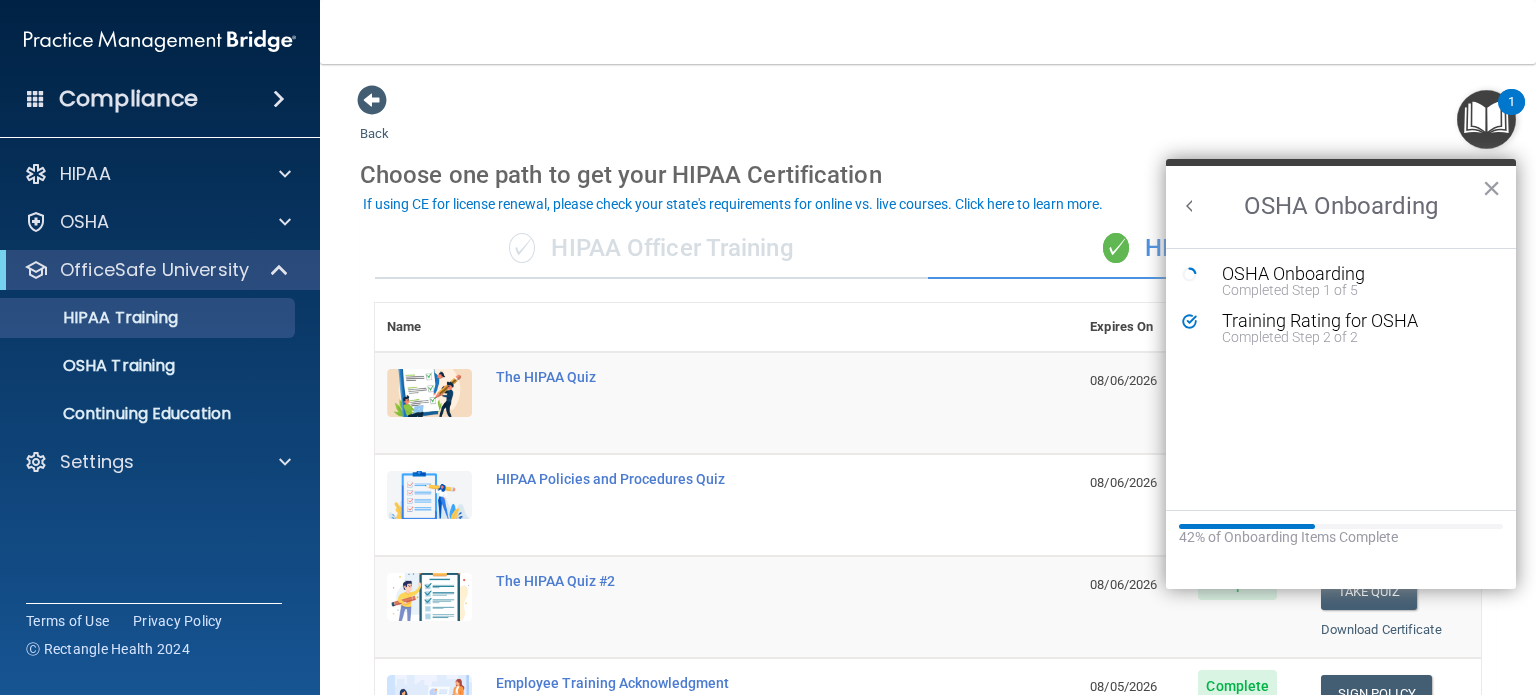 scroll, scrollTop: 0, scrollLeft: 0, axis: both 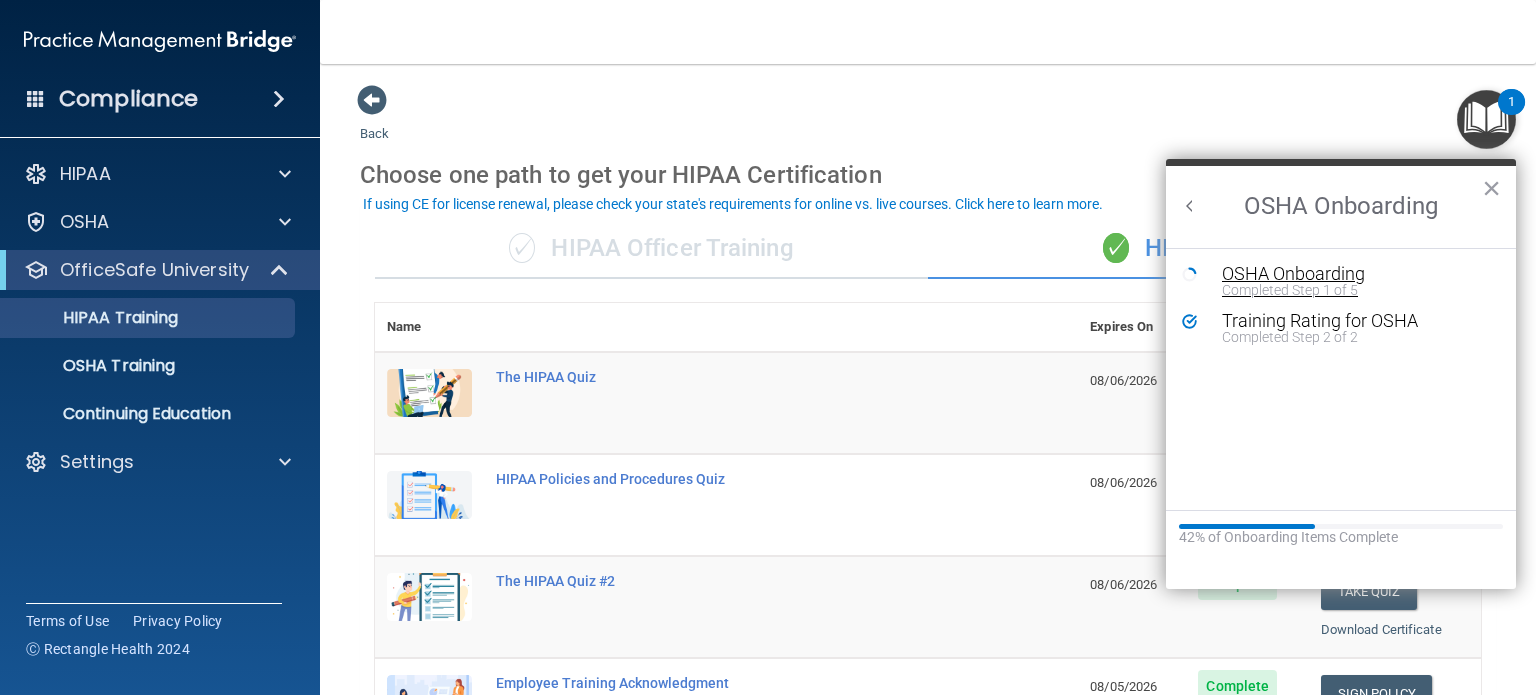 click on "OSHA Onboarding" at bounding box center (1356, 274) 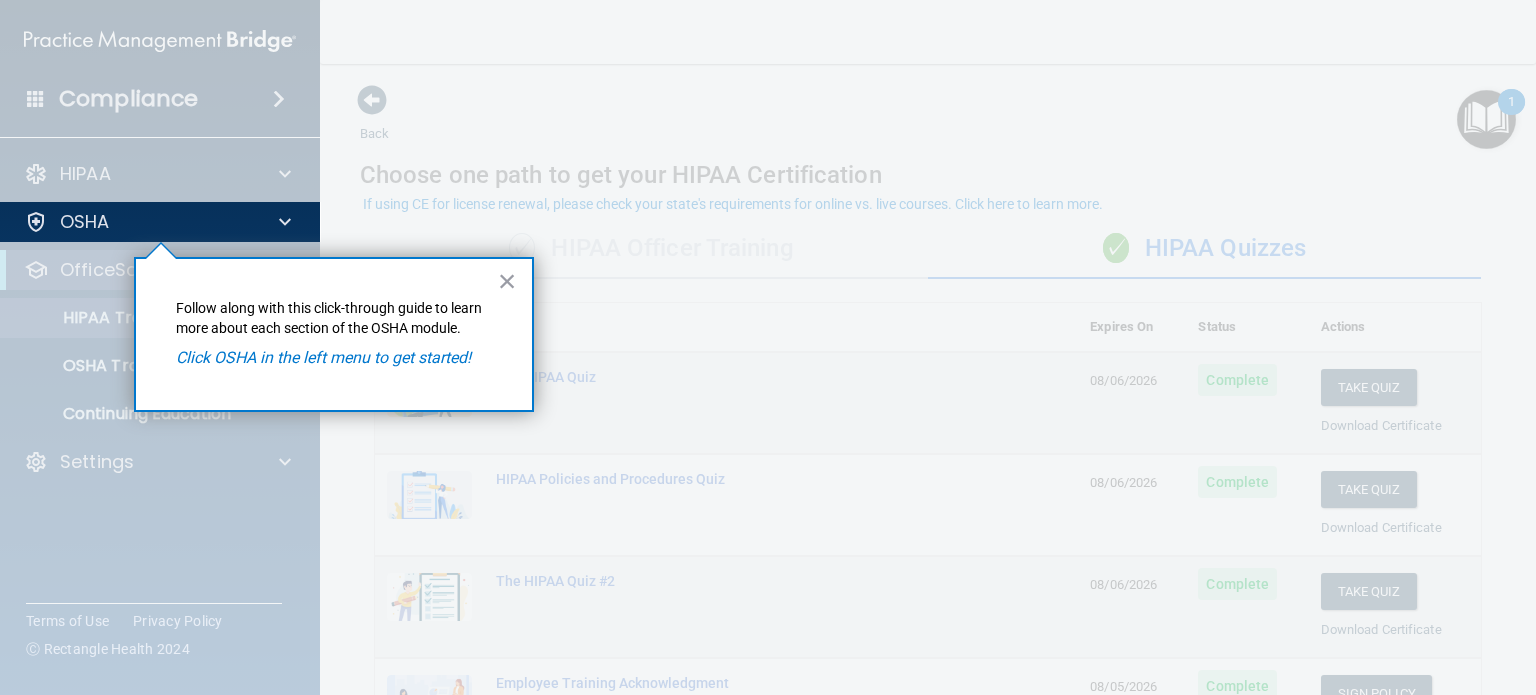 click on "Click OSHA in the left menu to get started!" at bounding box center [323, 357] 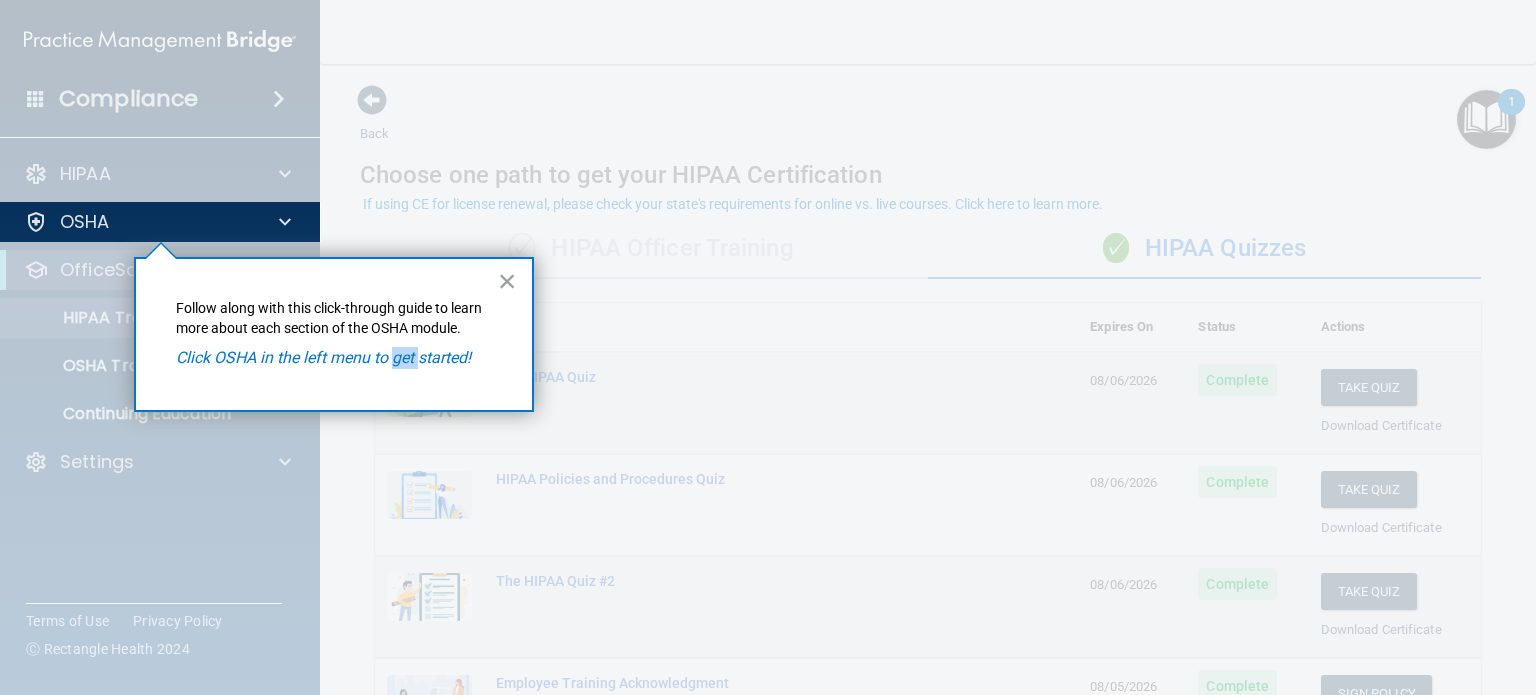 click on "Click OSHA in the left menu to get started!" at bounding box center (323, 357) 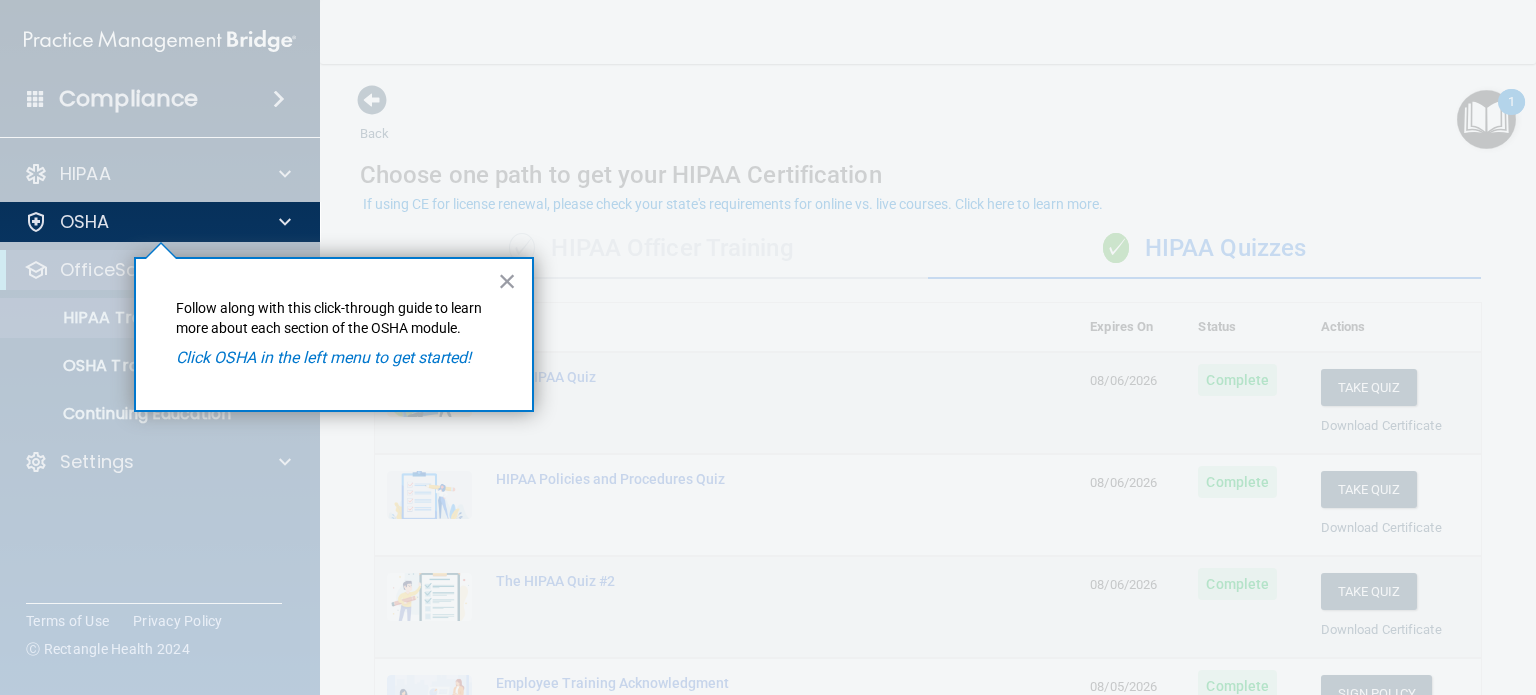 click on "× Follow along with this click-through guide to learn more about each section of the OSHA module. Click OSHA in the left menu to get started!" at bounding box center [334, 334] 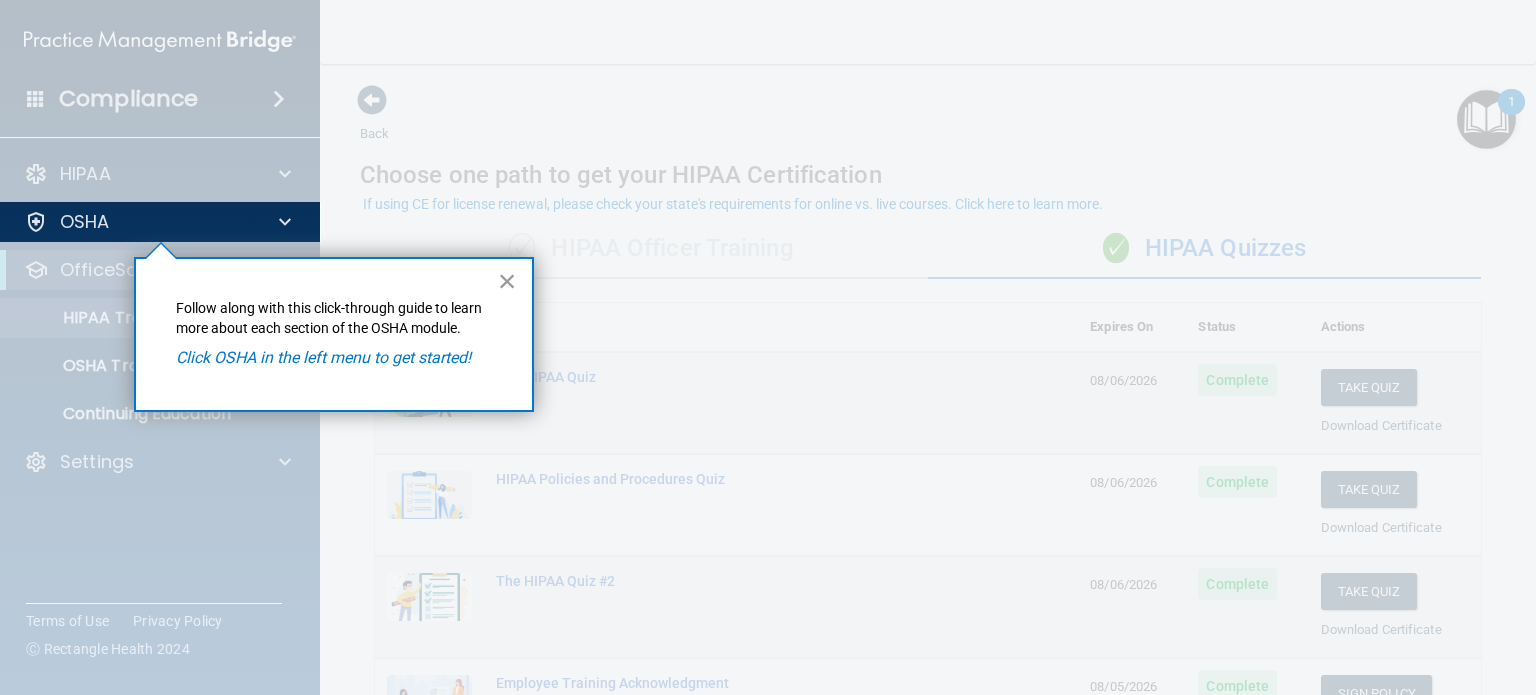 click on "×" at bounding box center (507, 281) 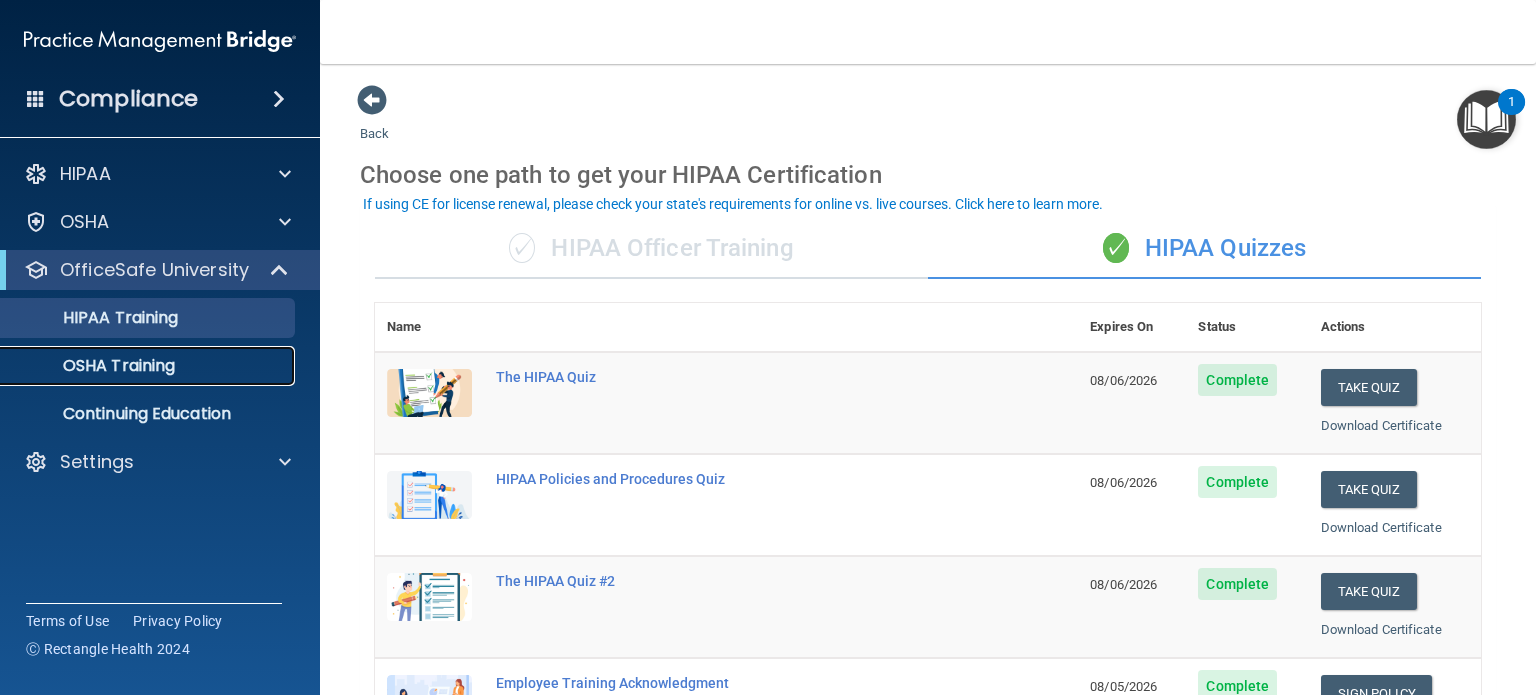 click on "OSHA Training" at bounding box center (137, 366) 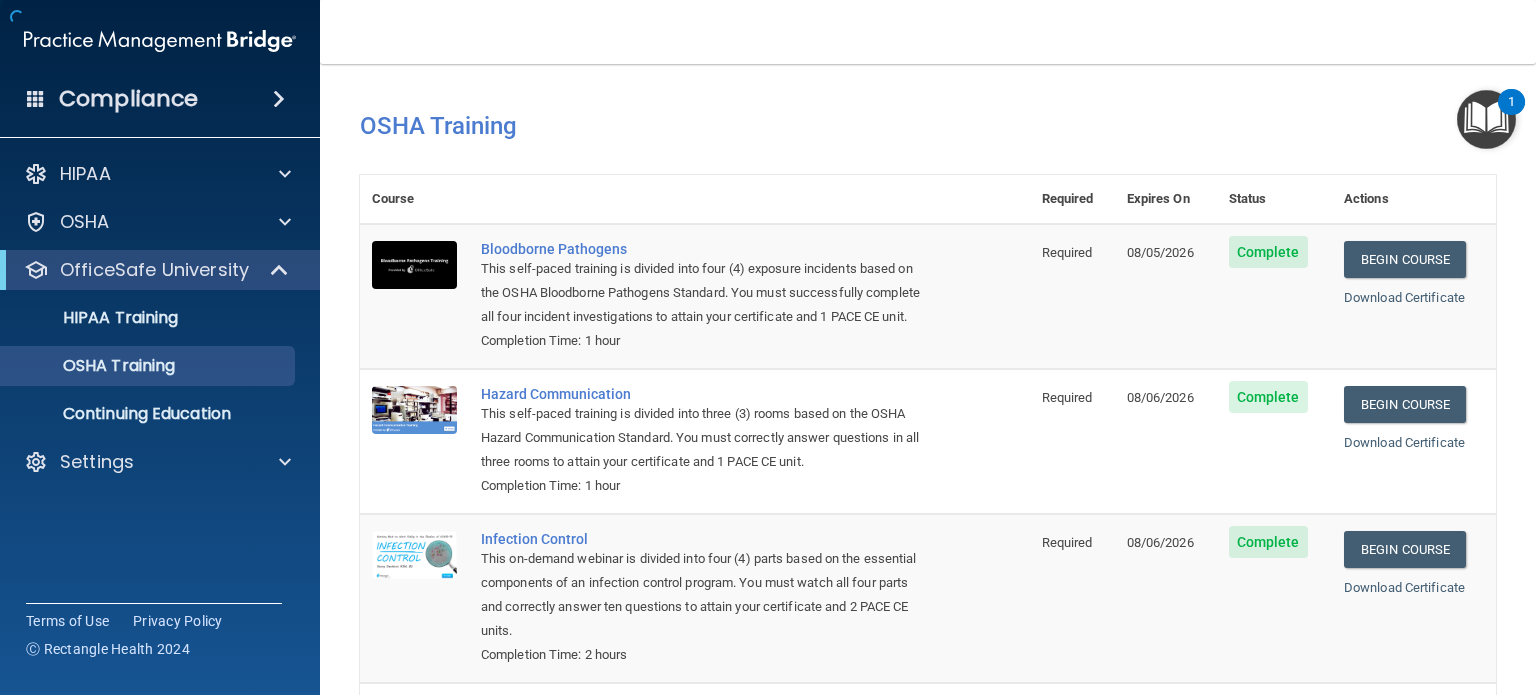 click at bounding box center [1486, 119] 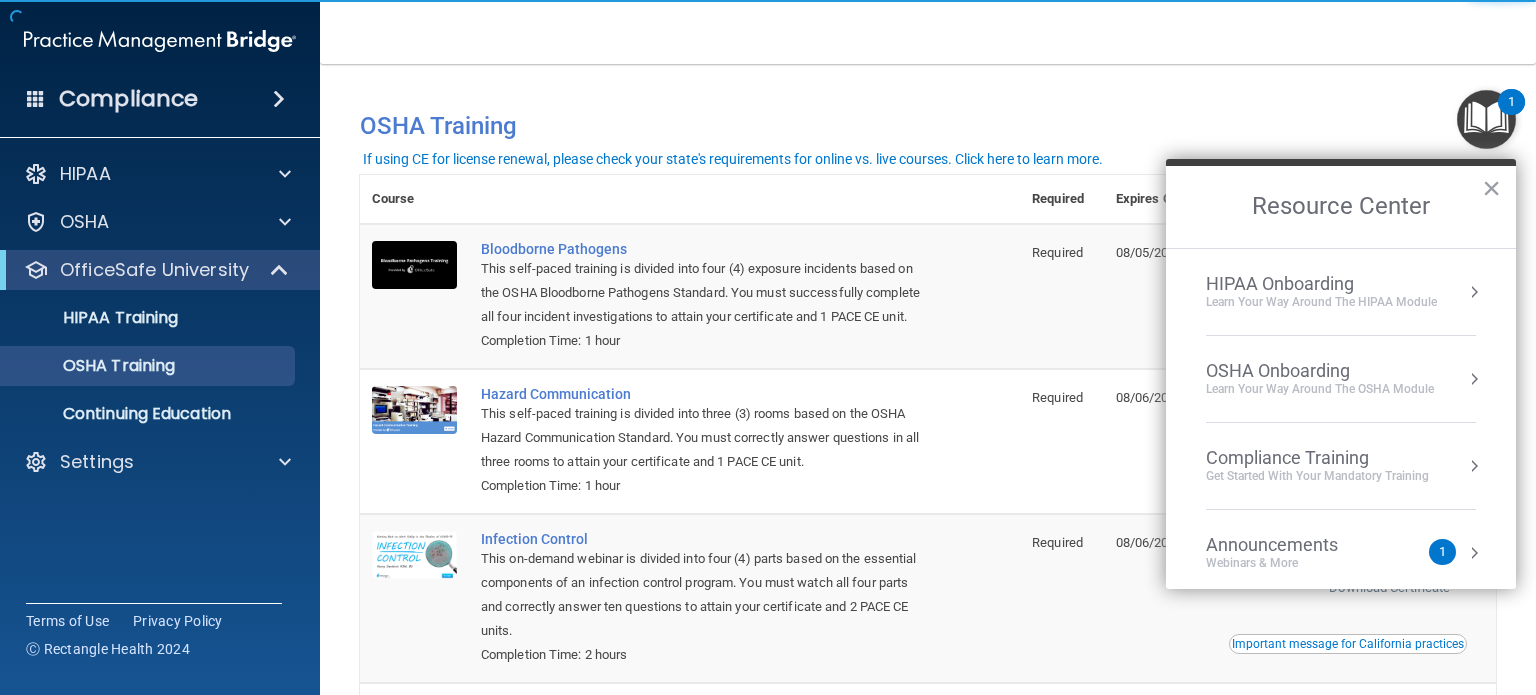 click on "HIPAA Onboarding" at bounding box center (1321, 284) 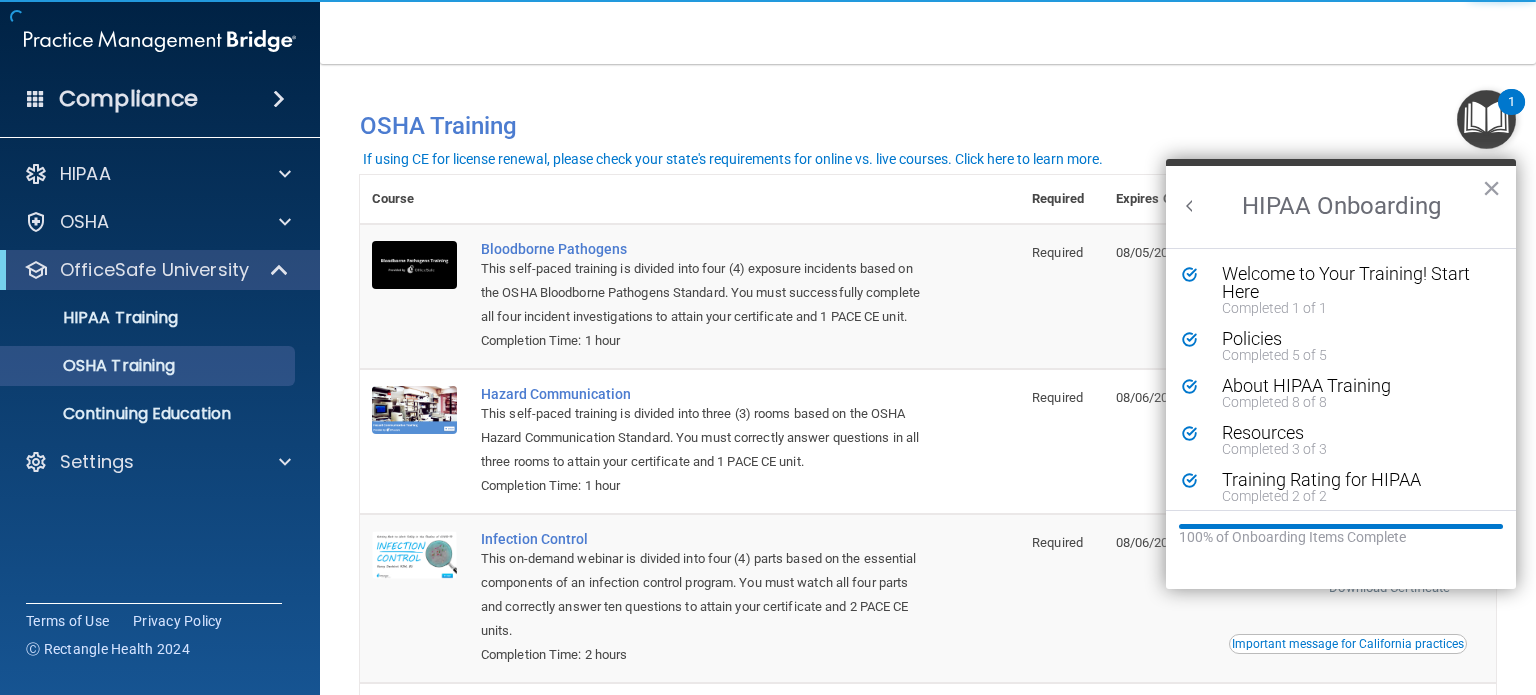 scroll, scrollTop: 0, scrollLeft: 0, axis: both 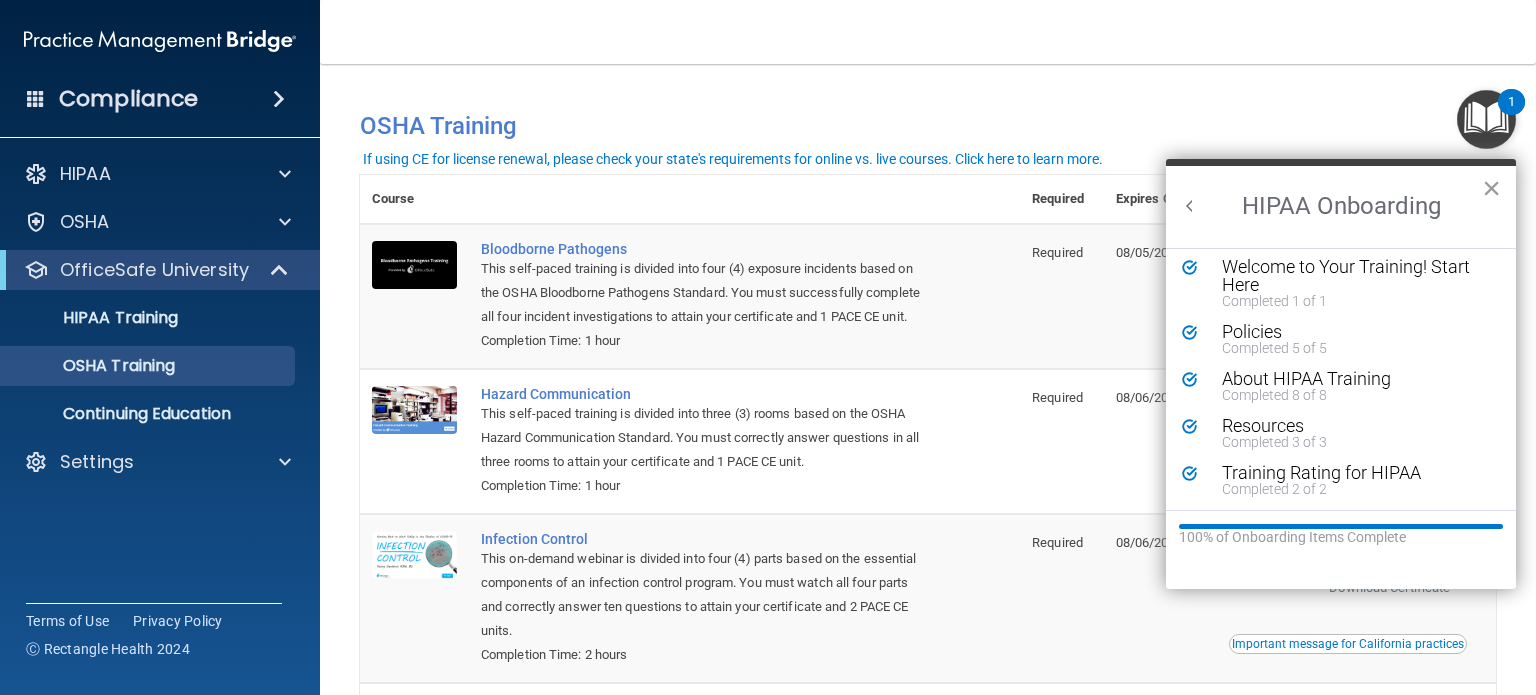 click on "×" at bounding box center [1491, 188] 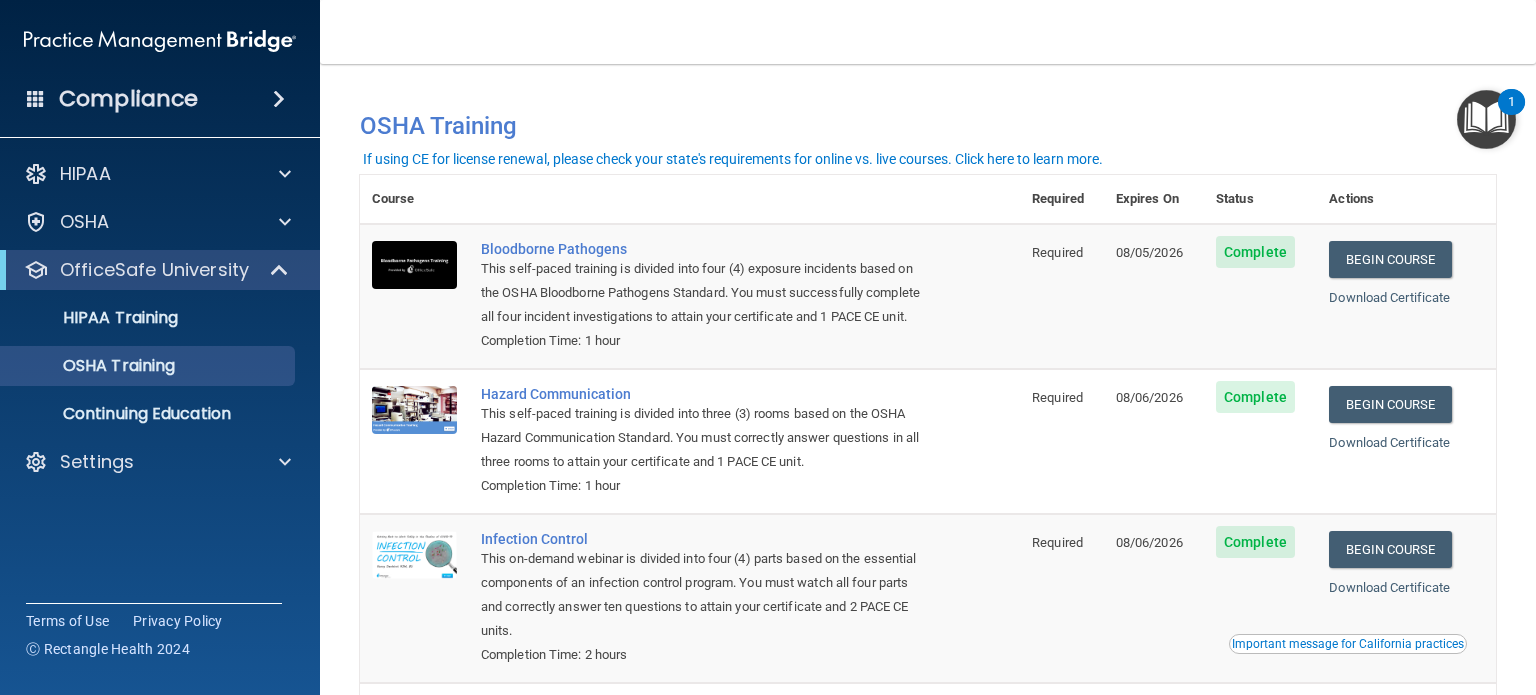 click at bounding box center [1486, 119] 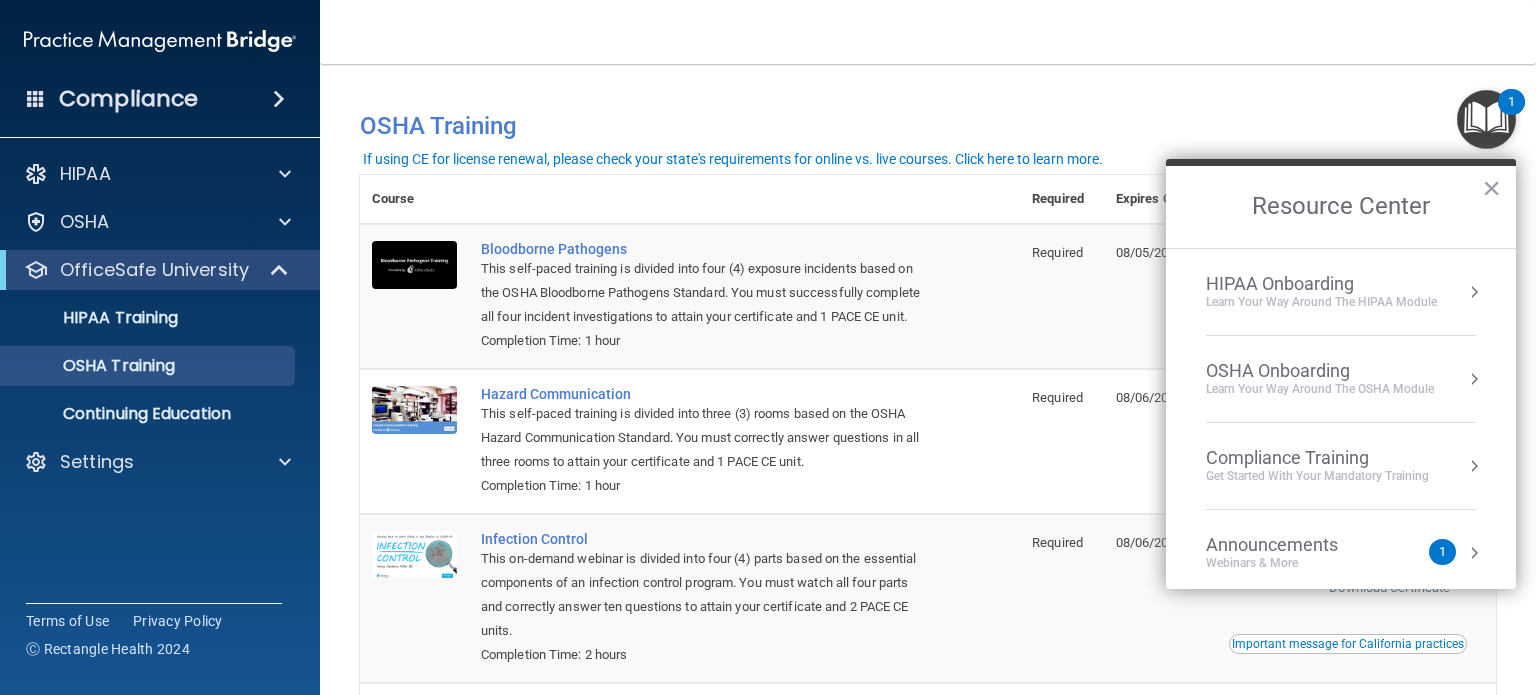 click on "OSHA Onboarding" at bounding box center (1320, 371) 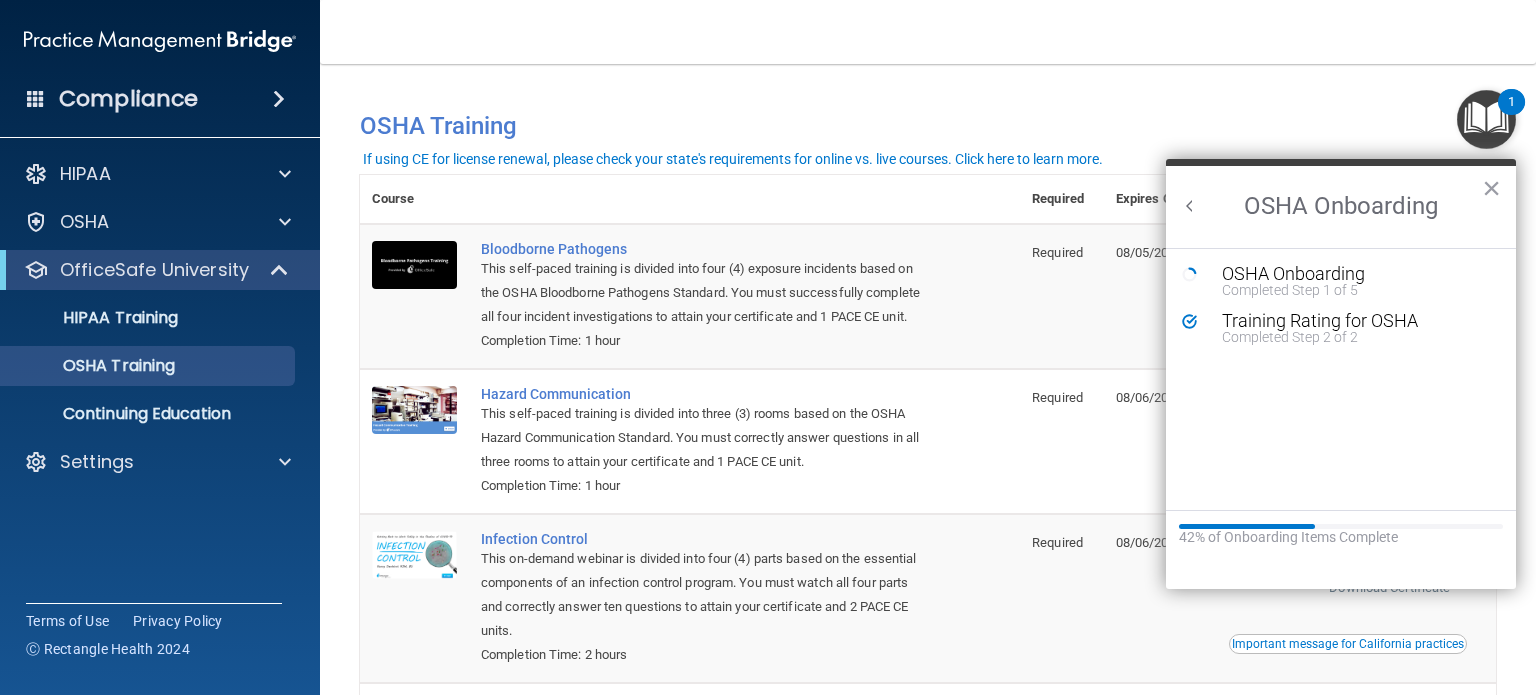 scroll, scrollTop: 0, scrollLeft: 0, axis: both 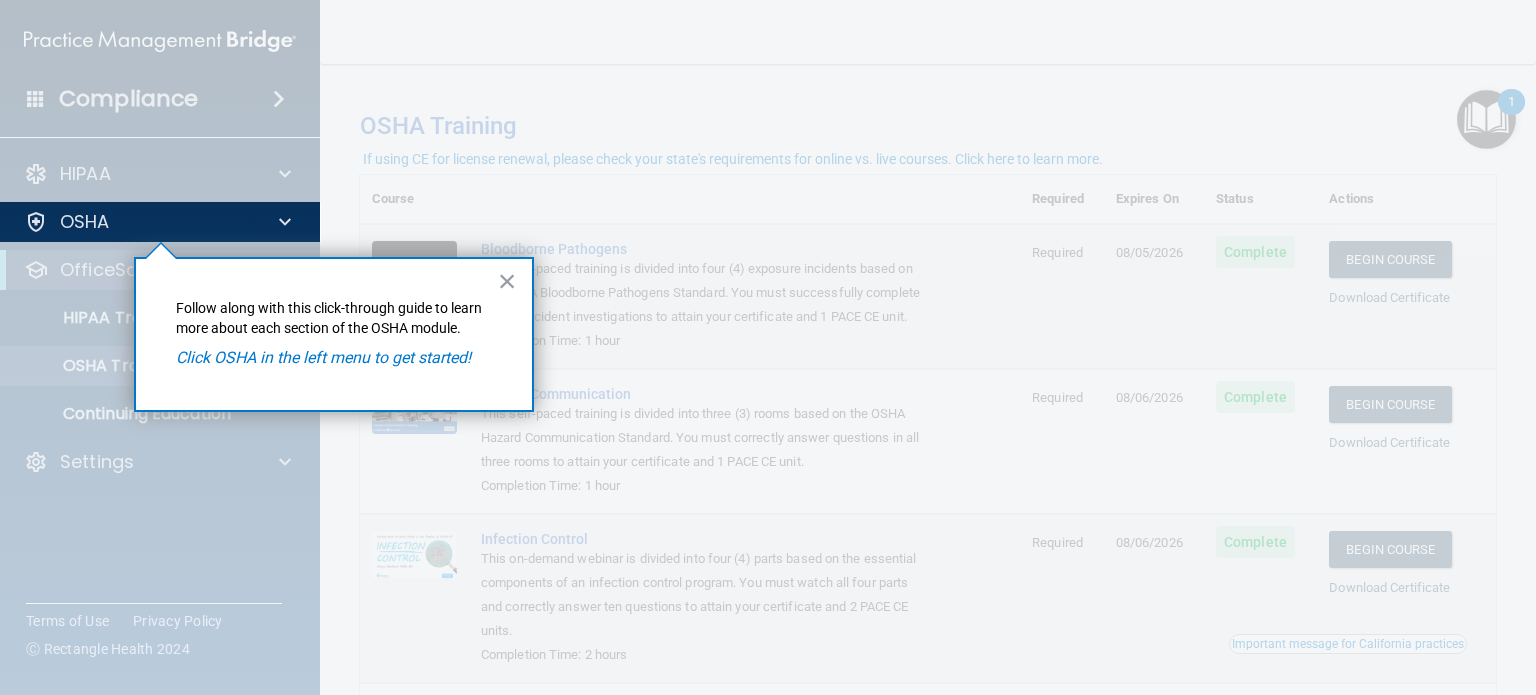 click on "Click OSHA in the left menu to get started!" at bounding box center [323, 357] 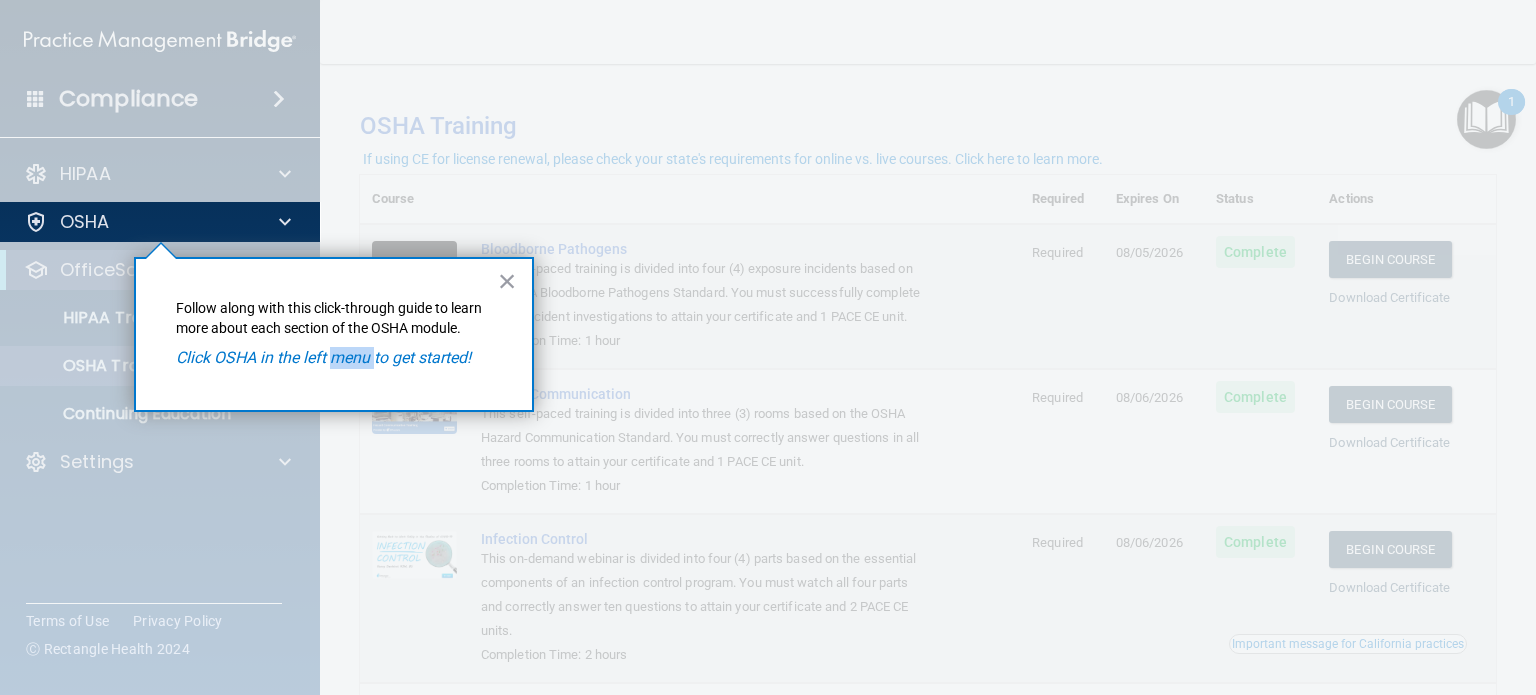 click on "Click OSHA in the left menu to get started!" at bounding box center [323, 357] 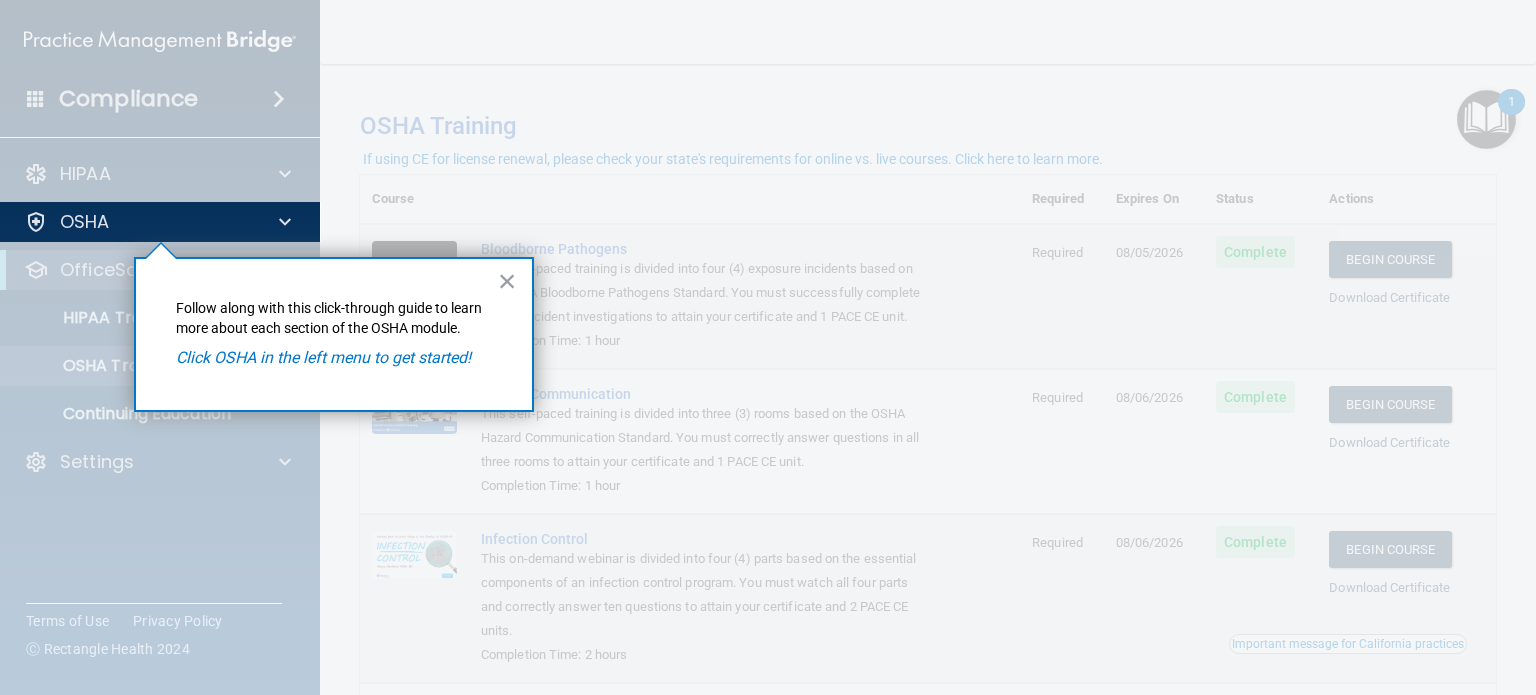 click on "× Follow along with this click-through guide to learn more about each section of the OSHA module. Click OSHA in the left menu to get started!" at bounding box center [334, 334] 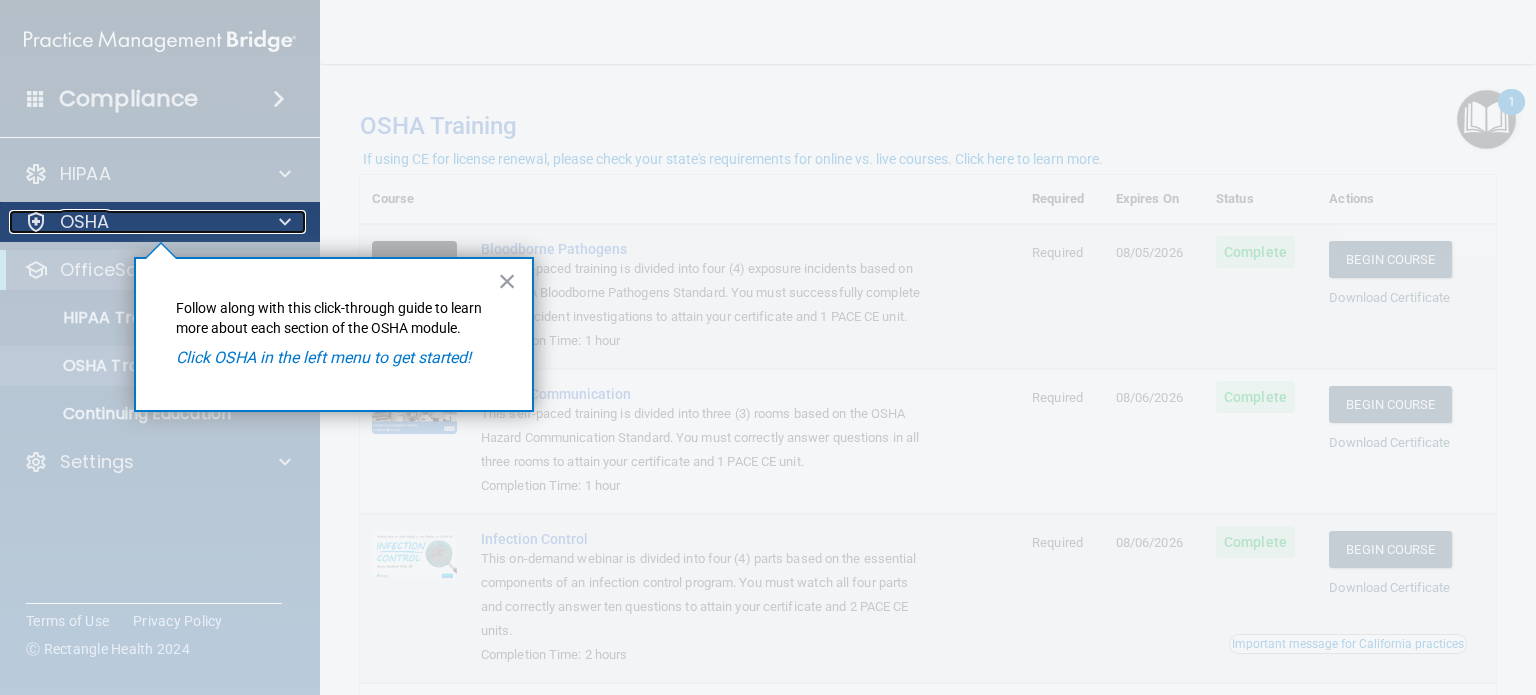 click on "OSHA" at bounding box center (85, 222) 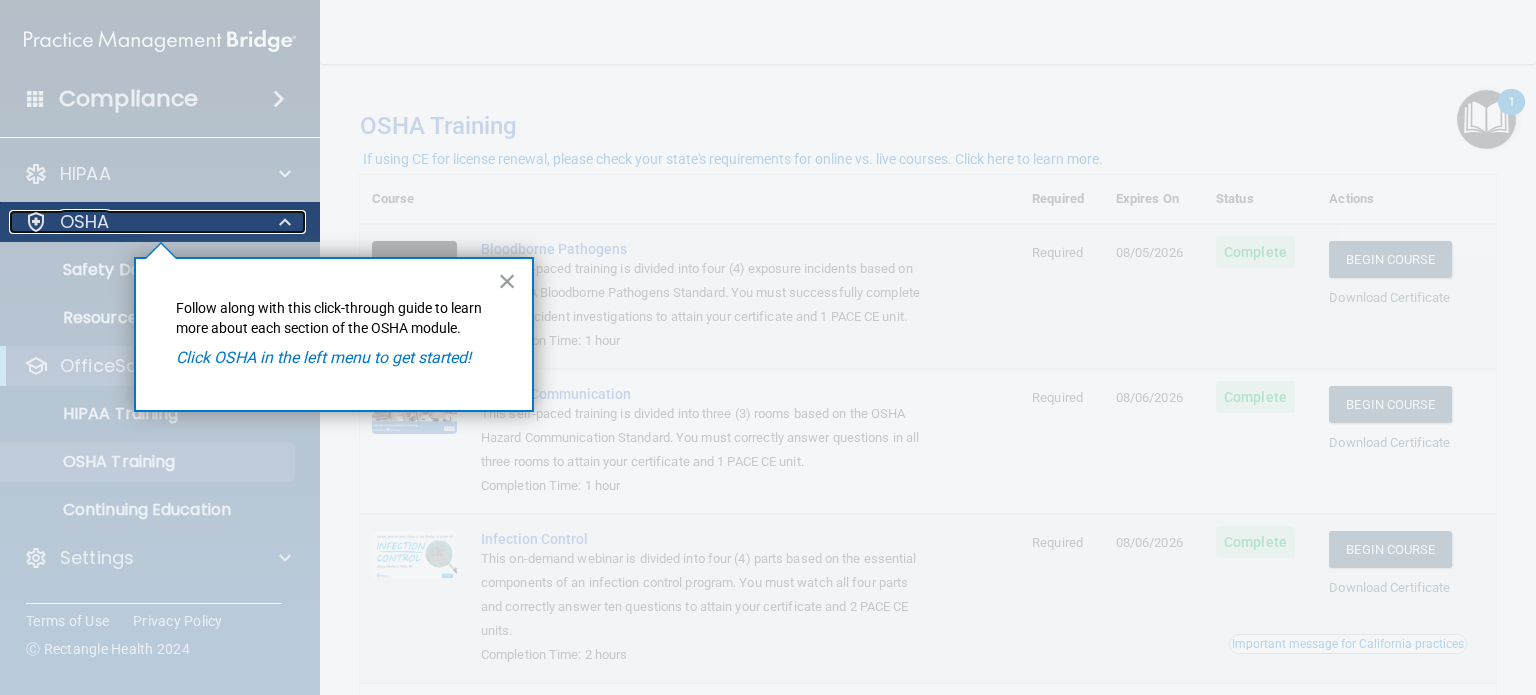 click on "OSHA" at bounding box center [85, 222] 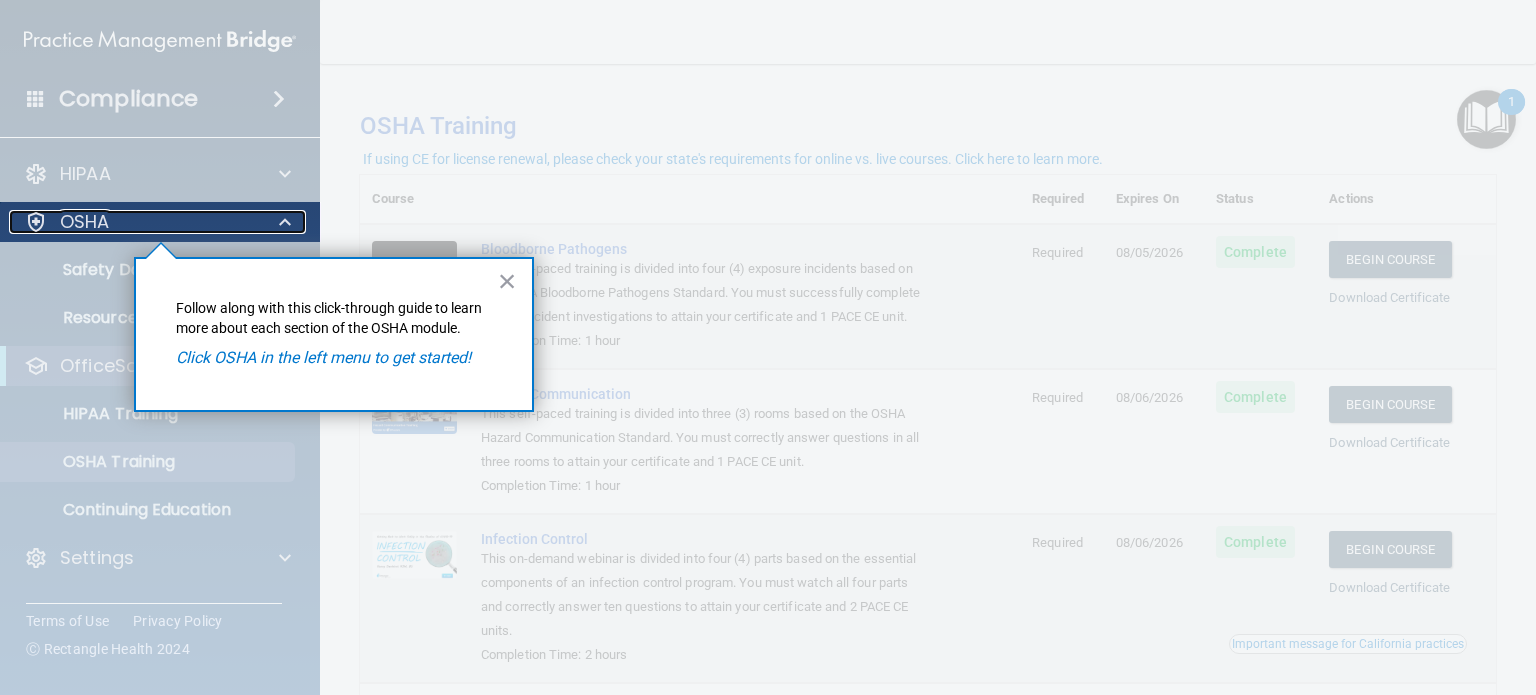 click on "OSHA" at bounding box center [85, 222] 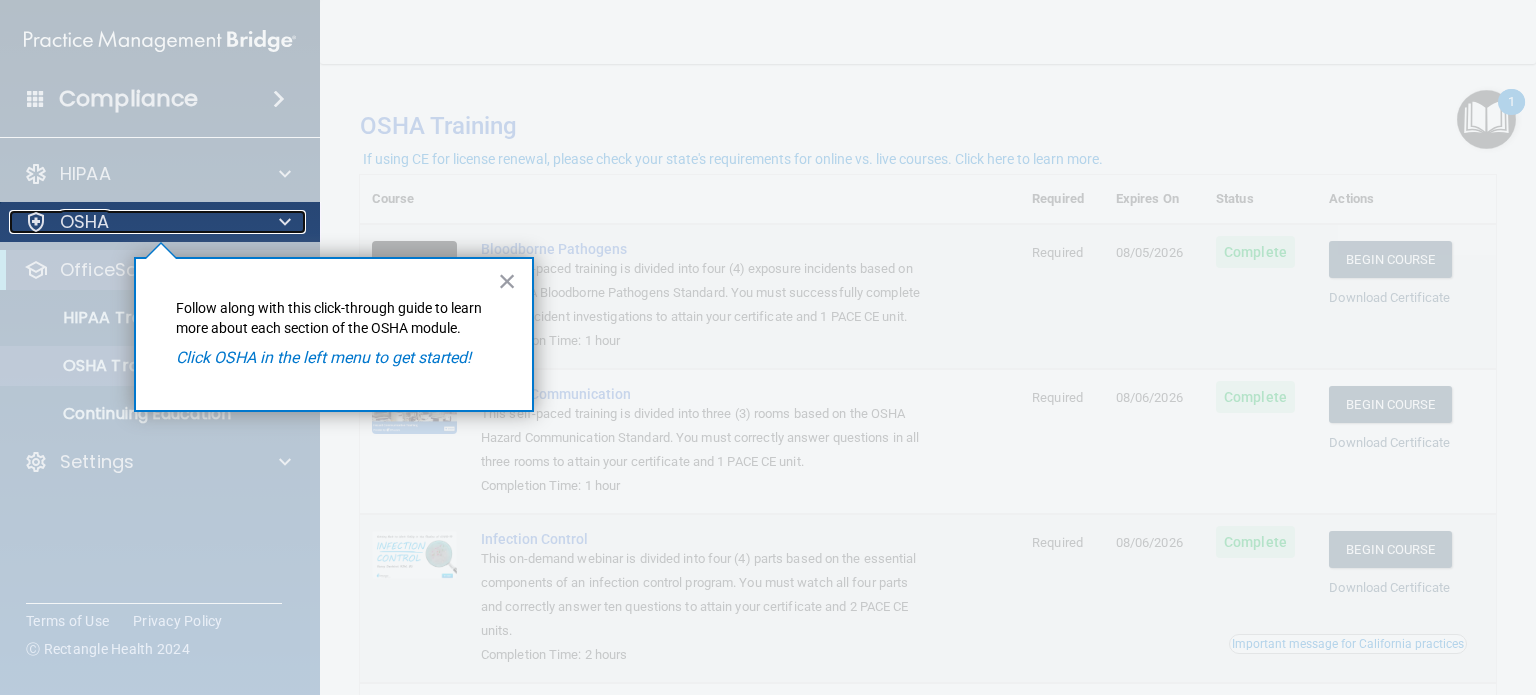 click on "OSHA" at bounding box center (85, 222) 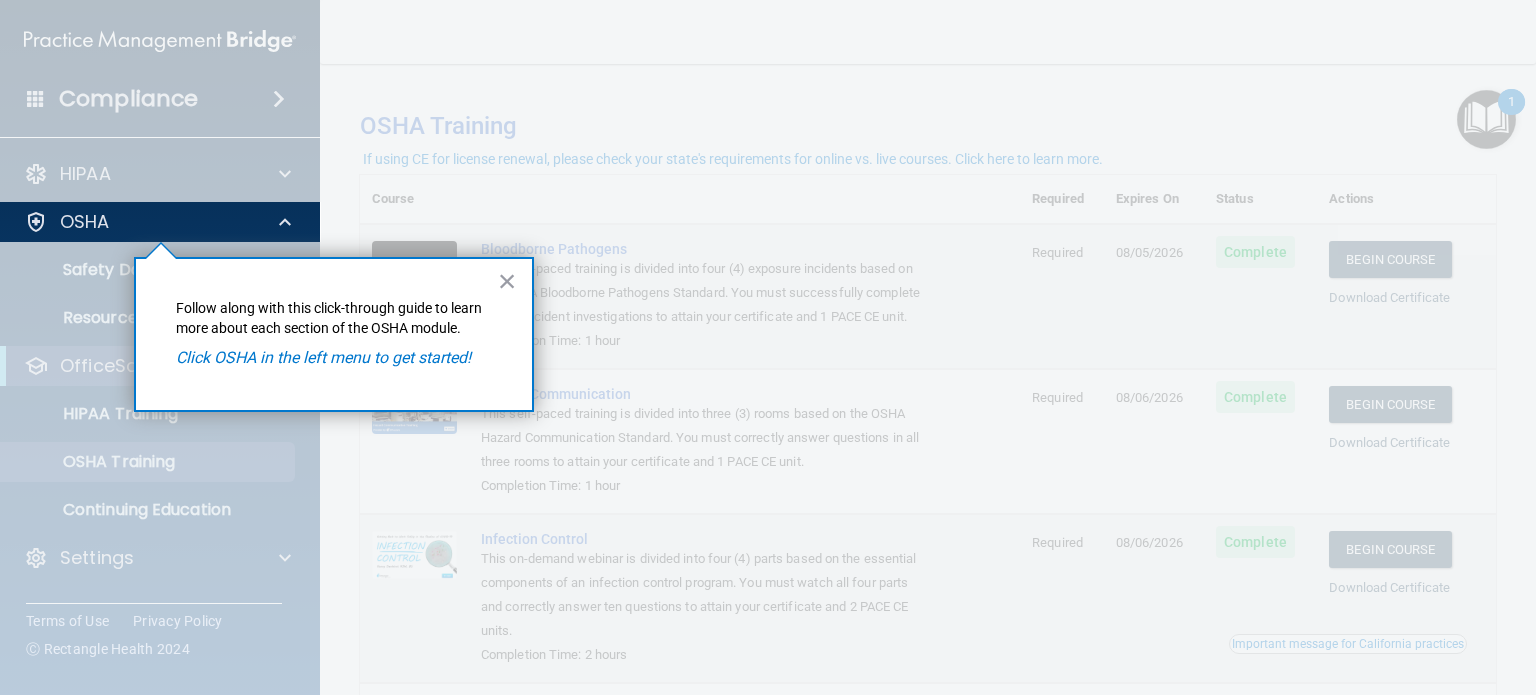 click on "Click OSHA in the left menu to get started!" at bounding box center (323, 357) 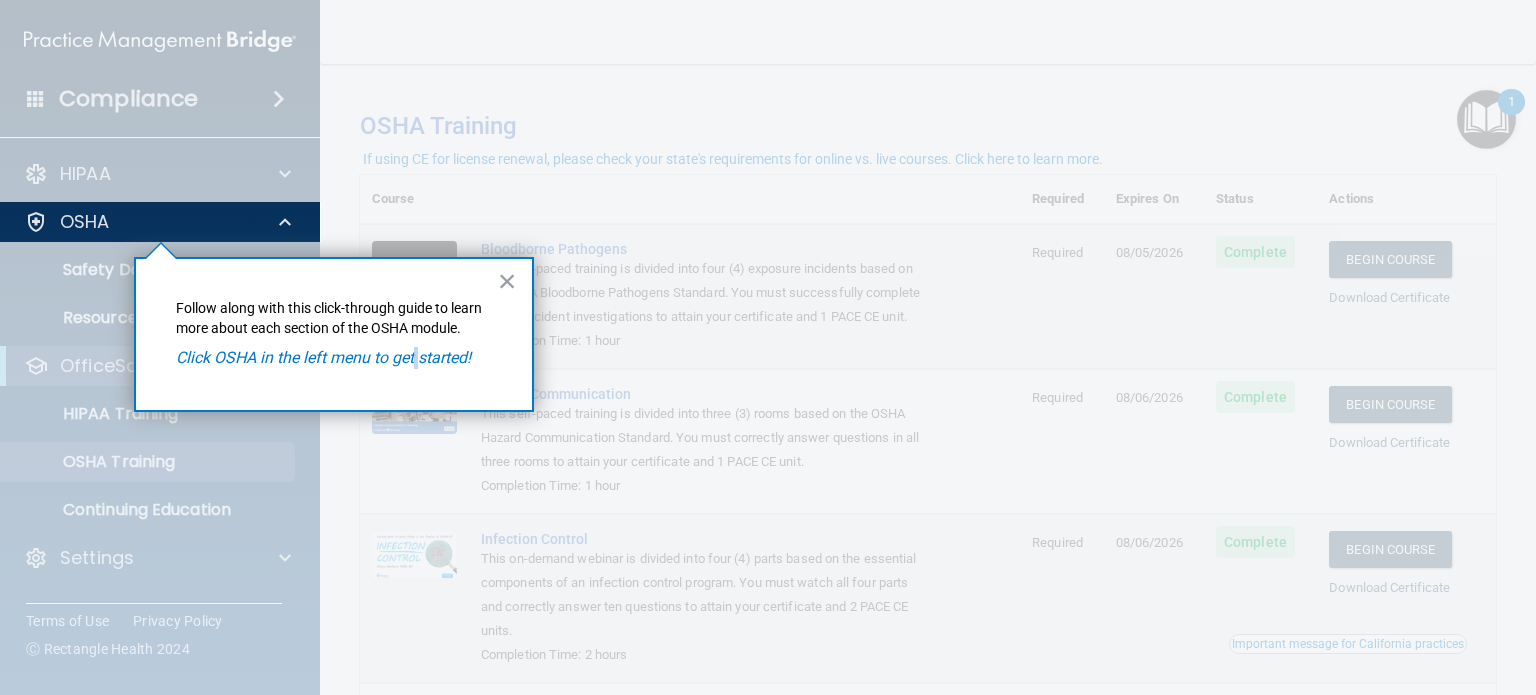 click on "Click OSHA in the left menu to get started!" at bounding box center [323, 357] 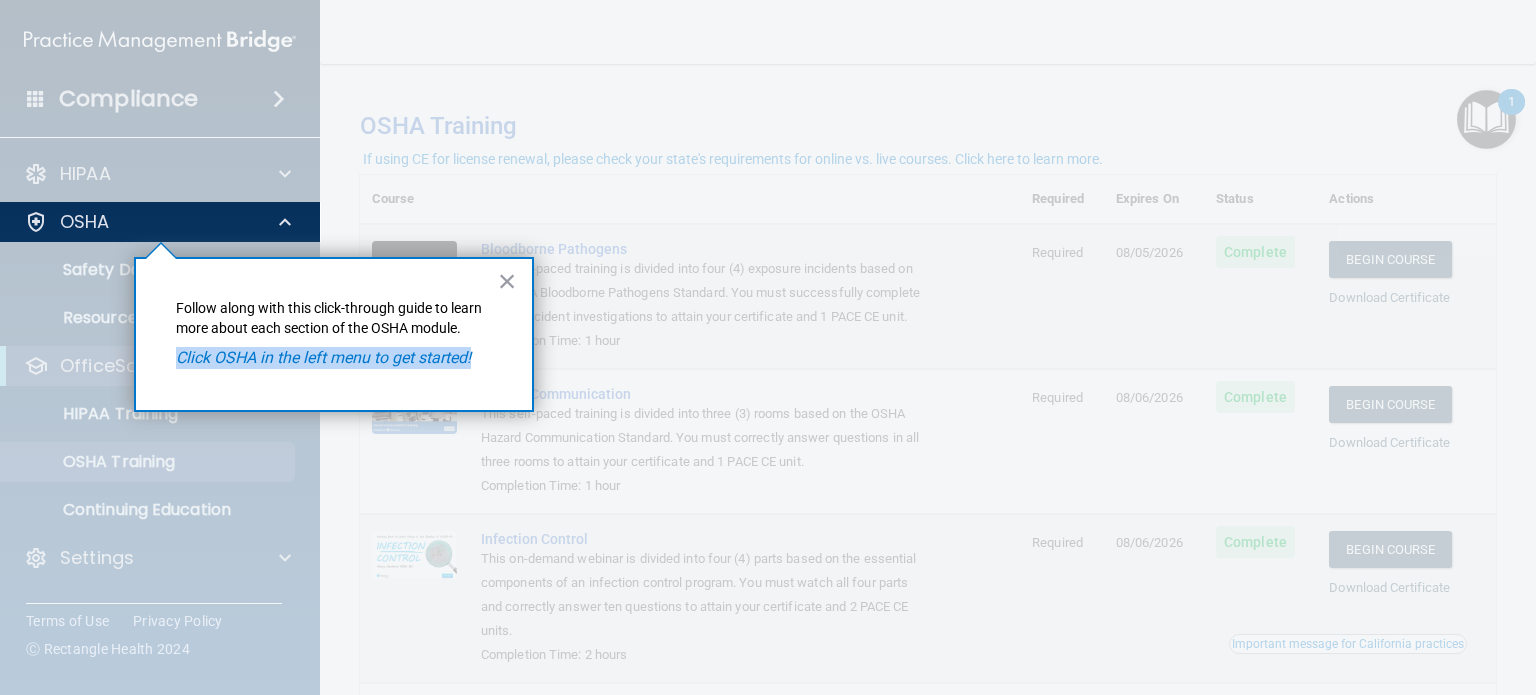 click on "Click OSHA in the left menu to get started!" at bounding box center [323, 357] 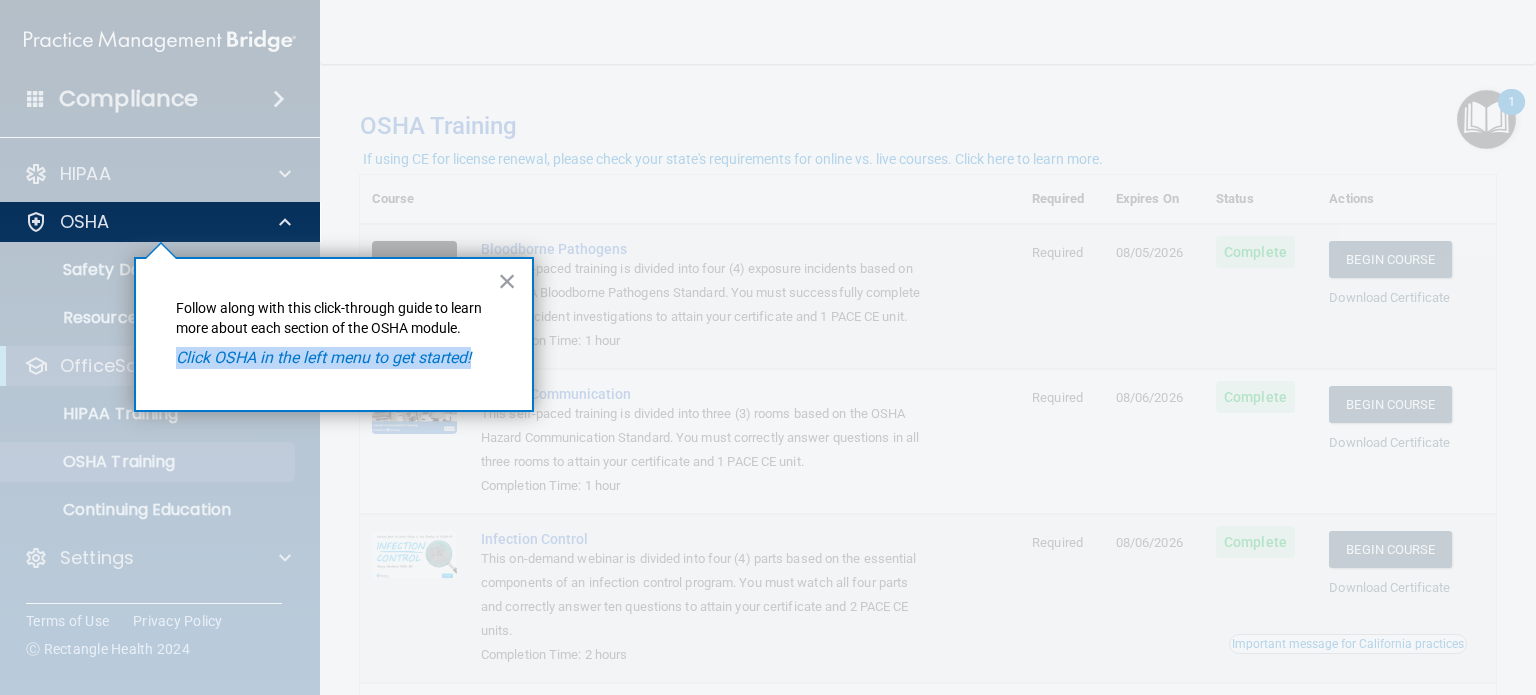 drag, startPoint x: 415, startPoint y: 358, endPoint x: 308, endPoint y: 379, distance: 109.041275 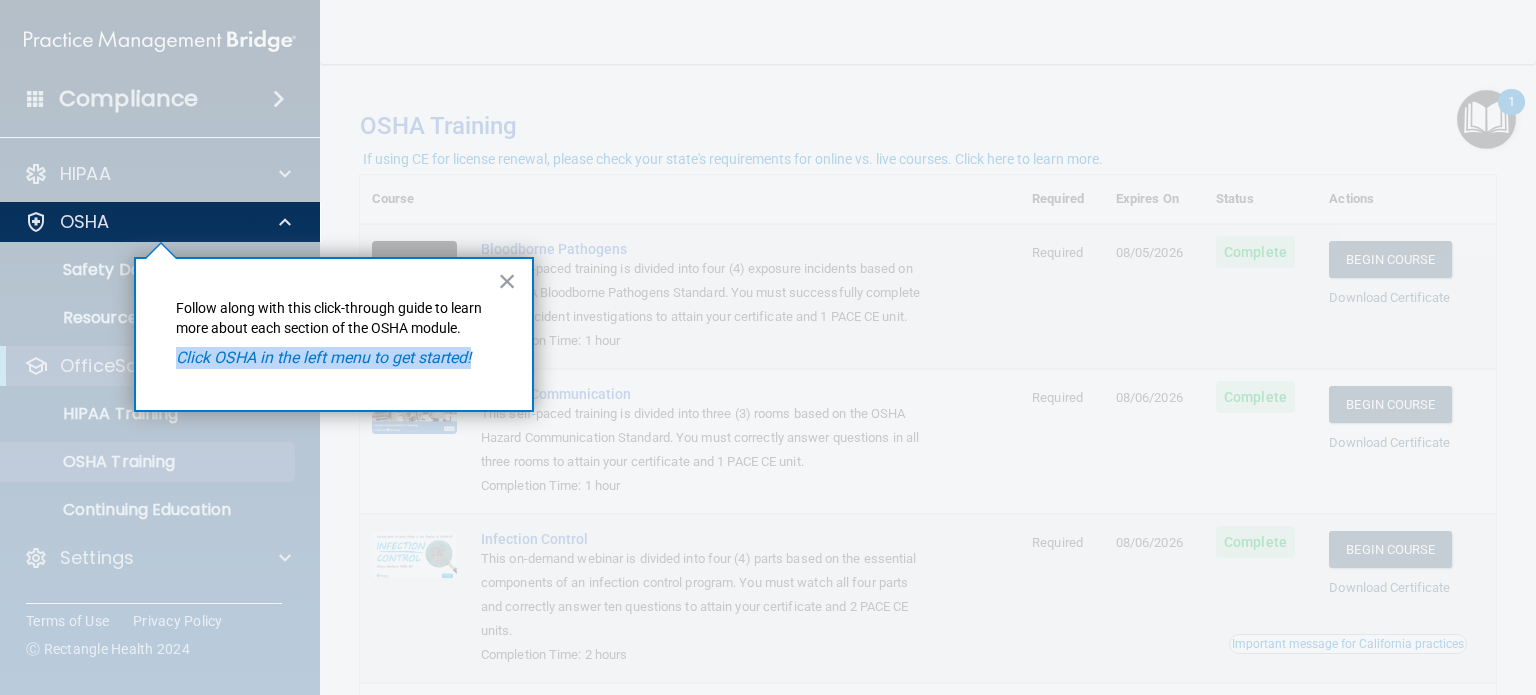 click on "× Follow along with this click-through guide to learn more about each section of the OSHA module. Click OSHA in the left menu to get started!" at bounding box center (334, 334) 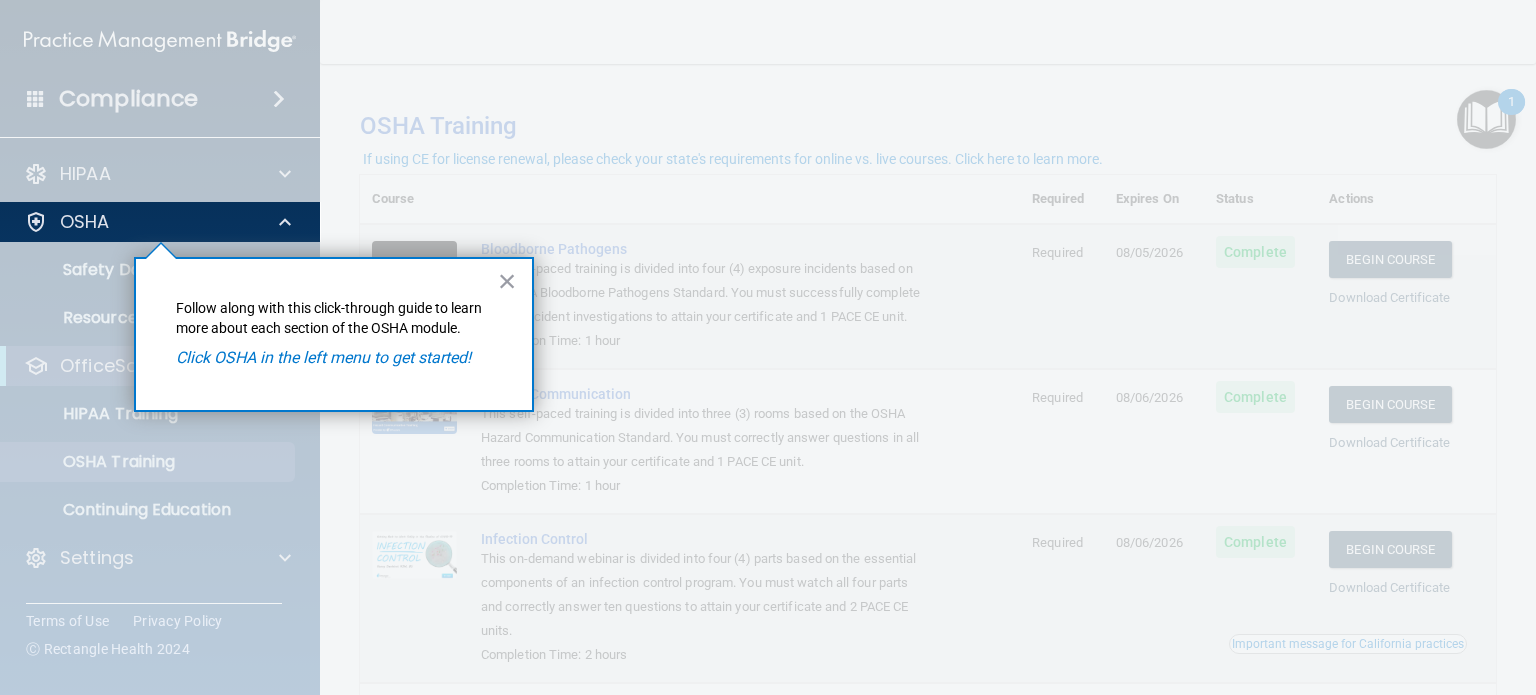 click on "× Follow along with this click-through guide to learn more about each section of the OSHA module. Click OSHA in the left menu to get started!" at bounding box center (334, 334) 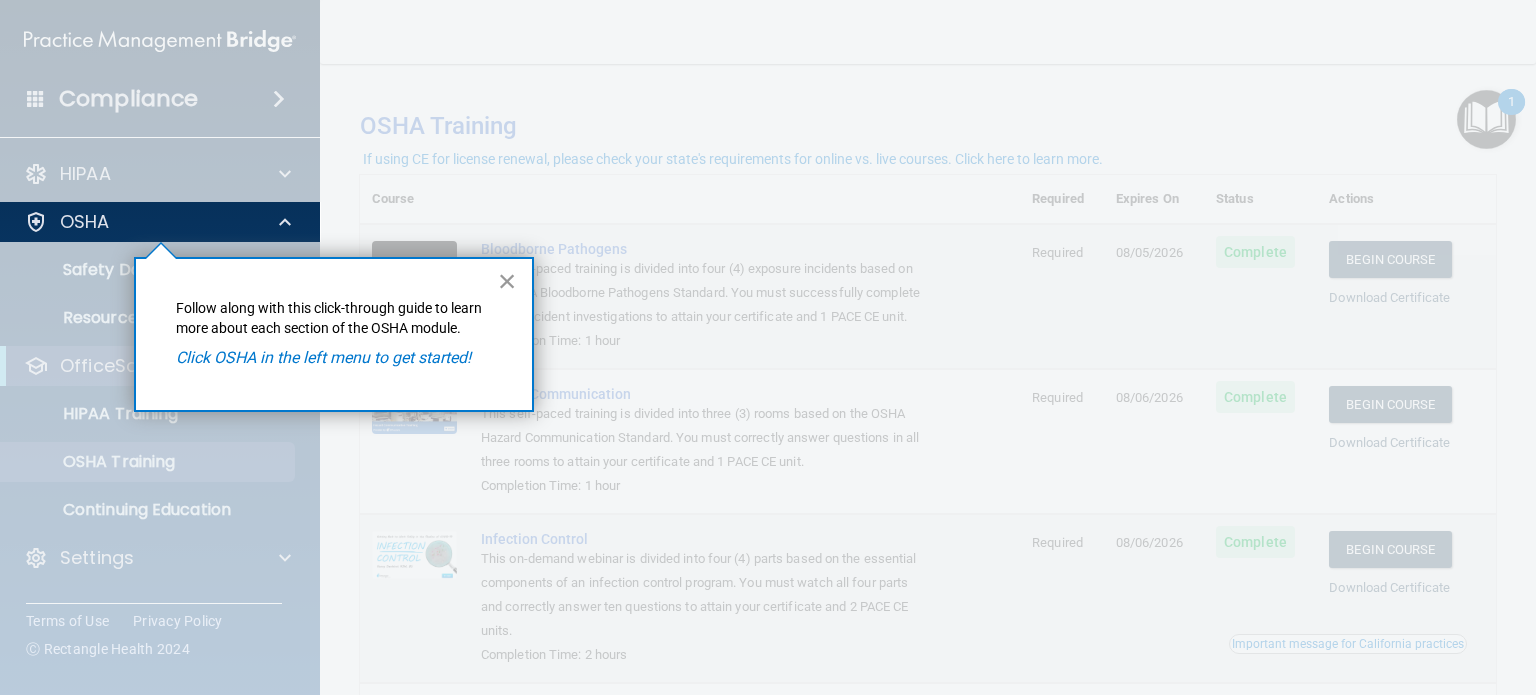 click on "×" at bounding box center (507, 281) 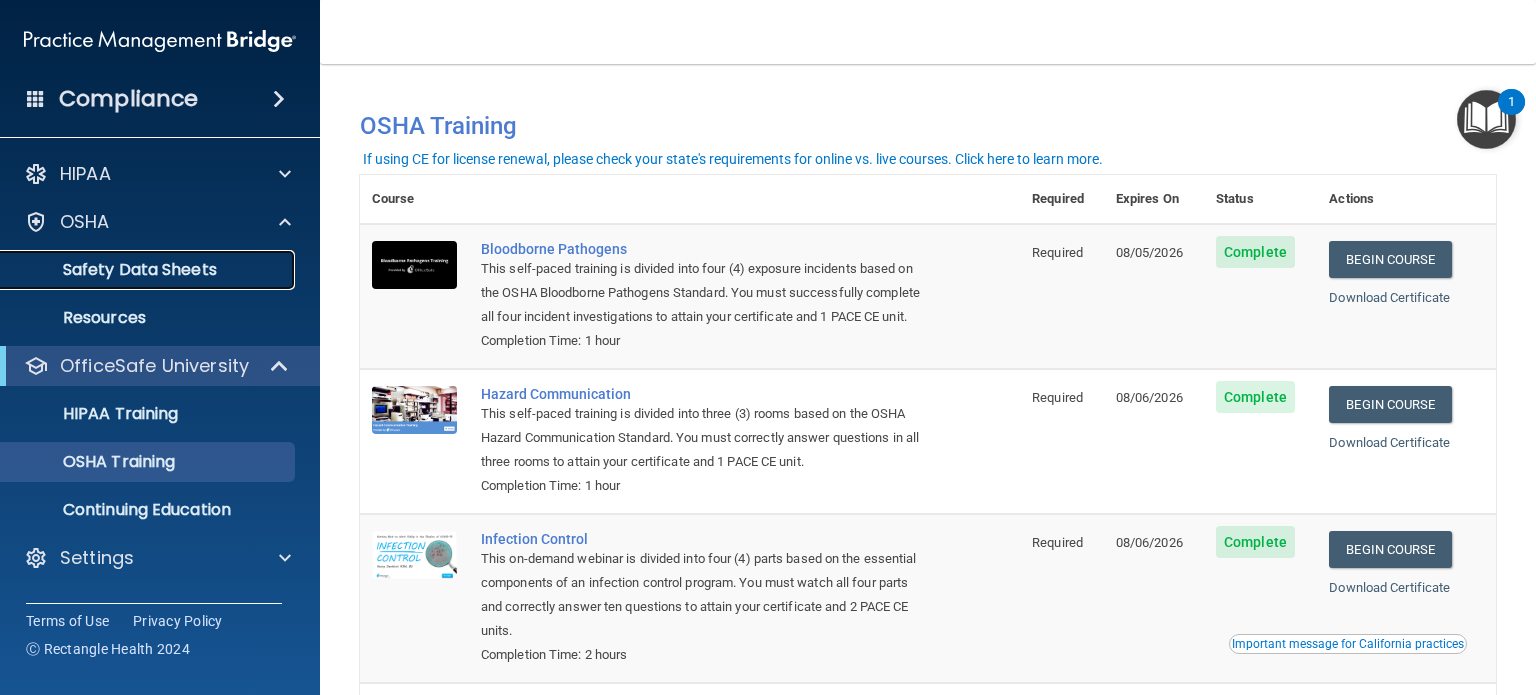 click on "Safety Data Sheets" at bounding box center [149, 270] 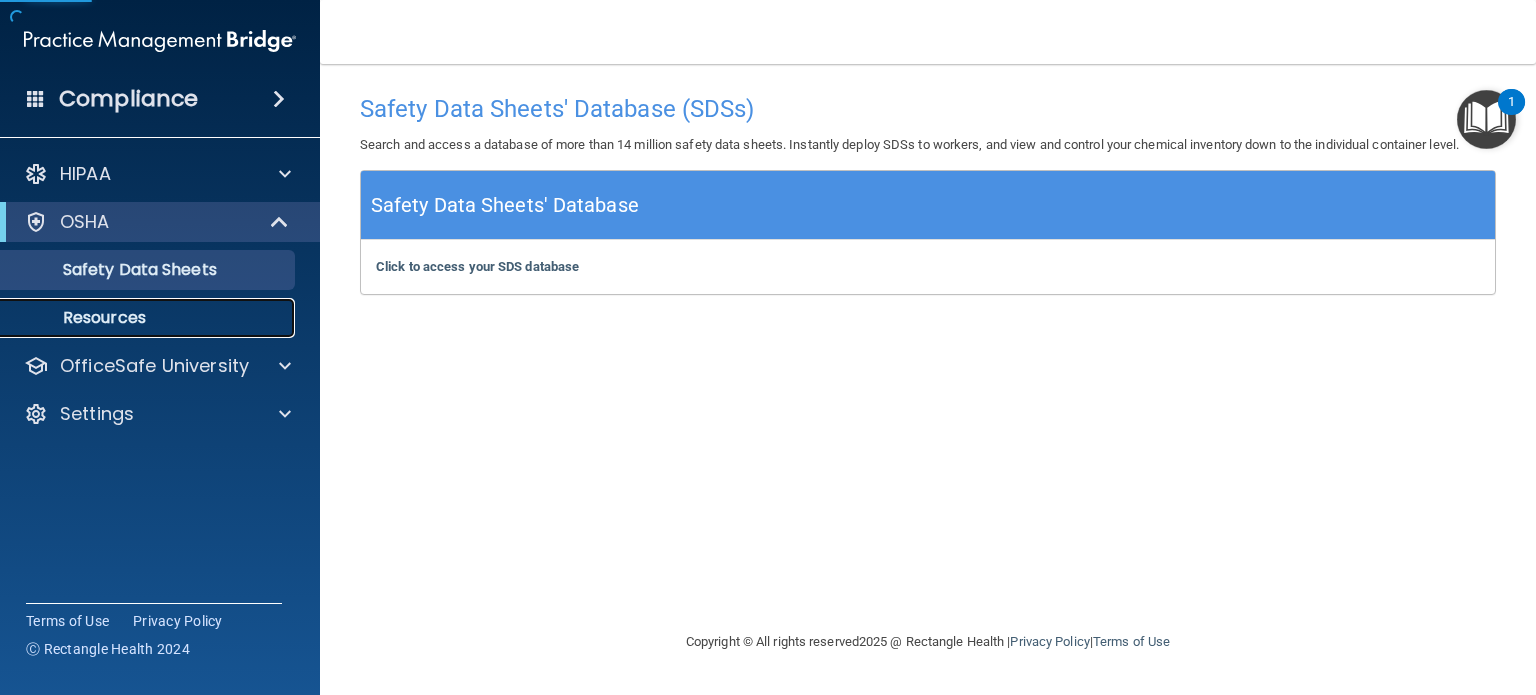 click on "Resources" at bounding box center [149, 318] 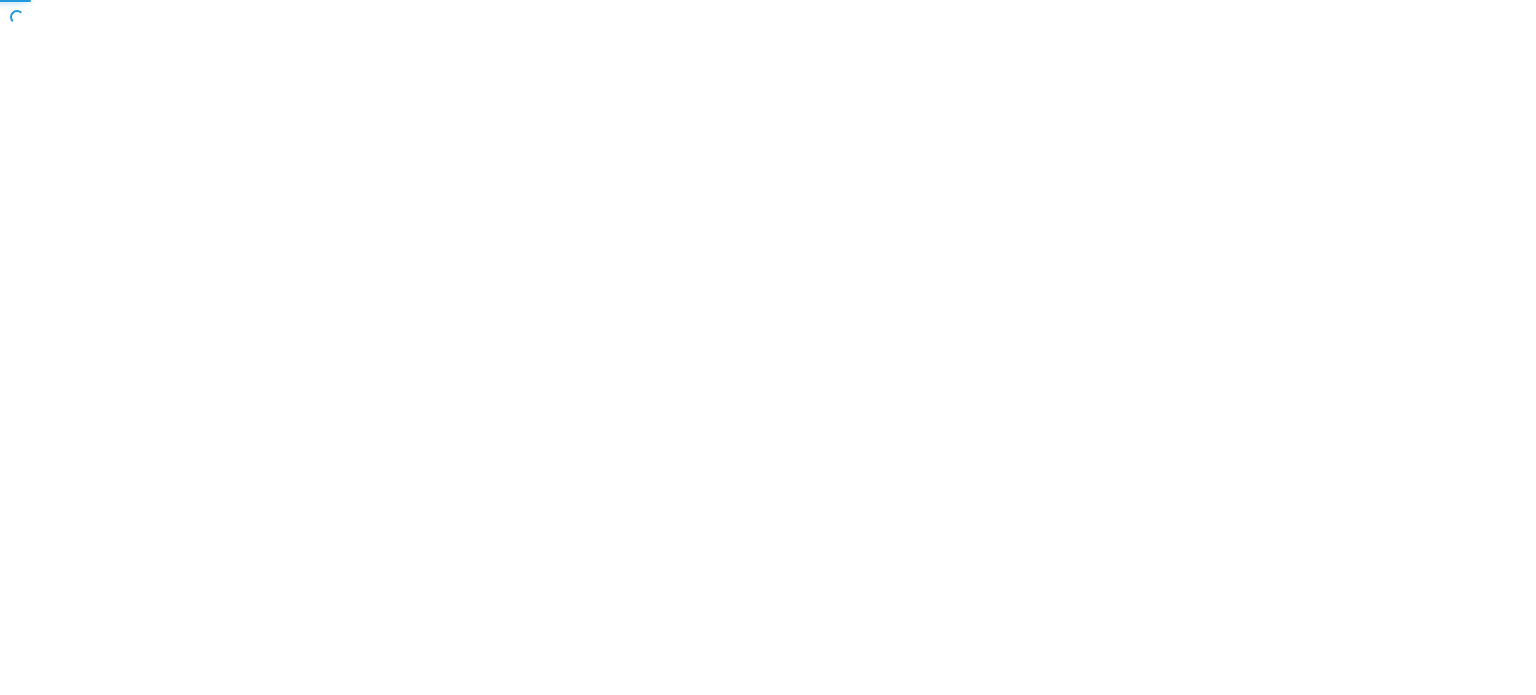 scroll, scrollTop: 0, scrollLeft: 0, axis: both 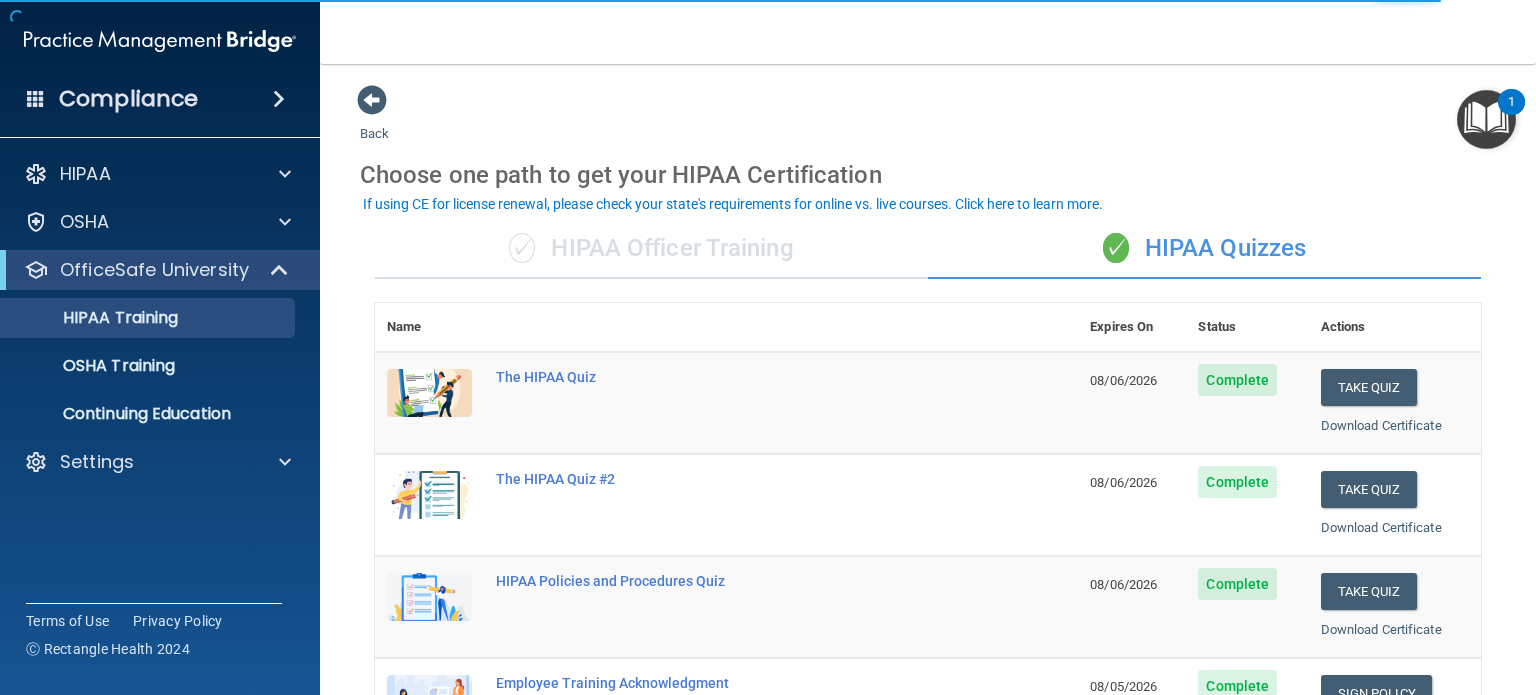 click on "✓   HIPAA Officer Training" at bounding box center [651, 249] 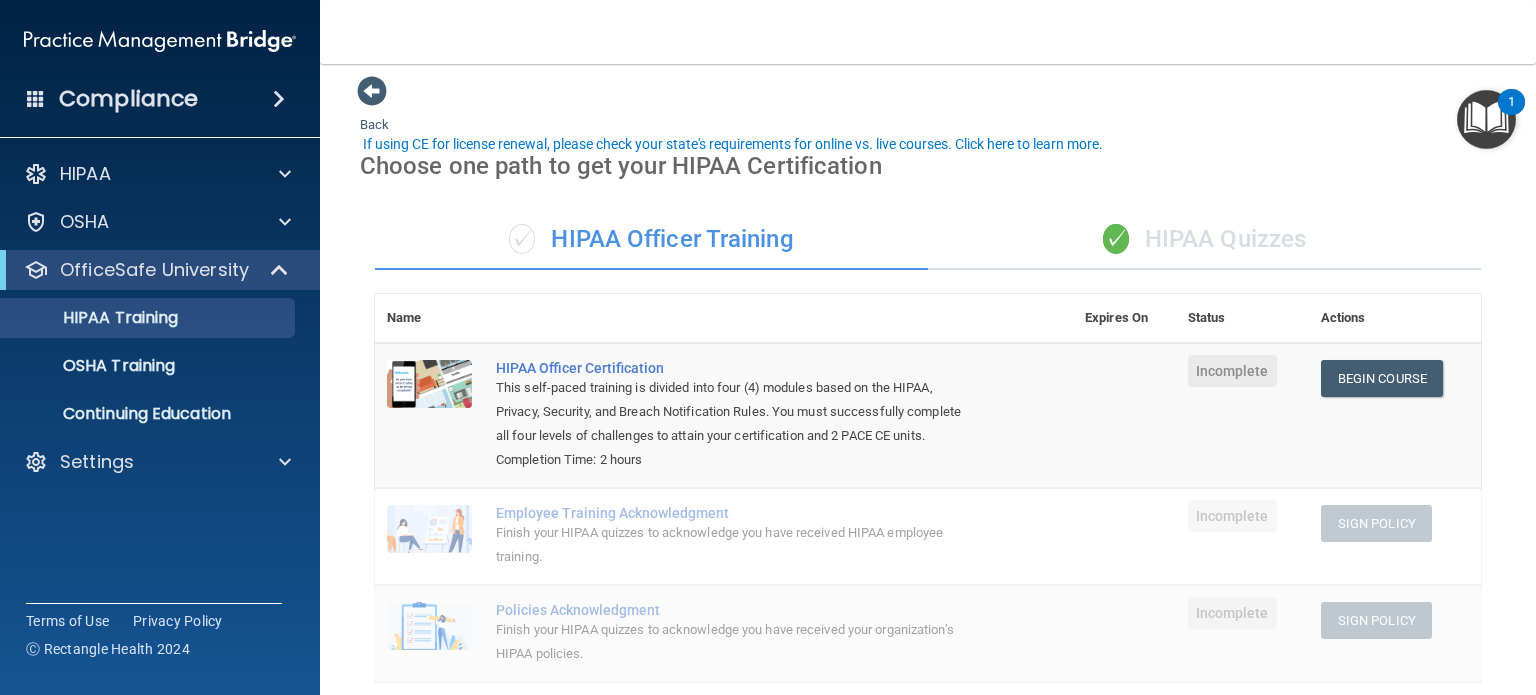 scroll, scrollTop: 0, scrollLeft: 0, axis: both 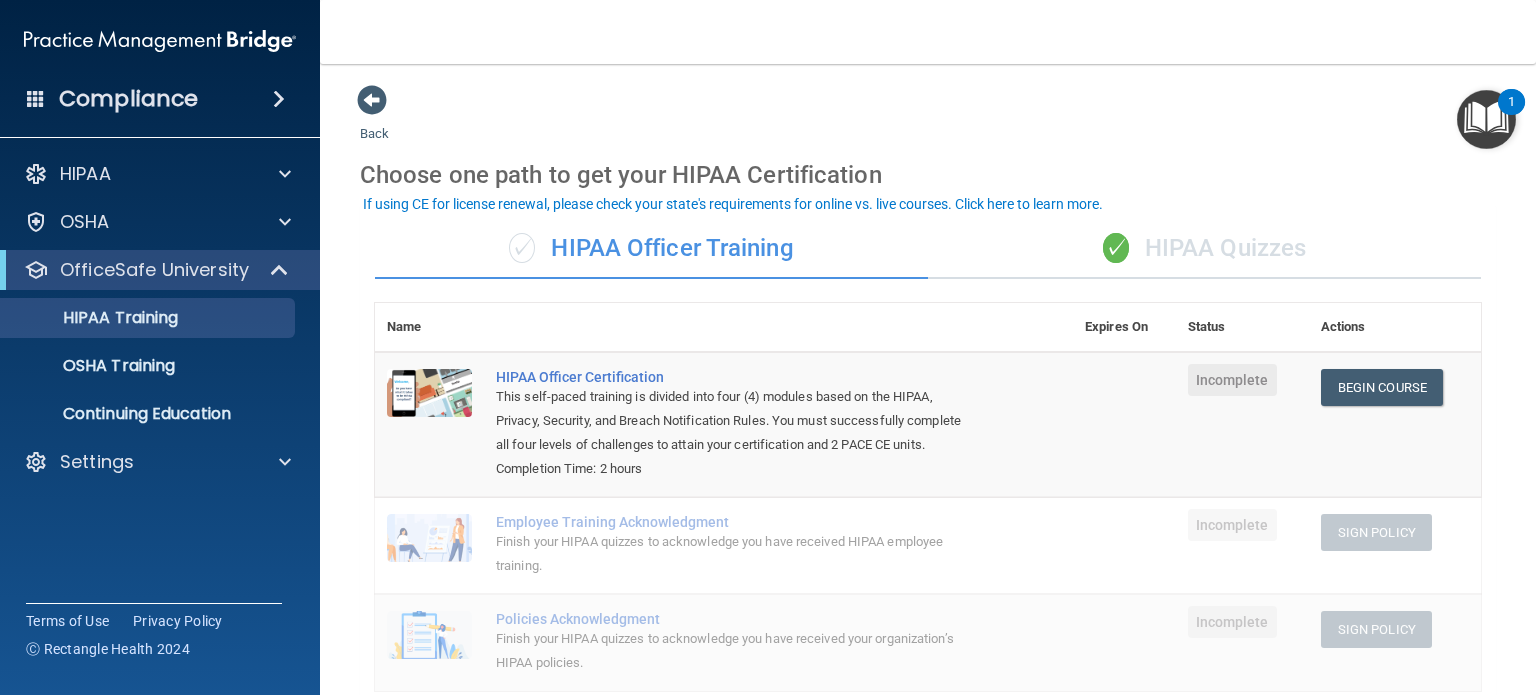 click on "✓   HIPAA Quizzes" at bounding box center (1204, 249) 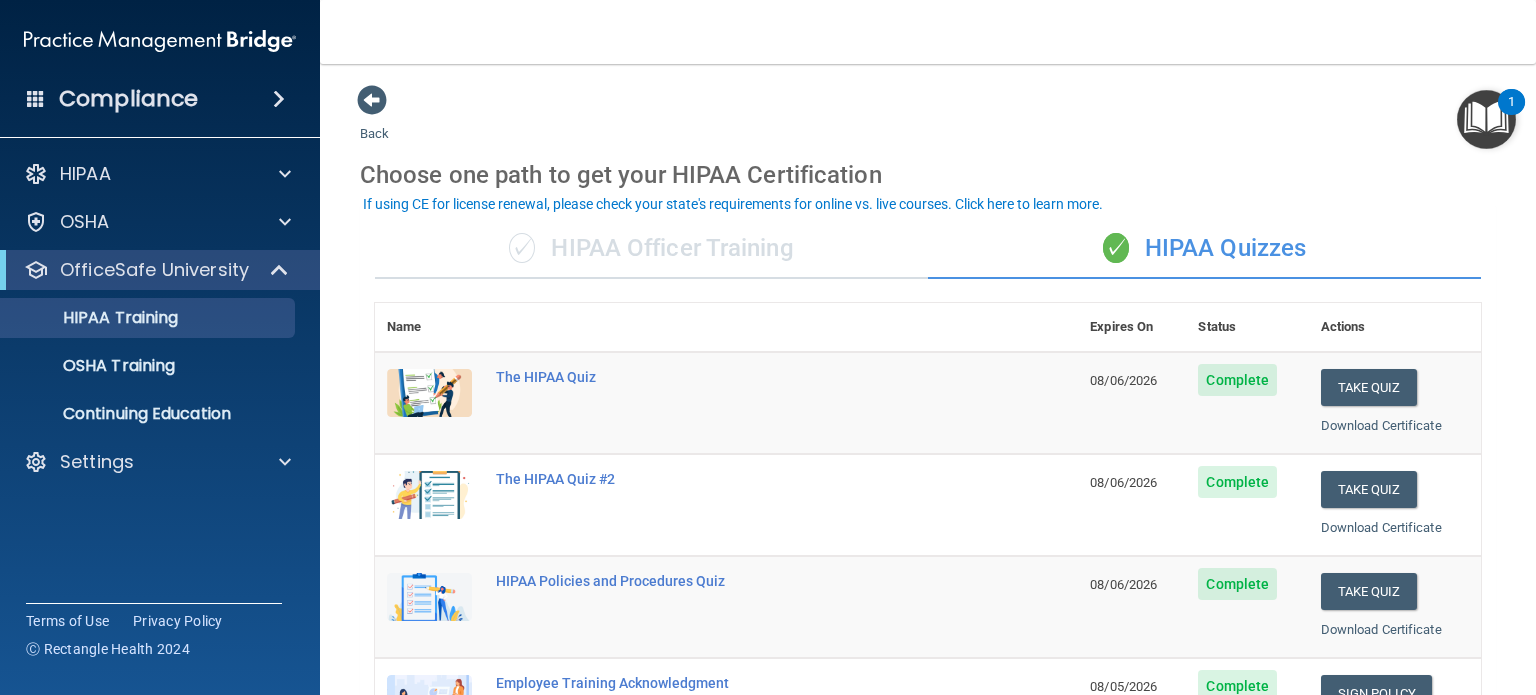 click on "✓   HIPAA Officer Training" at bounding box center [651, 249] 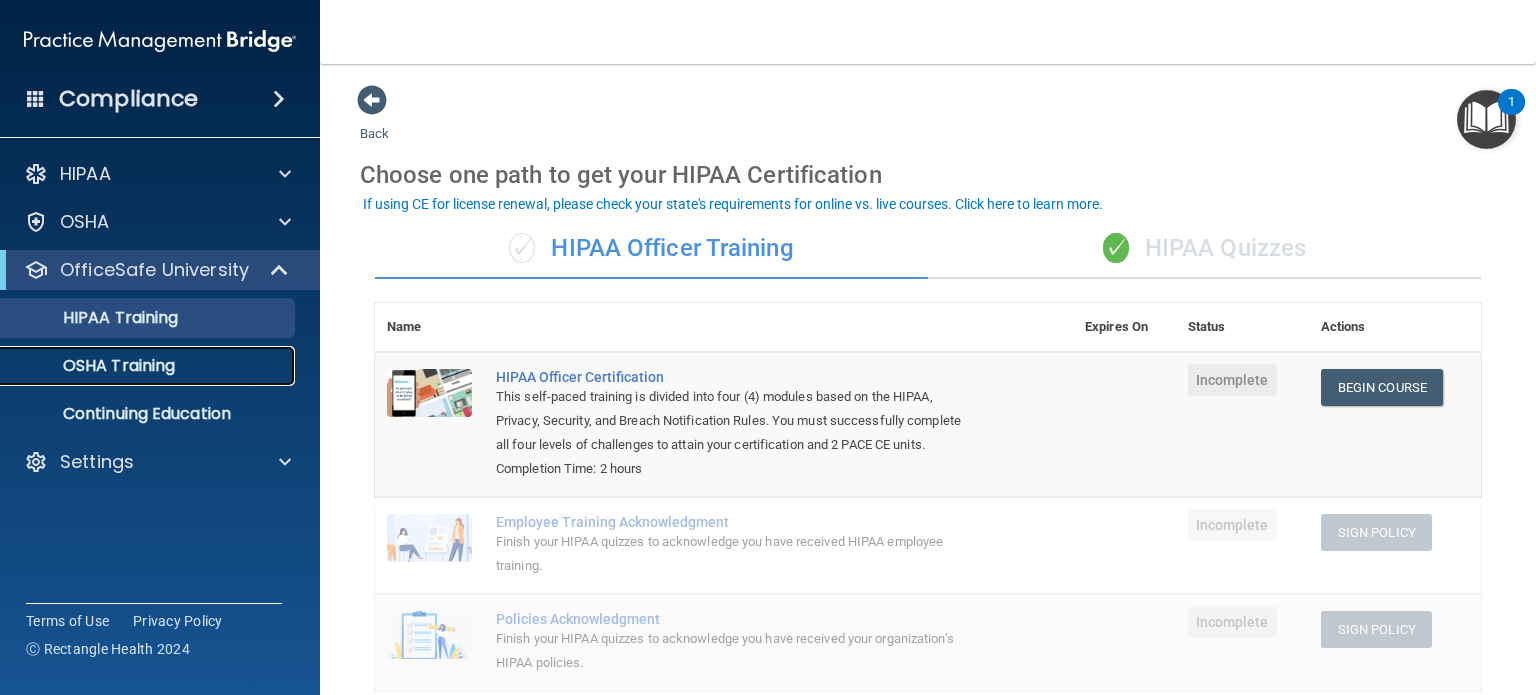 click on "OSHA Training" at bounding box center [149, 366] 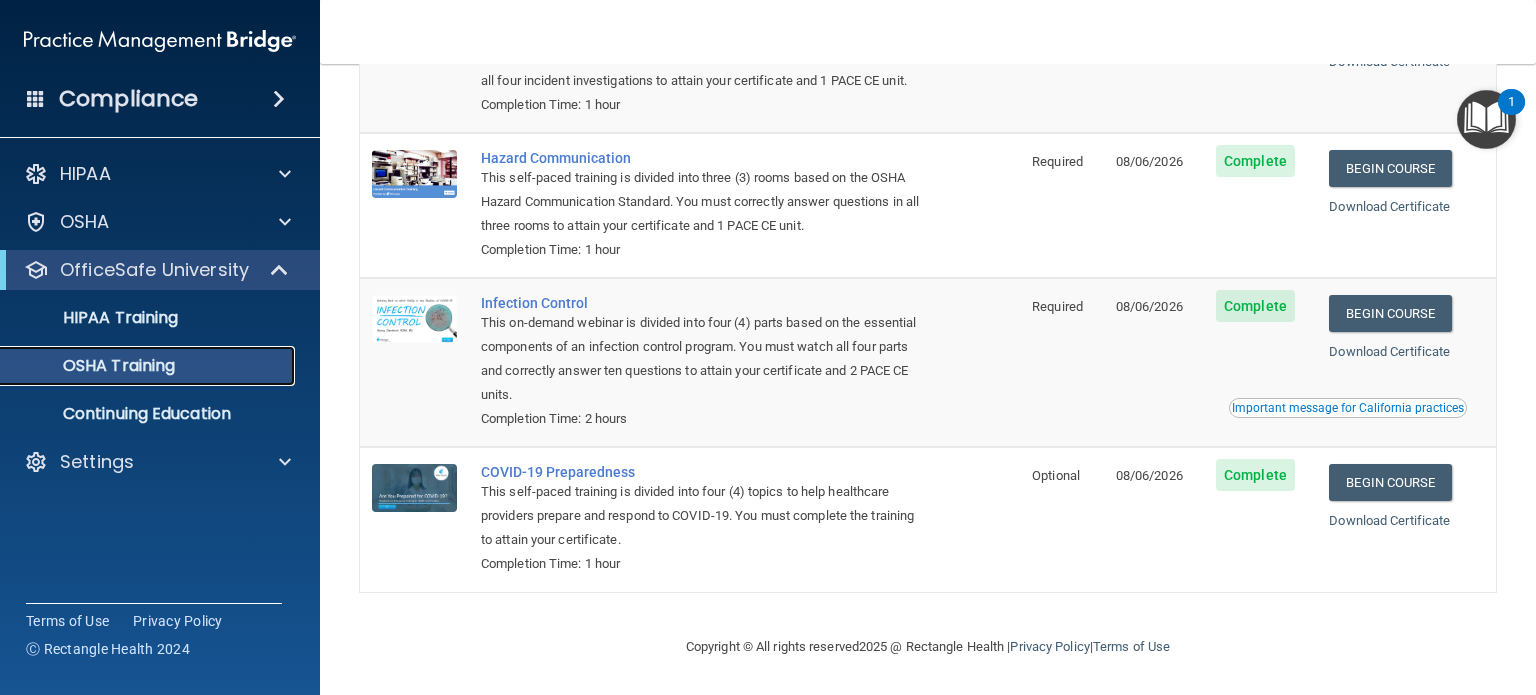 scroll, scrollTop: 263, scrollLeft: 0, axis: vertical 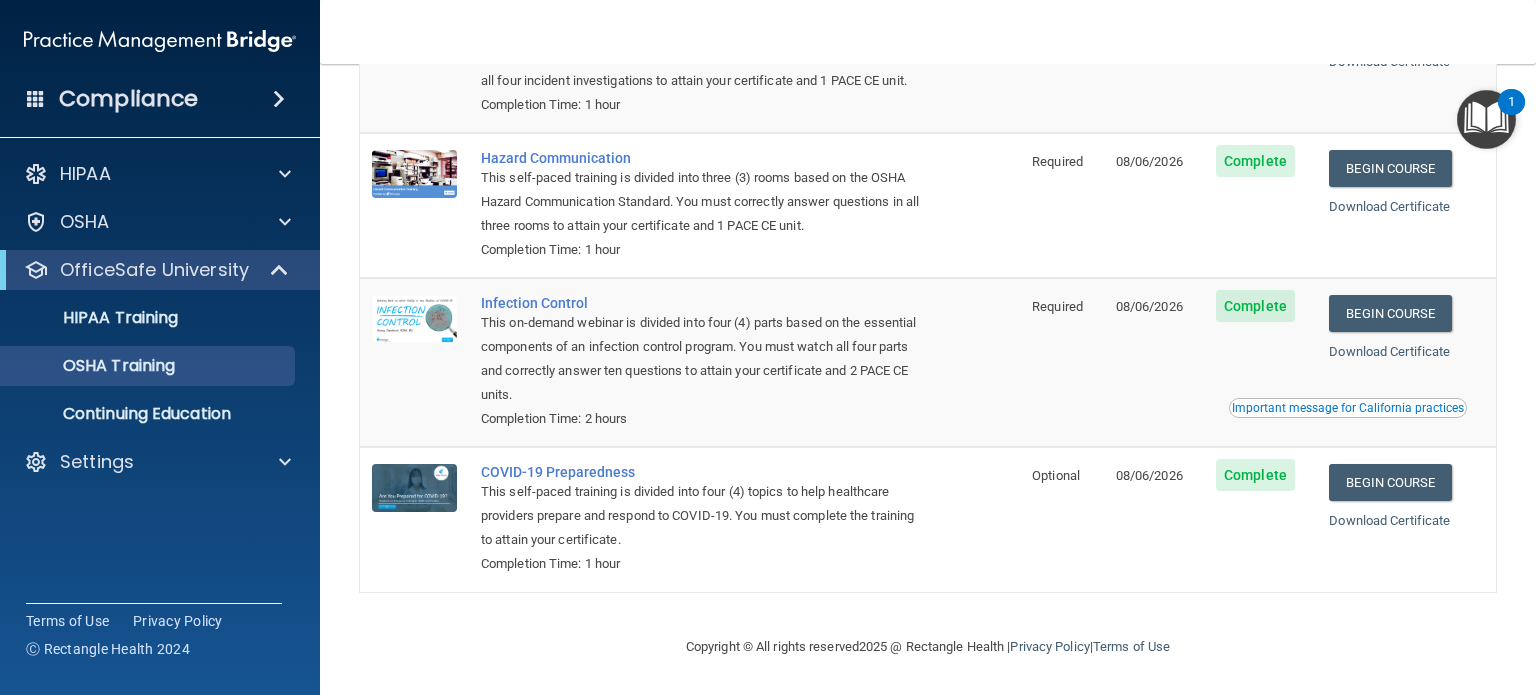 click on "Important message for California practices" at bounding box center (1348, 408) 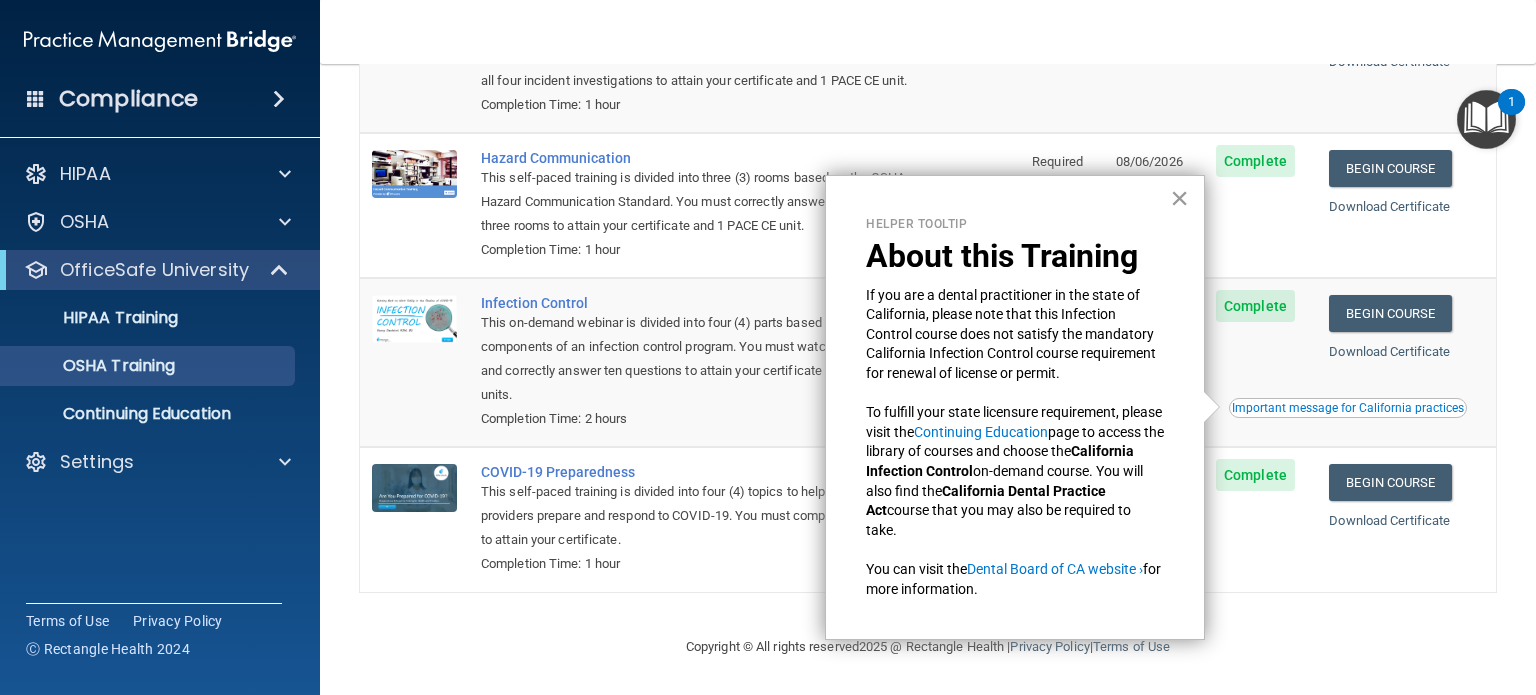 click on "×" at bounding box center [1179, 198] 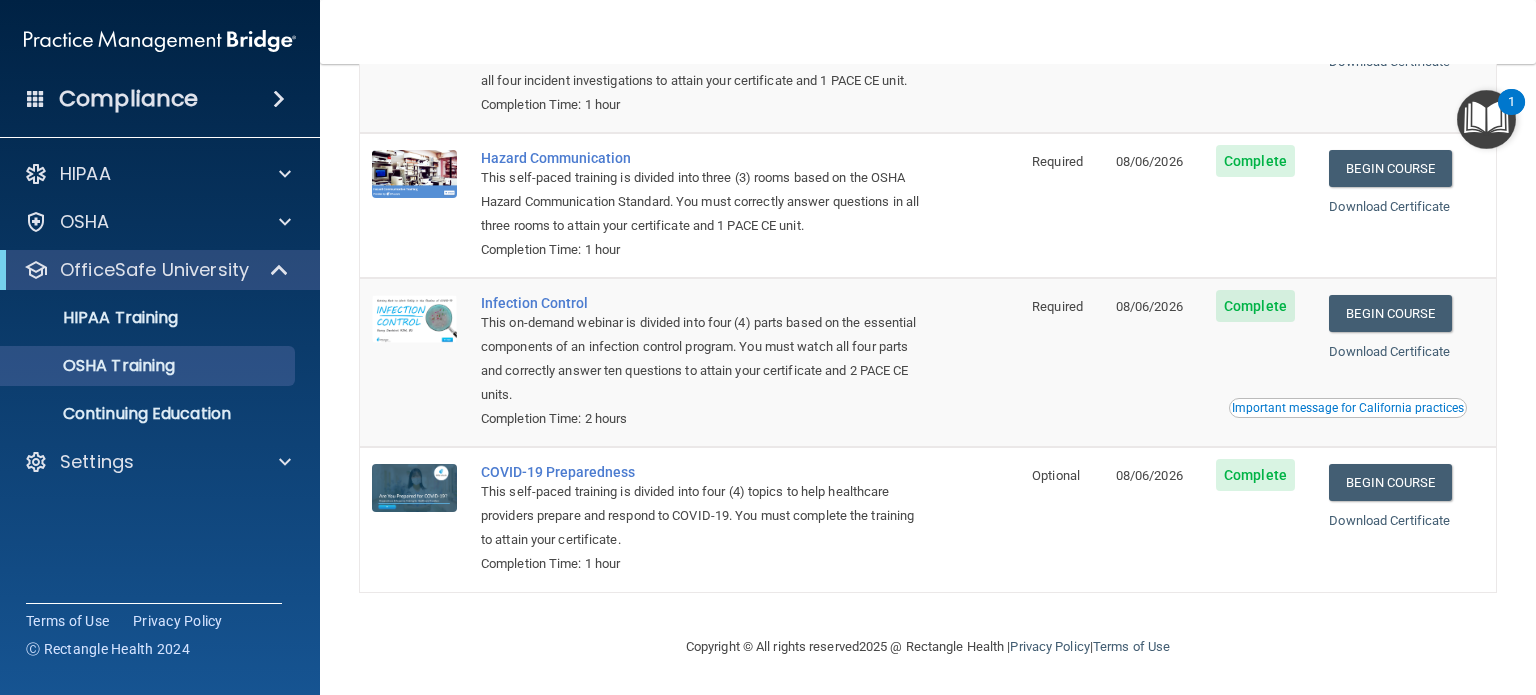 click at bounding box center (1486, 119) 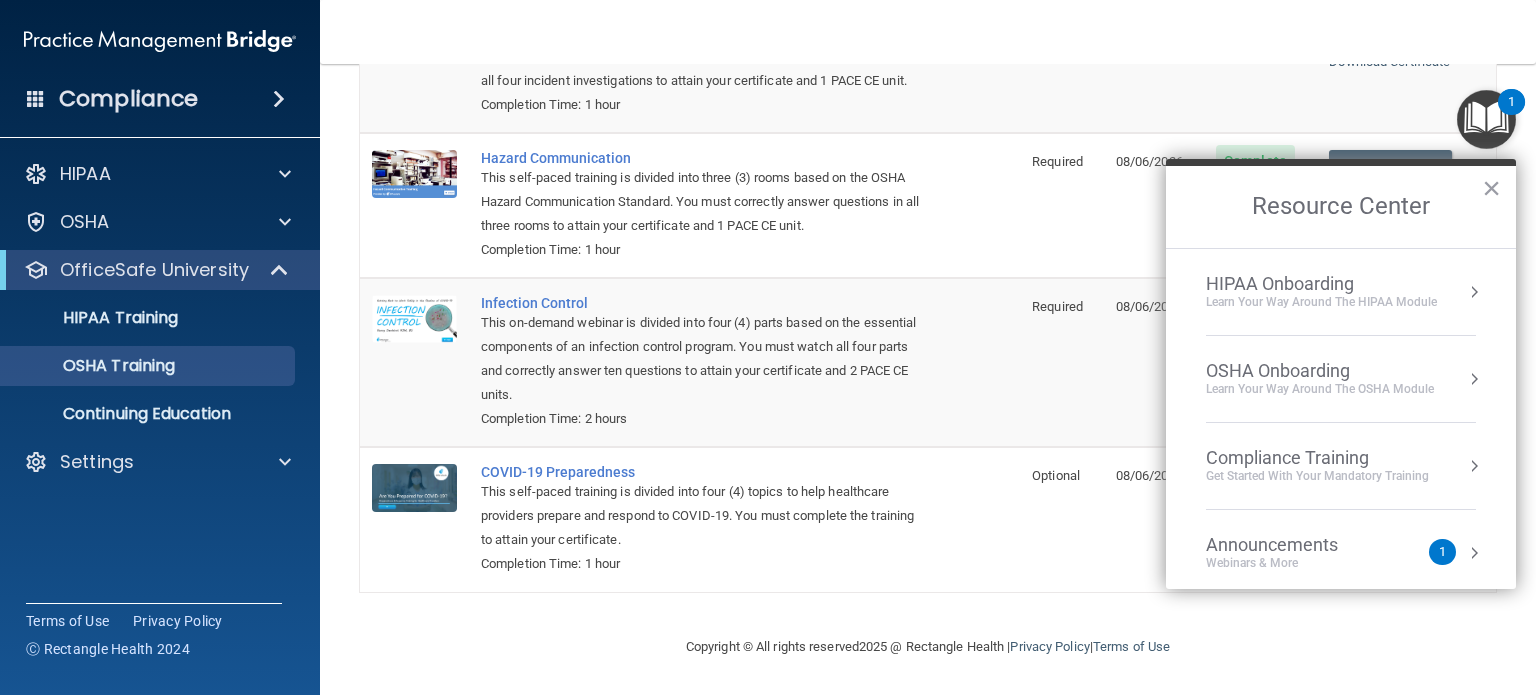 click on "OSHA Onboarding" at bounding box center [1320, 371] 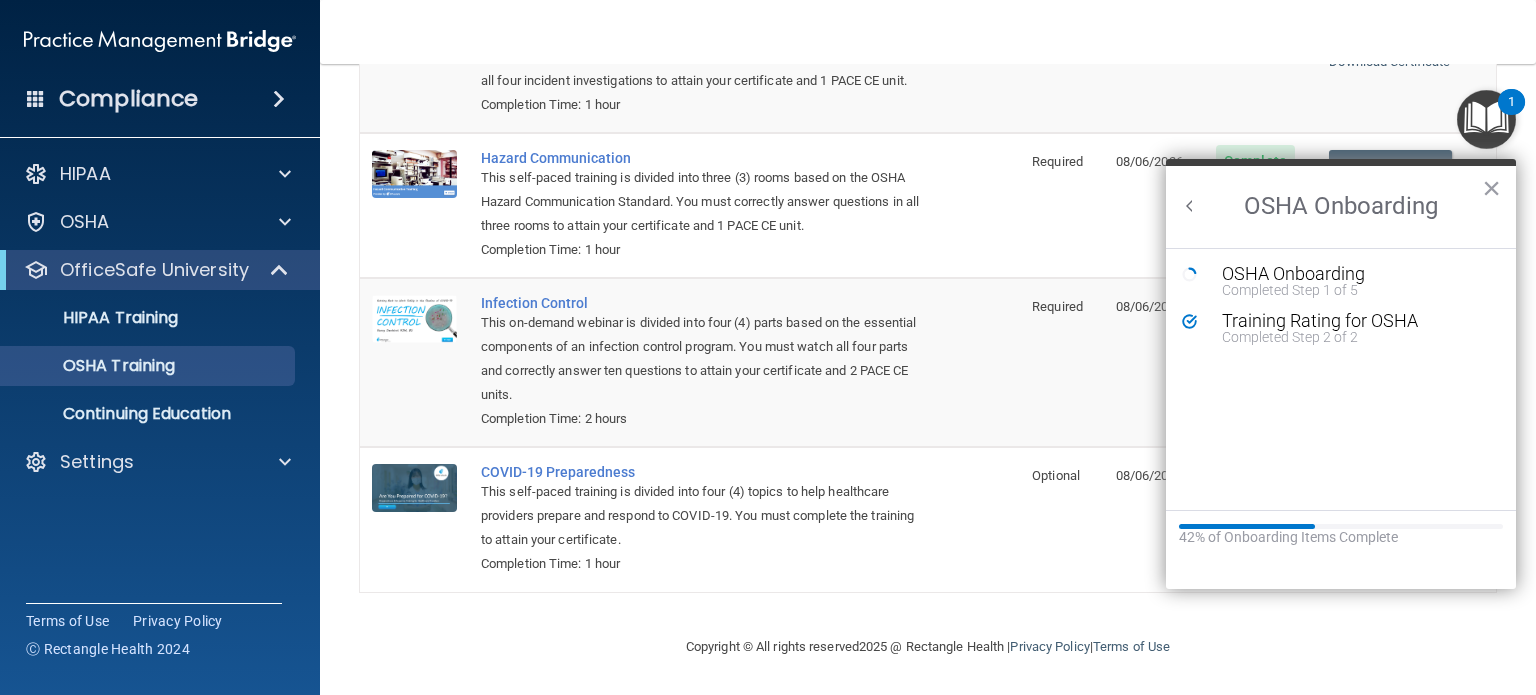 scroll, scrollTop: 0, scrollLeft: 0, axis: both 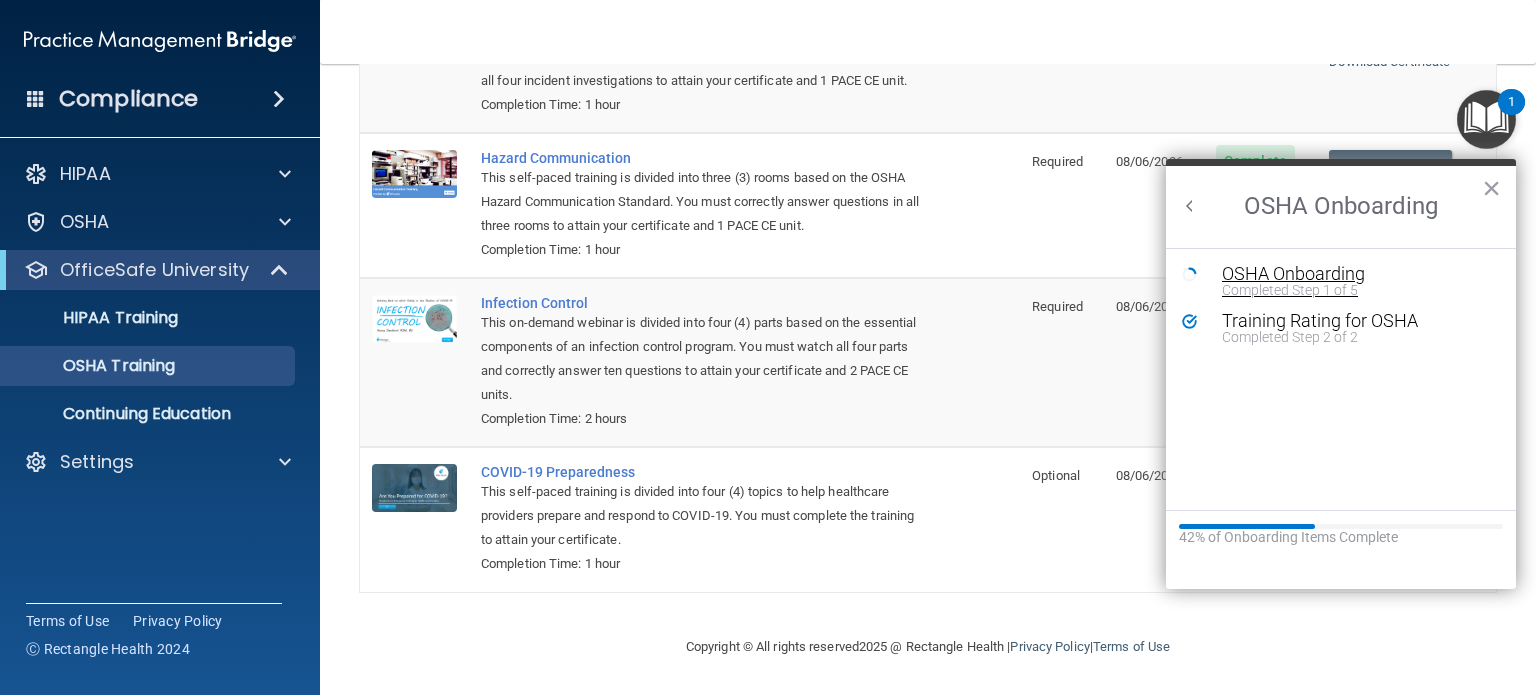 click on "OSHA Onboarding" at bounding box center (1356, 274) 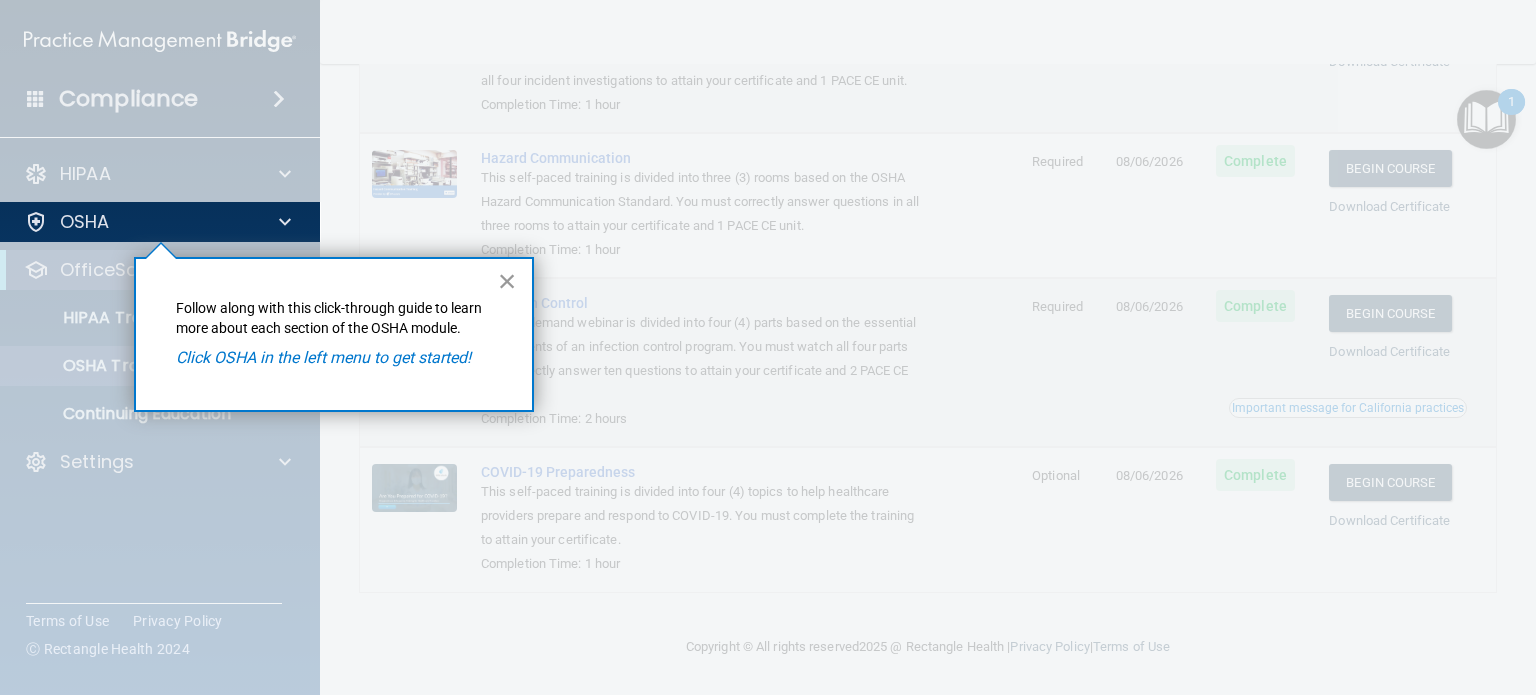 click on "×" at bounding box center (507, 281) 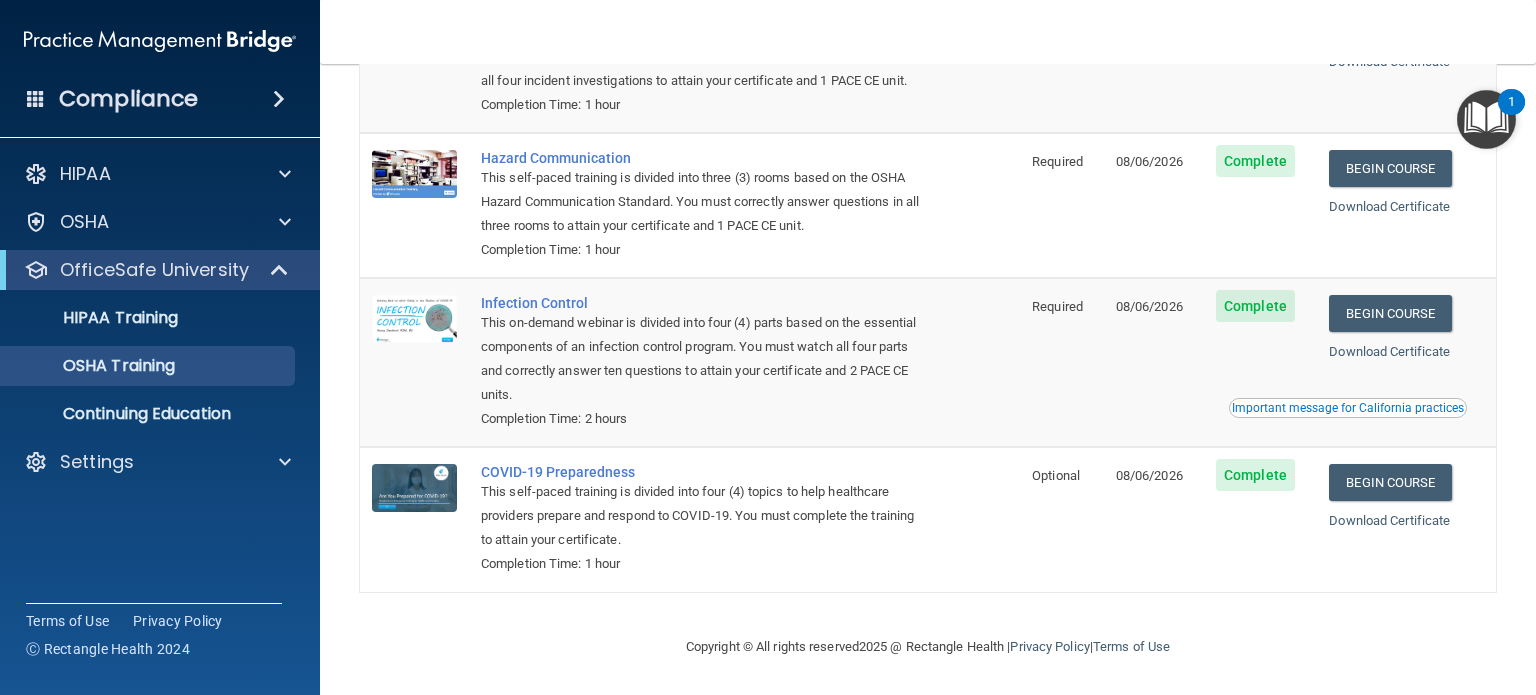 click at bounding box center [1486, 119] 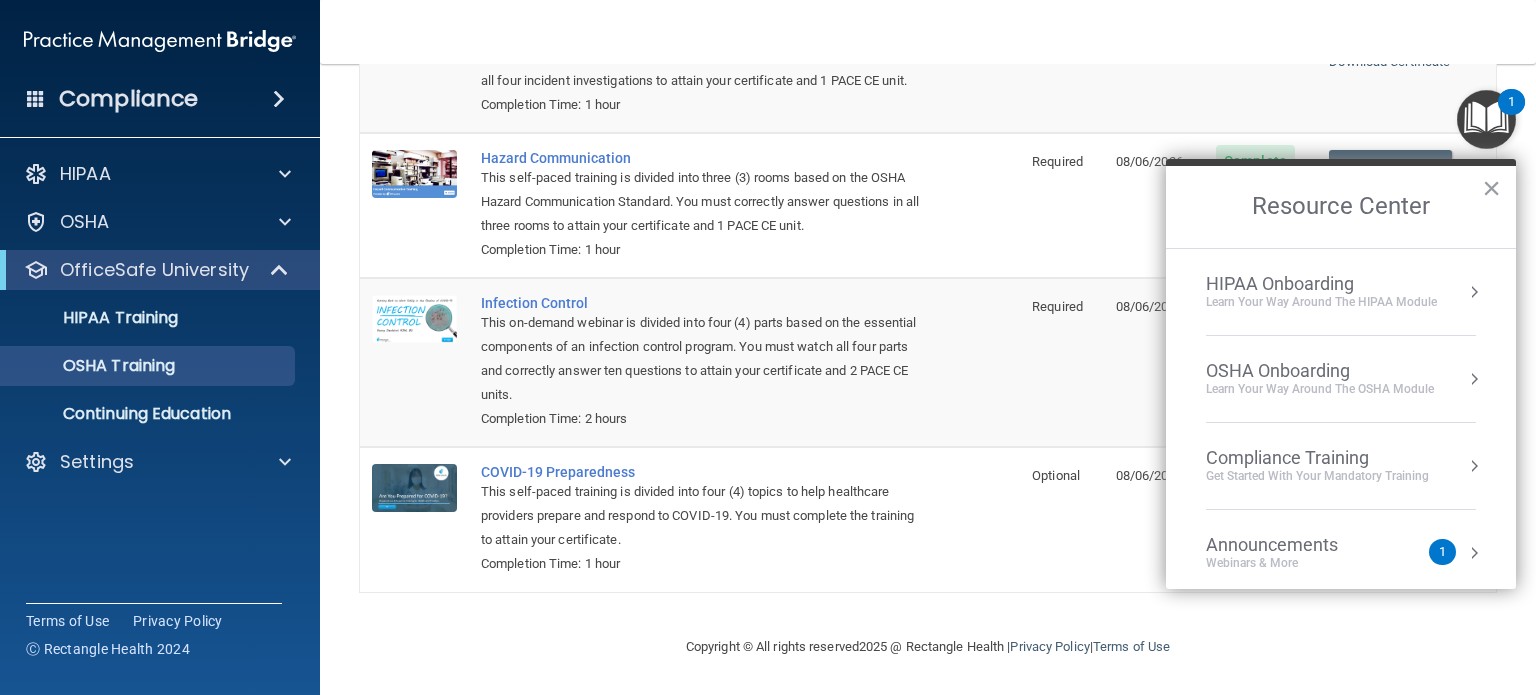 click on "OSHA Onboarding" at bounding box center [1320, 371] 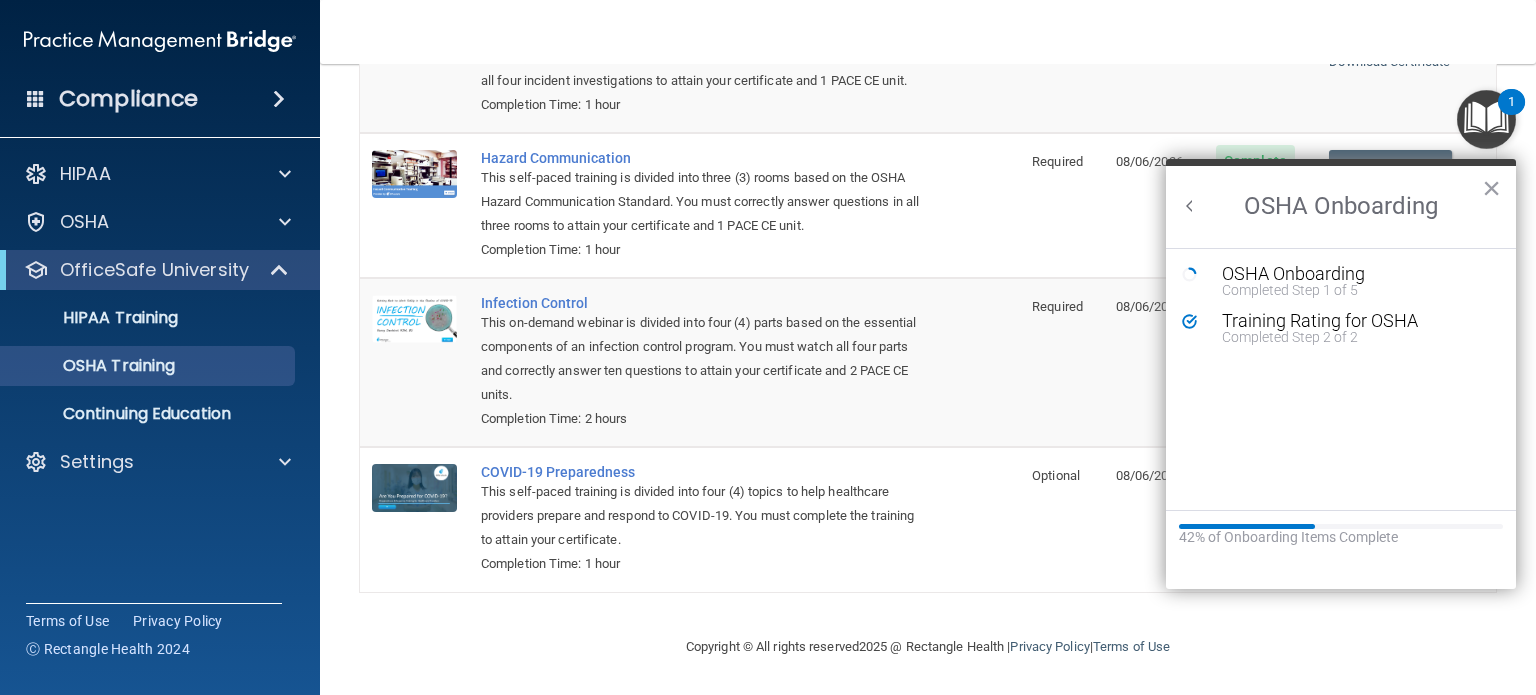 scroll, scrollTop: 0, scrollLeft: 0, axis: both 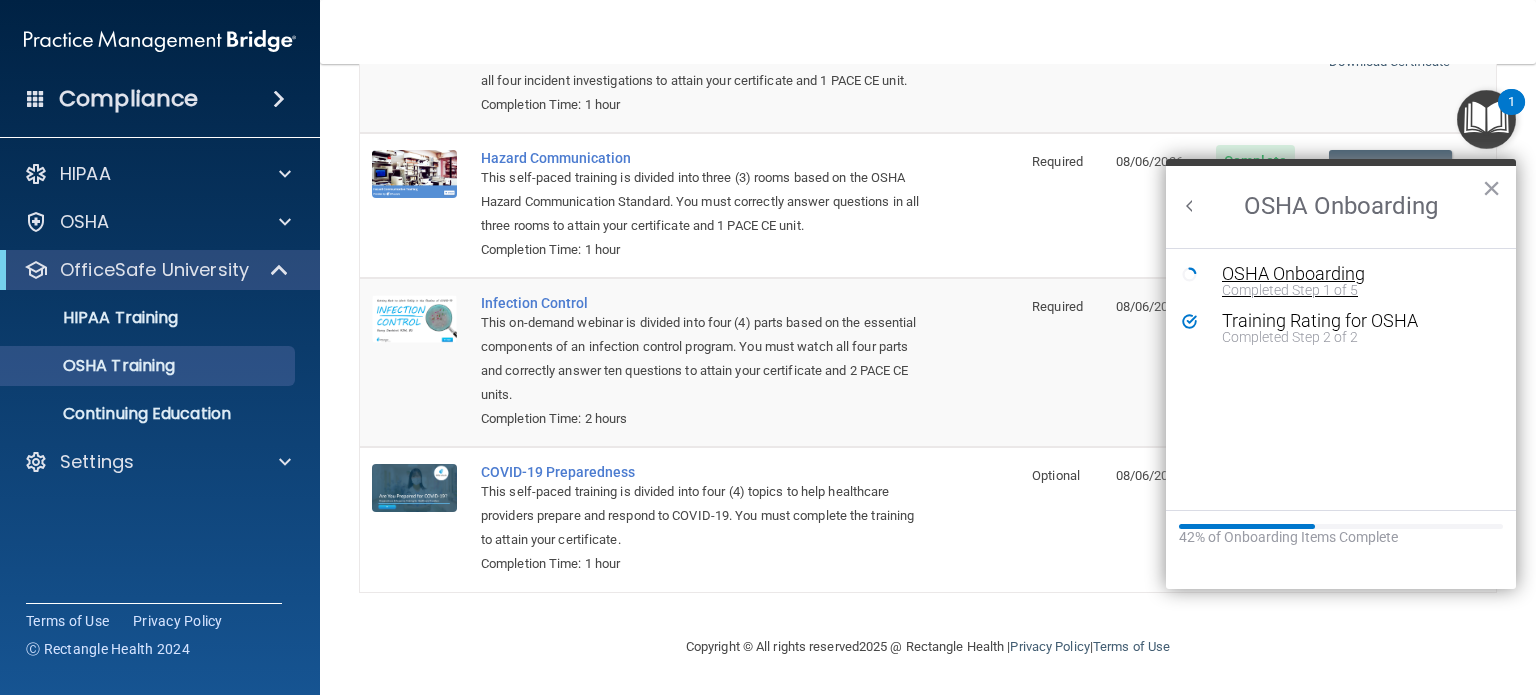 click on "Completed Step 1 of 5" at bounding box center (1356, 290) 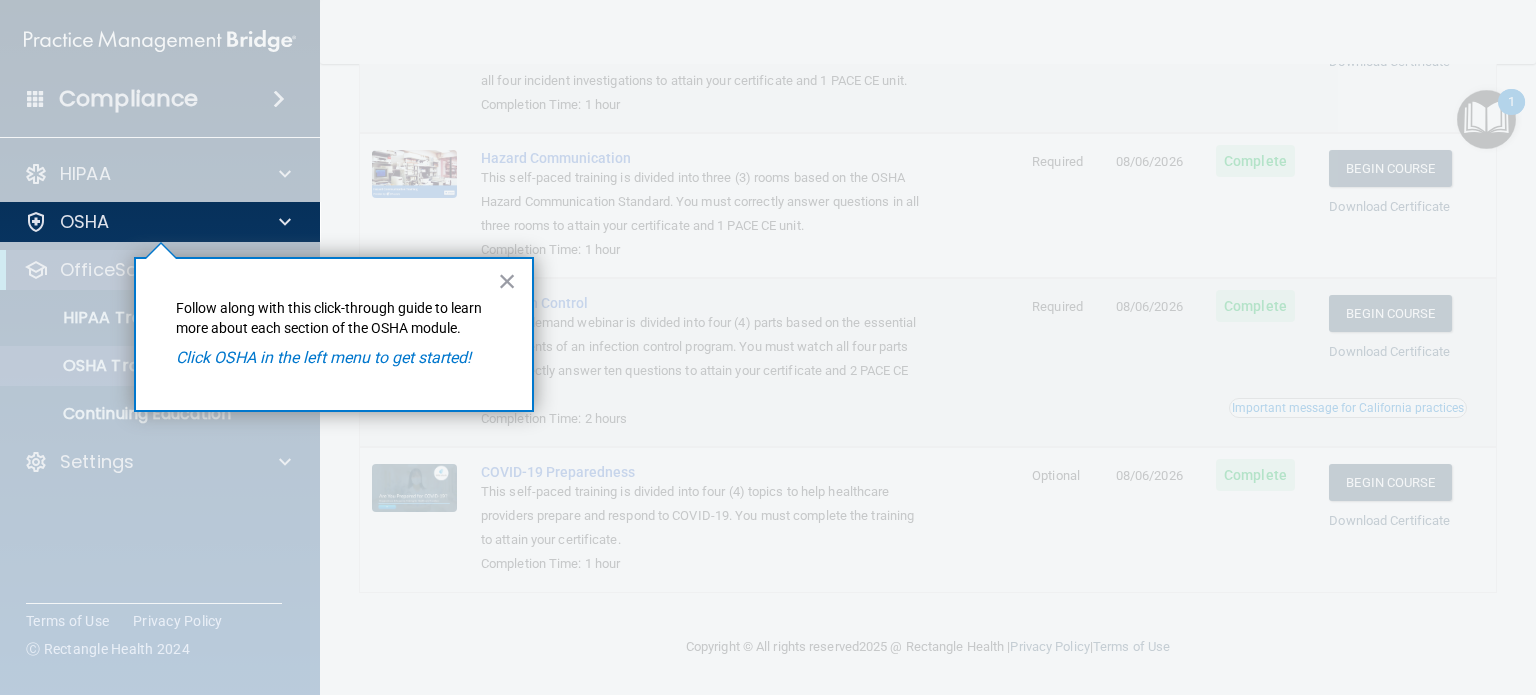 click on "Click OSHA in the left menu to get started!" at bounding box center [323, 357] 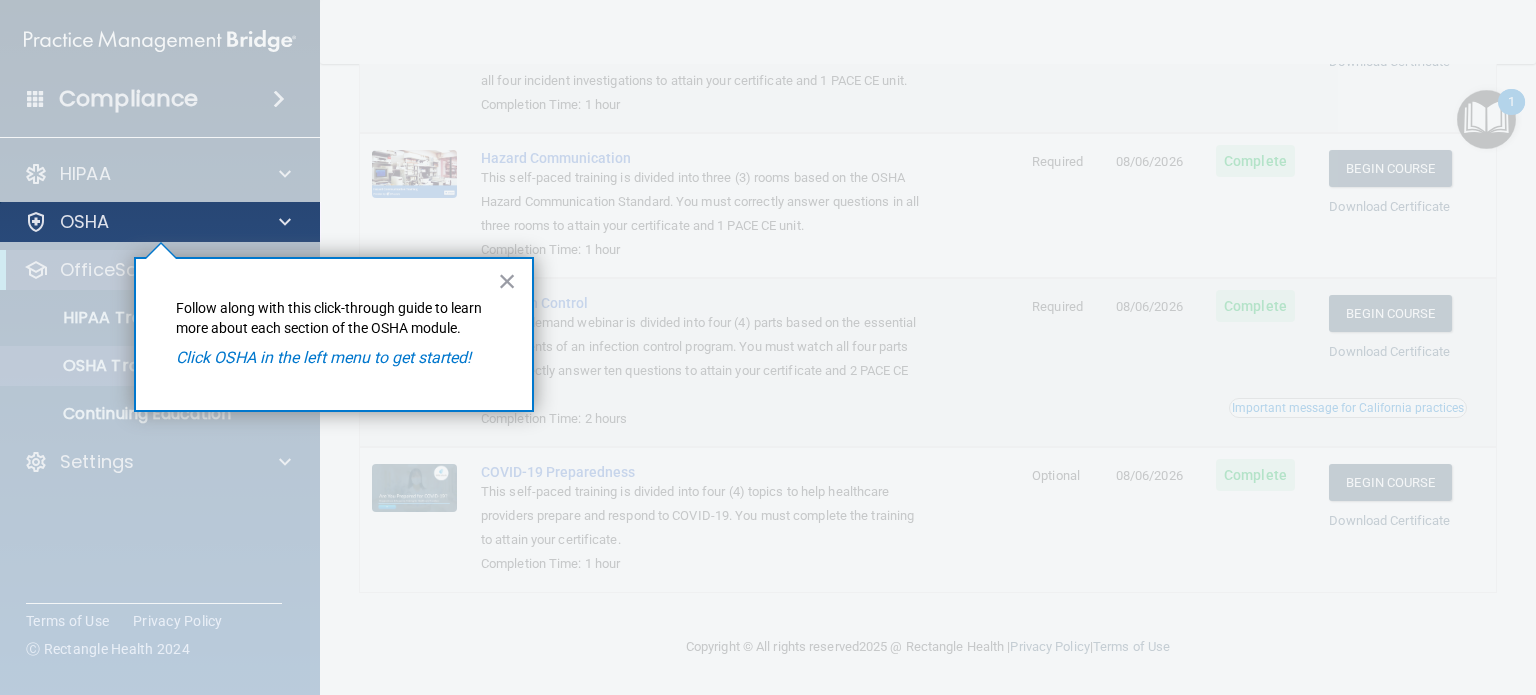 click on "OSHA" at bounding box center [160, 222] 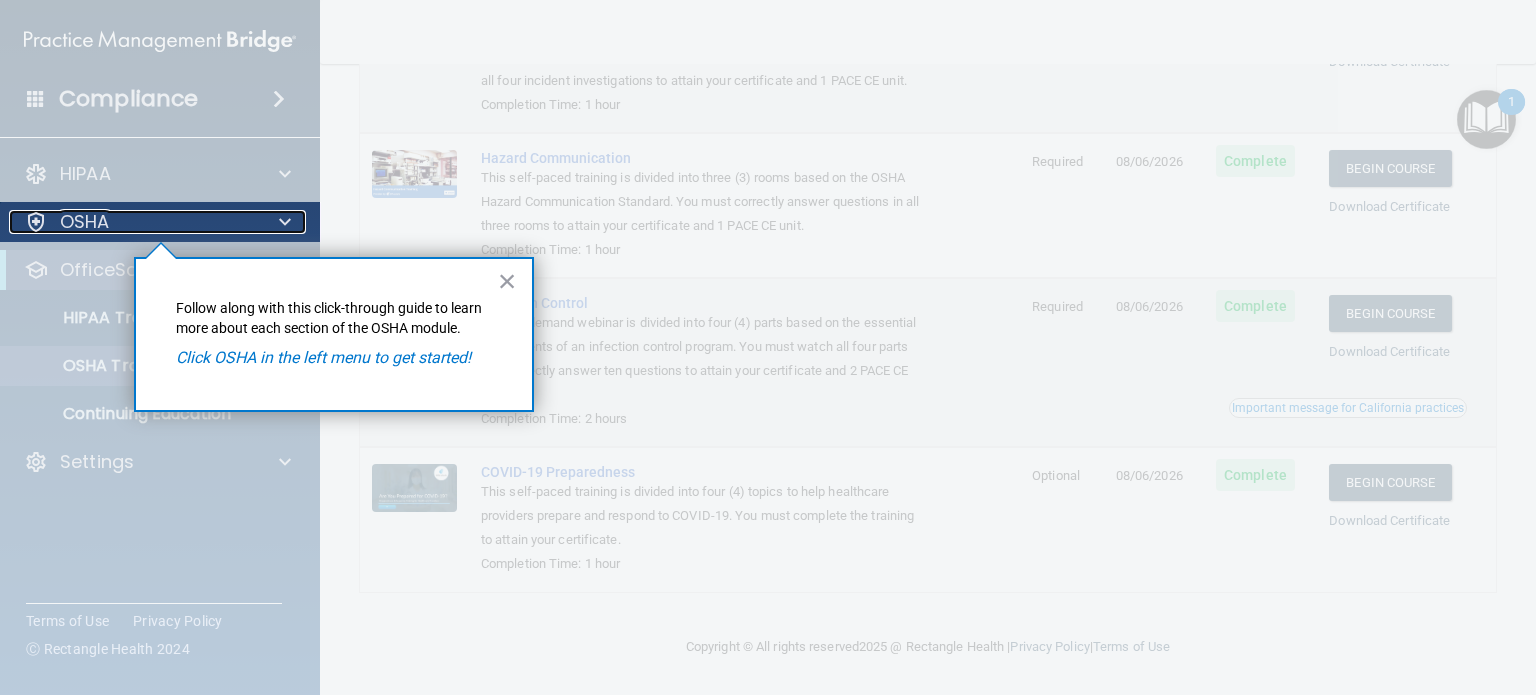click on "OSHA" at bounding box center [85, 222] 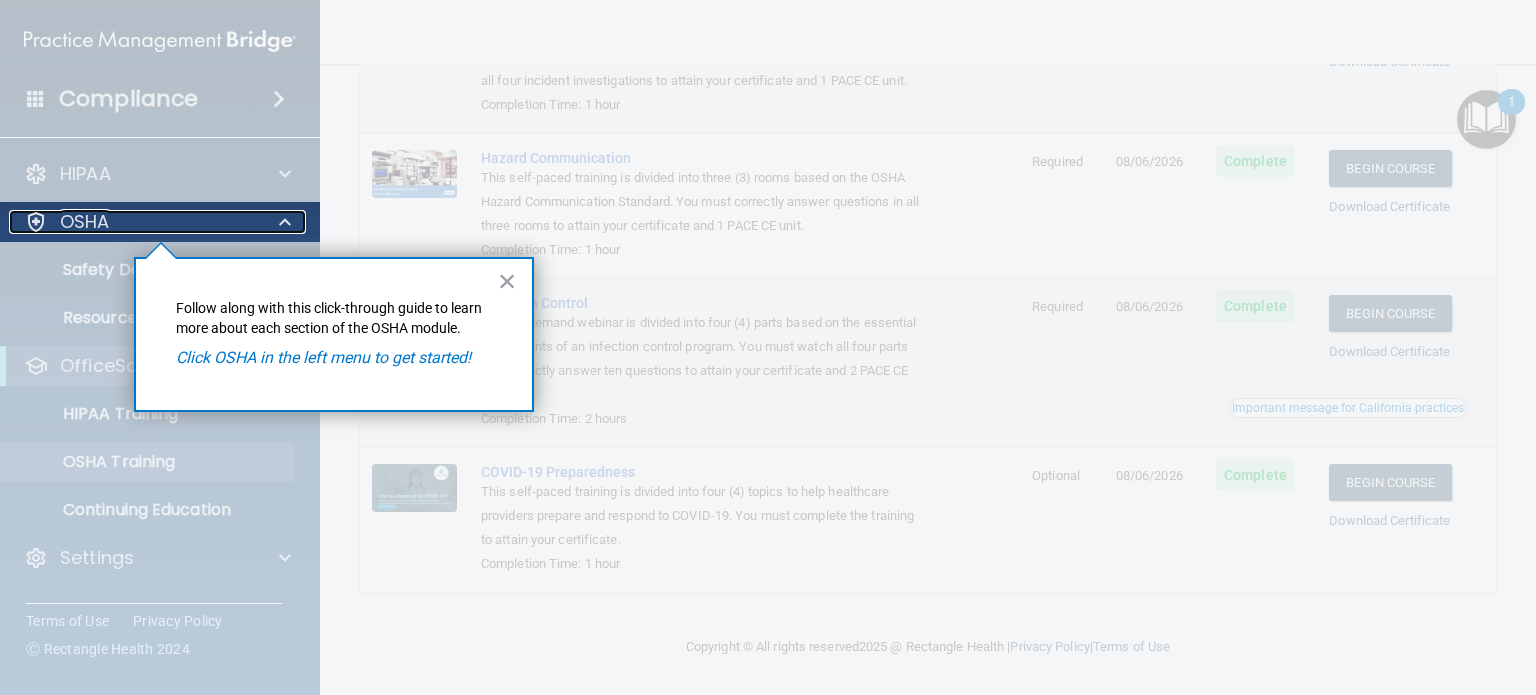 click at bounding box center (282, 222) 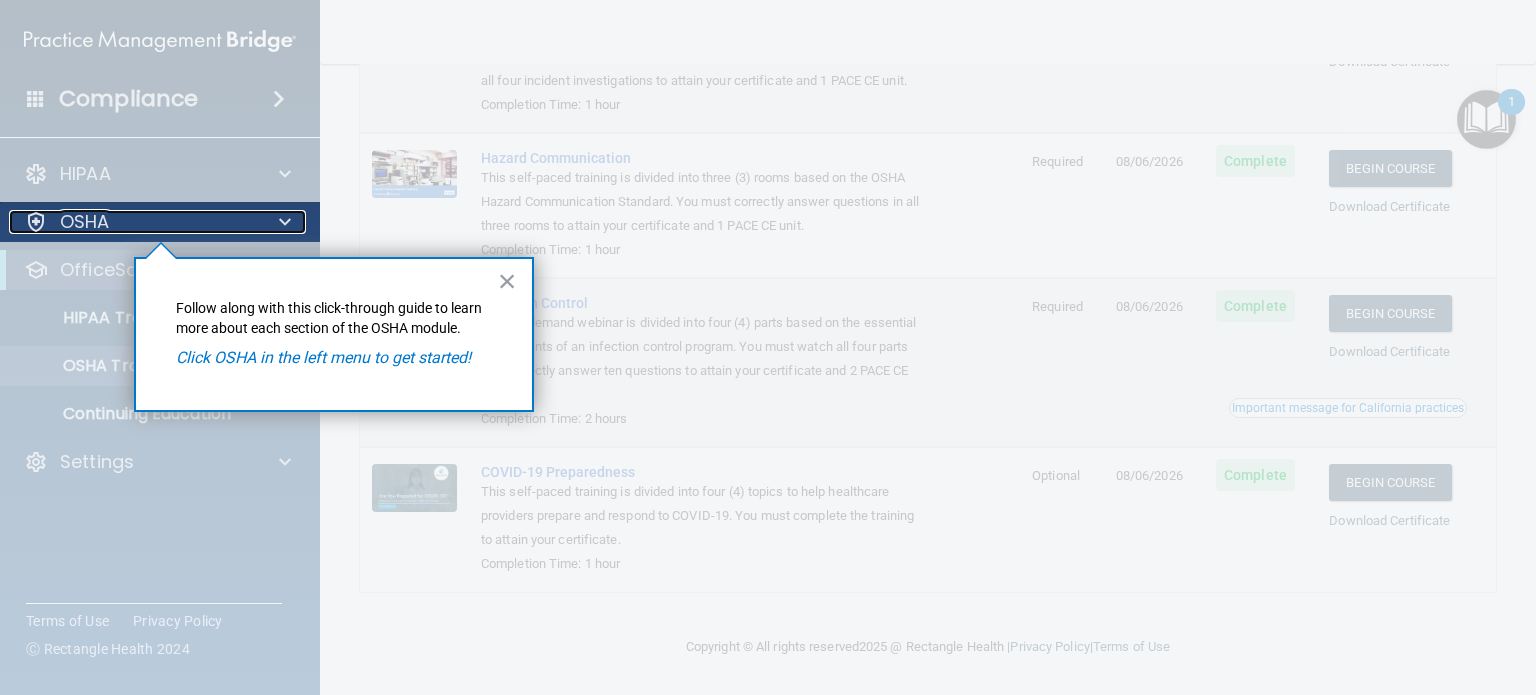 click at bounding box center (282, 222) 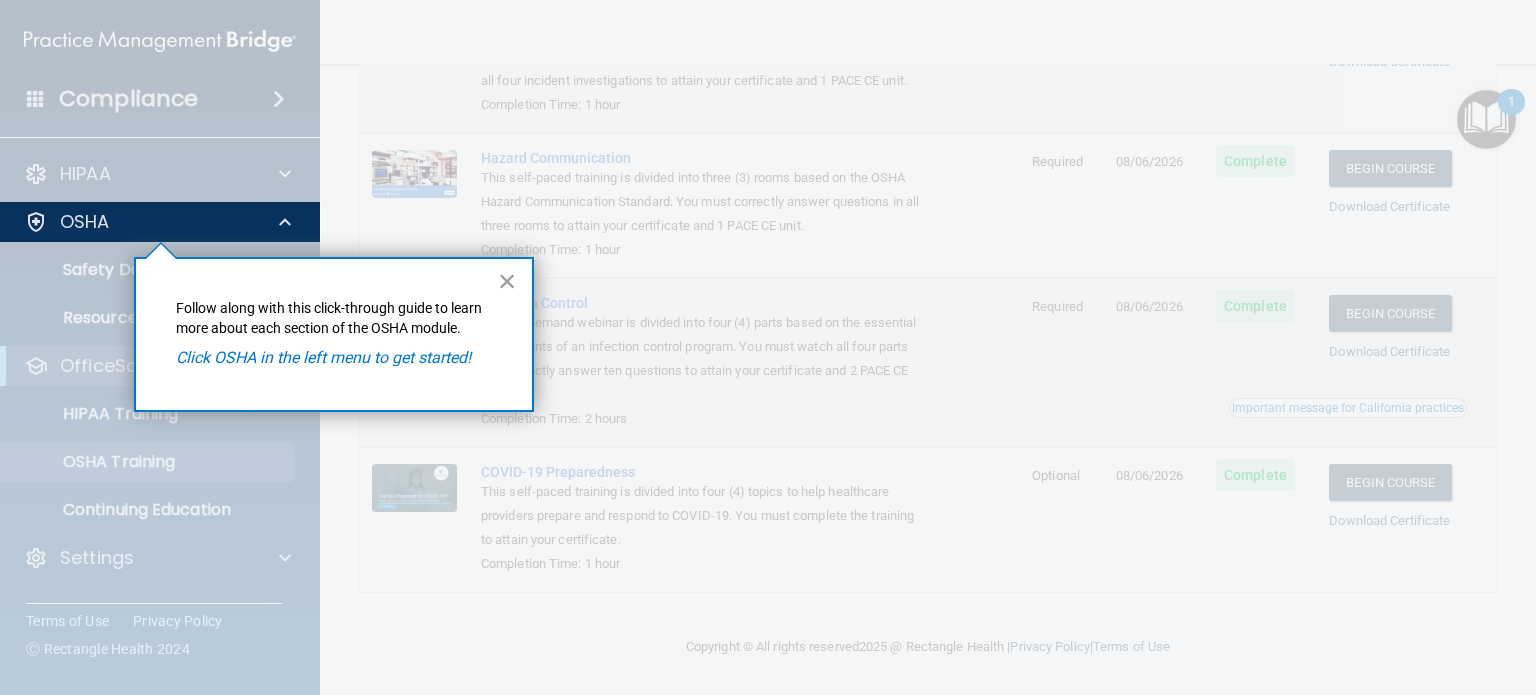 click at bounding box center (161, 251) 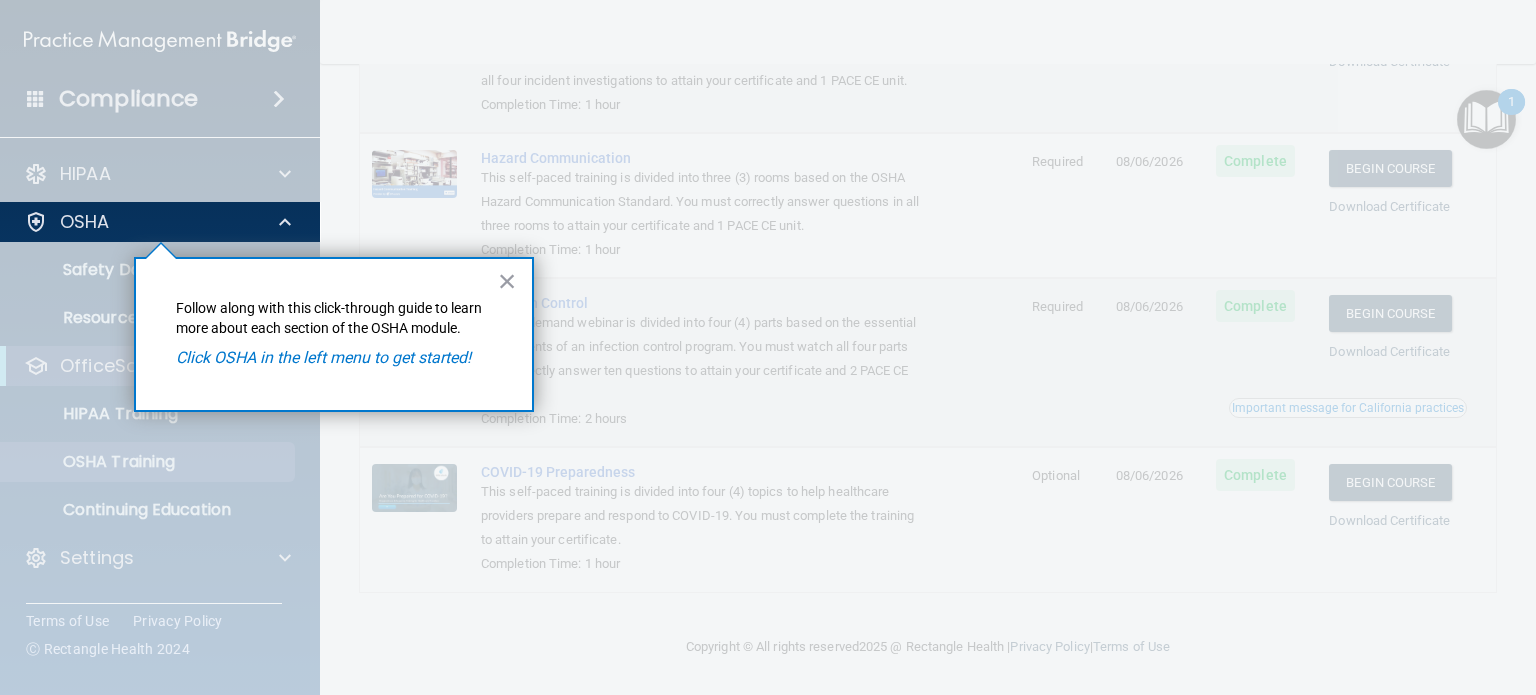 click at bounding box center (161, 251) 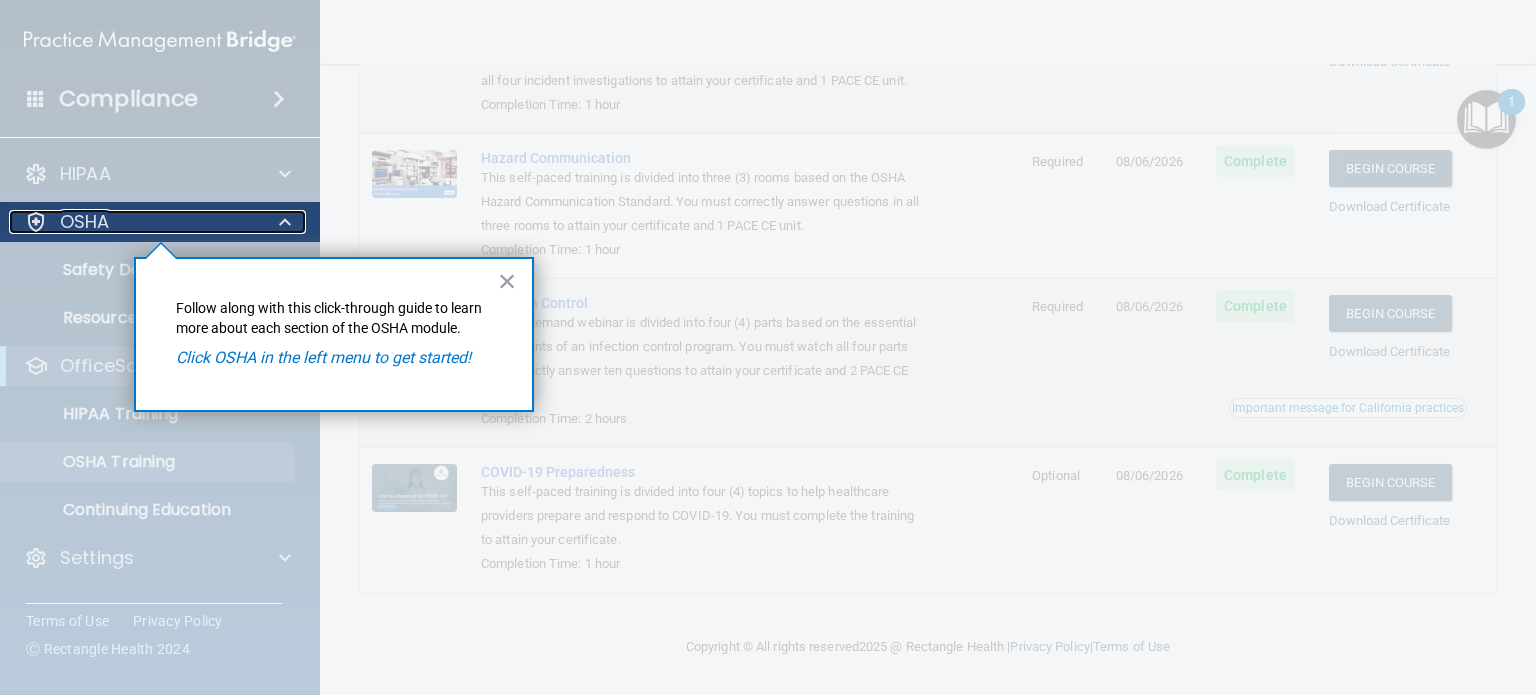 click on "OSHA" at bounding box center [85, 222] 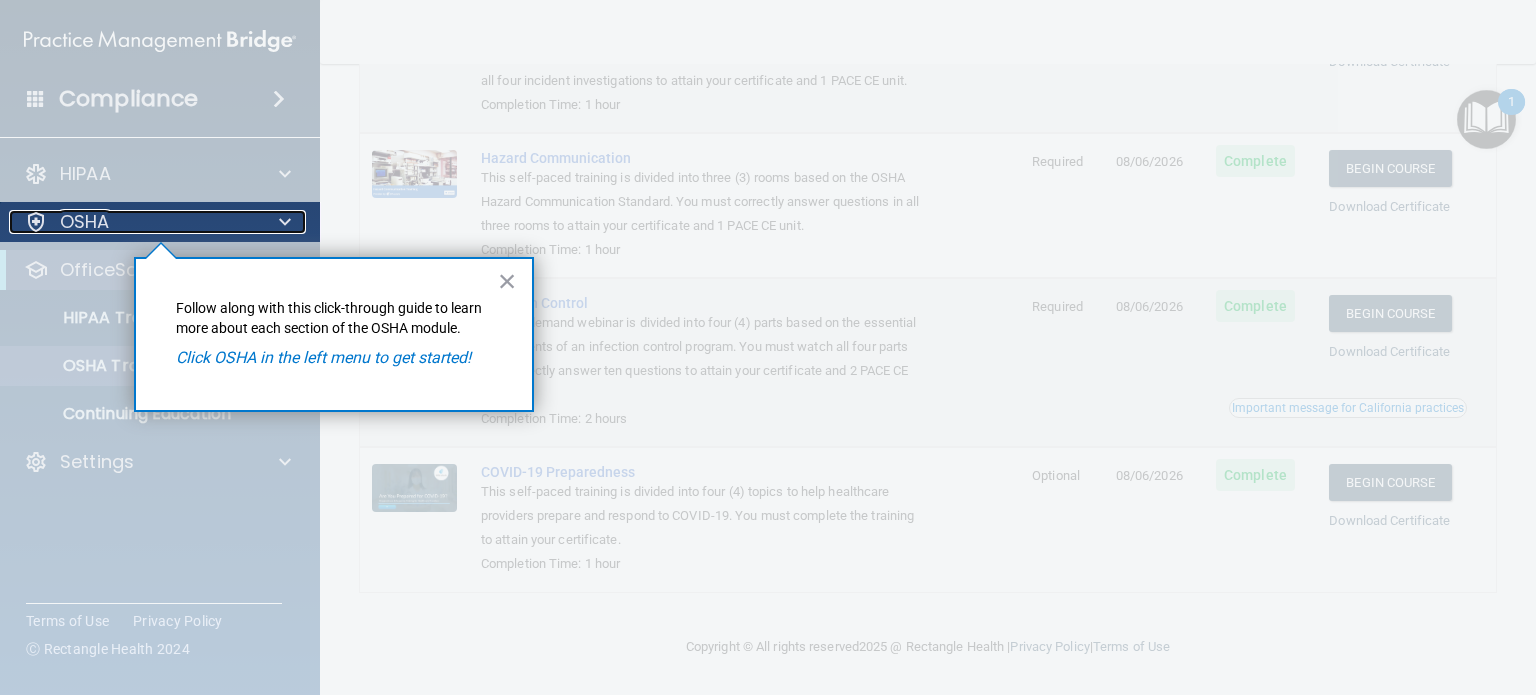 click on "OSHA" at bounding box center (85, 222) 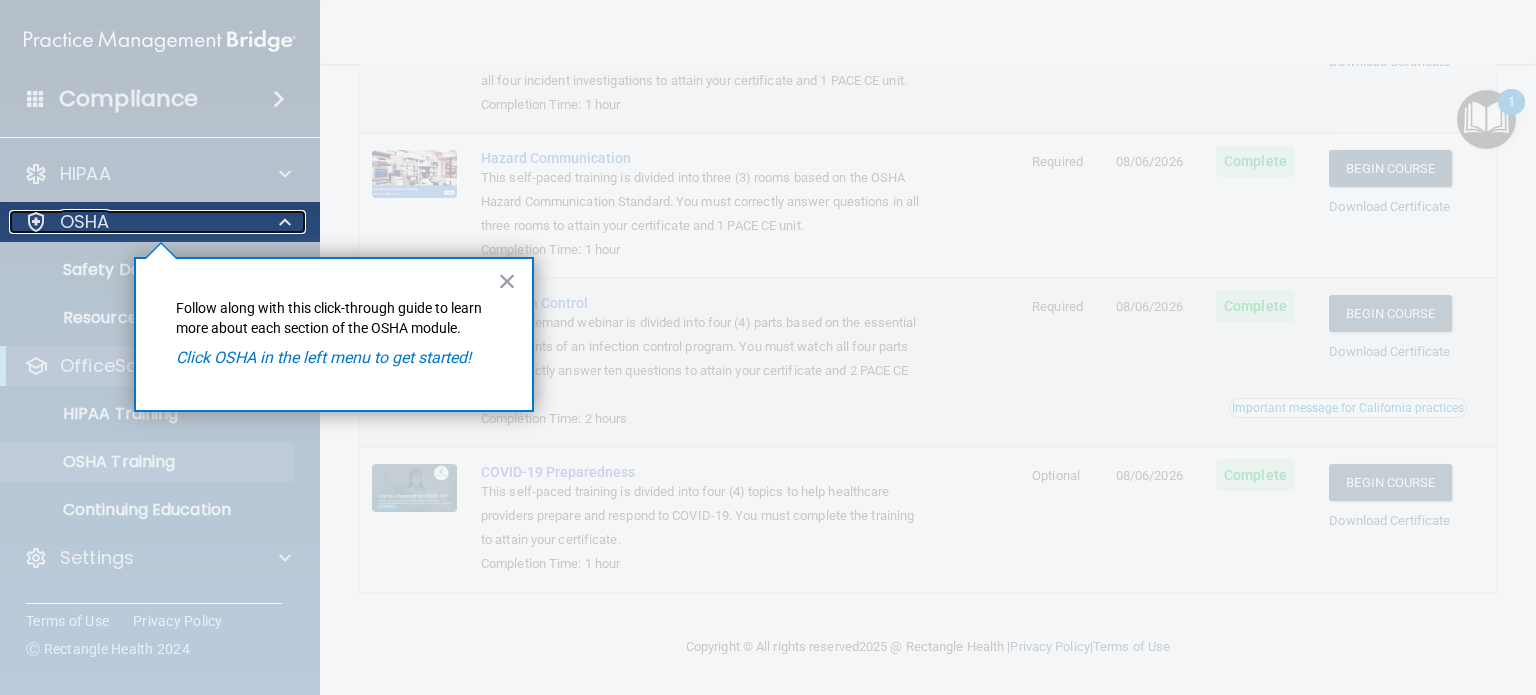 click on "OSHA" at bounding box center [85, 222] 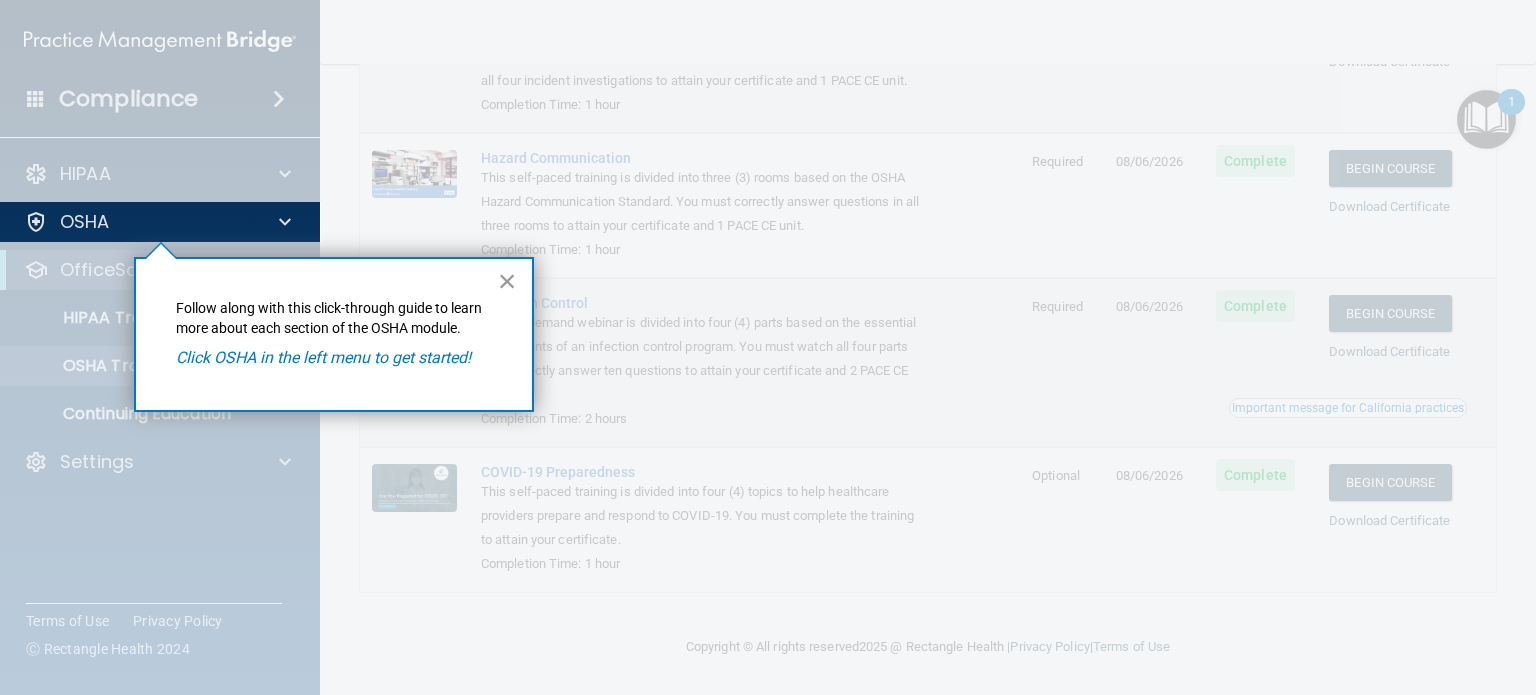 click on "×" at bounding box center [507, 281] 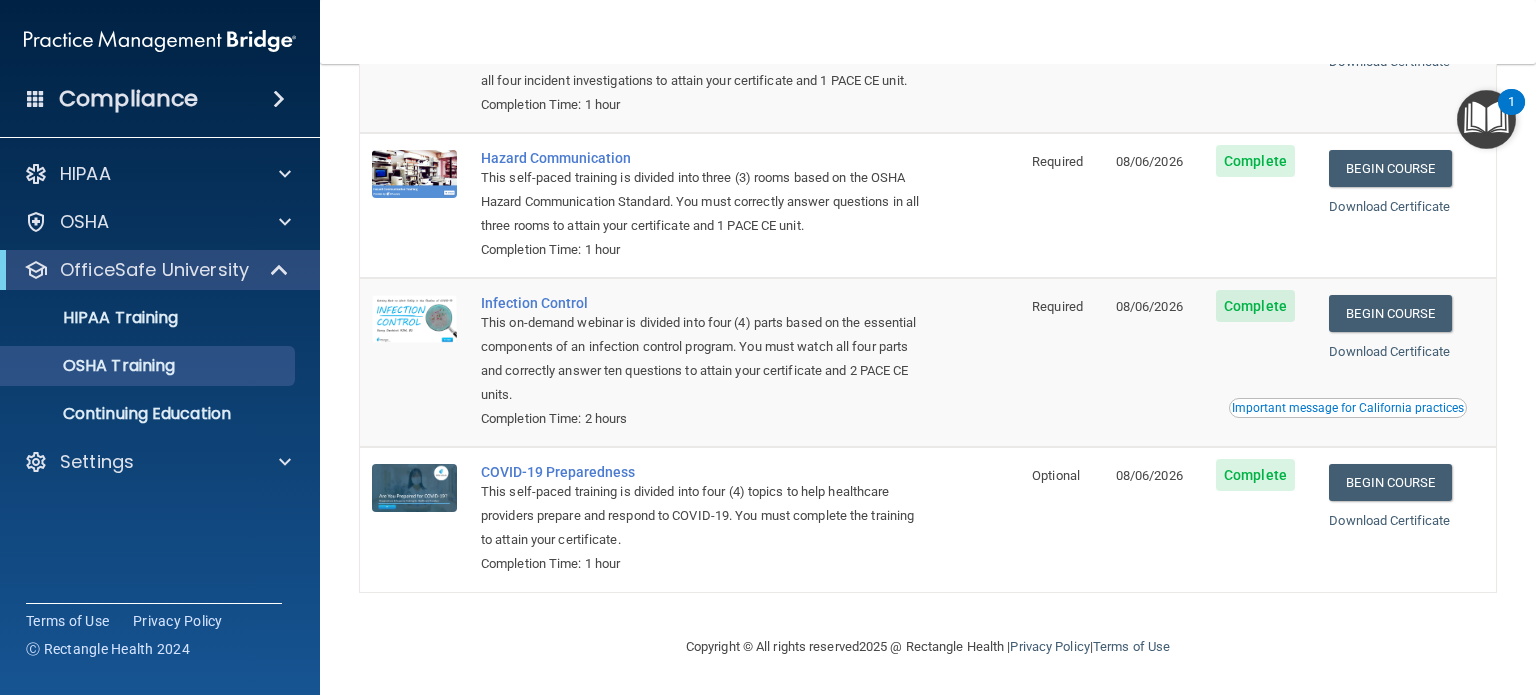 click at bounding box center (1486, 119) 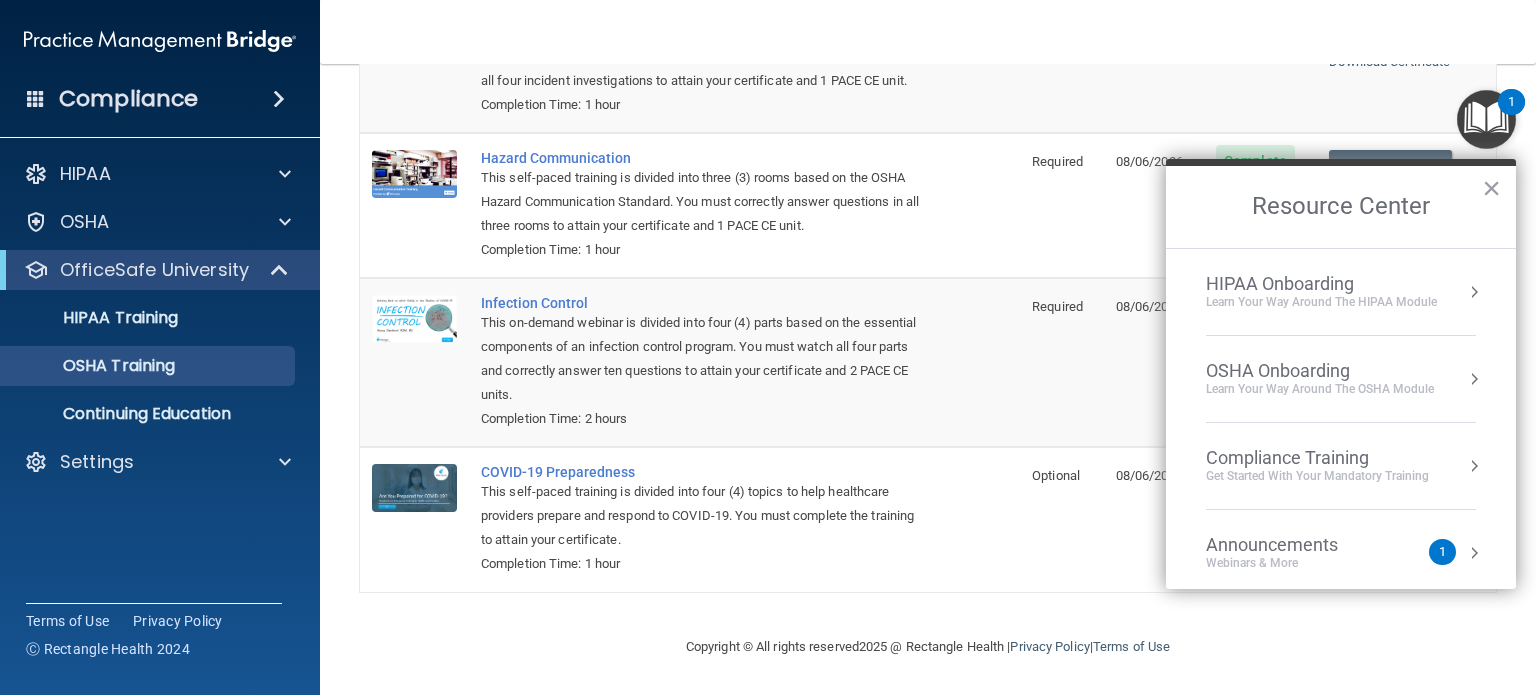 click on "Compliance Training" at bounding box center [1317, 458] 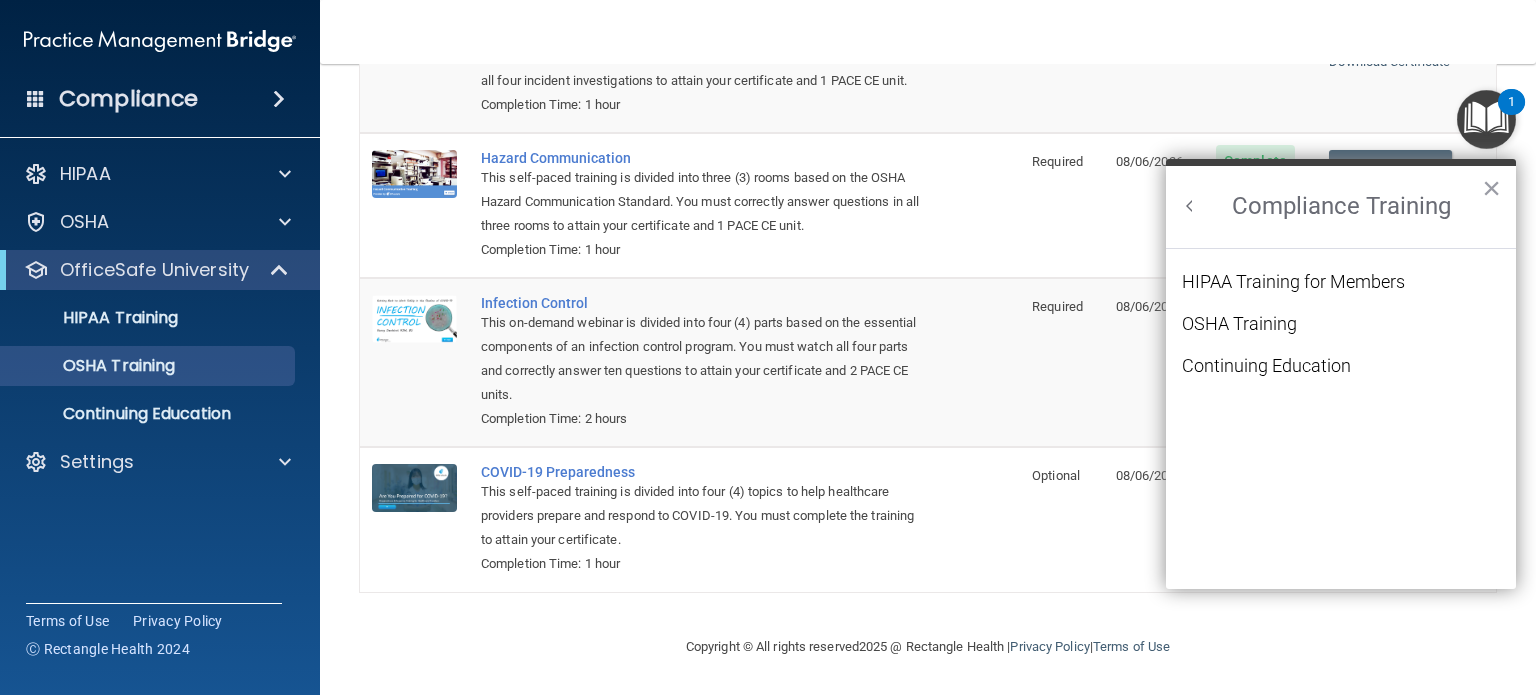 scroll, scrollTop: 0, scrollLeft: 0, axis: both 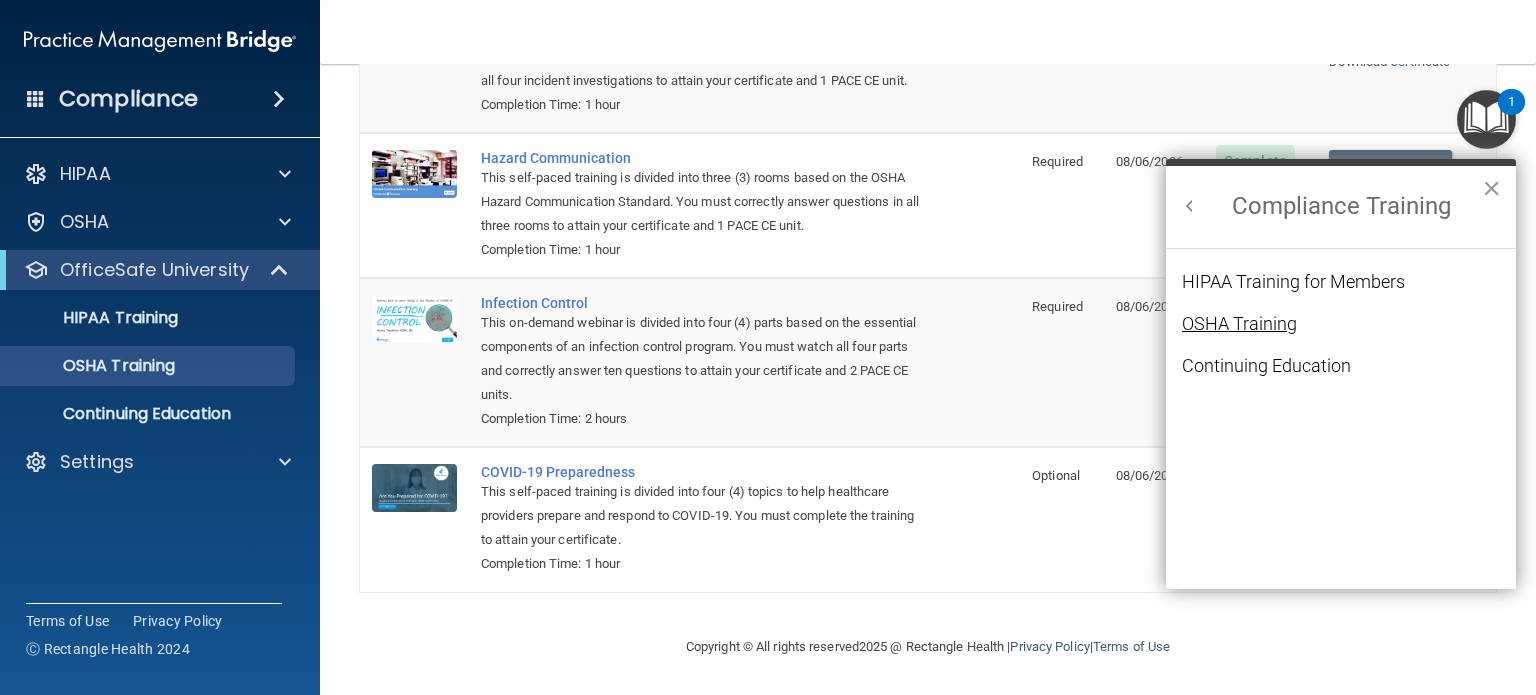 click on "OSHA Training" at bounding box center (1239, 324) 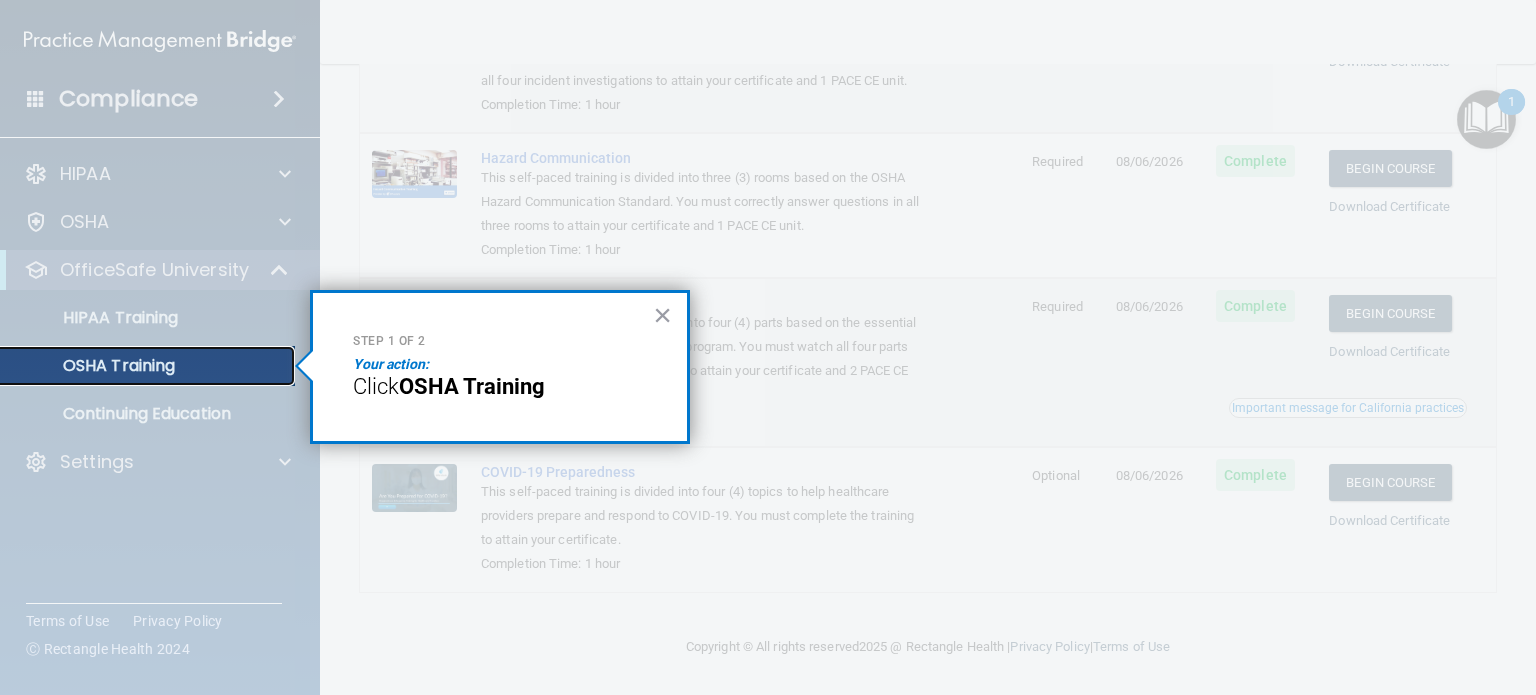 click on "OSHA Training" at bounding box center [137, 366] 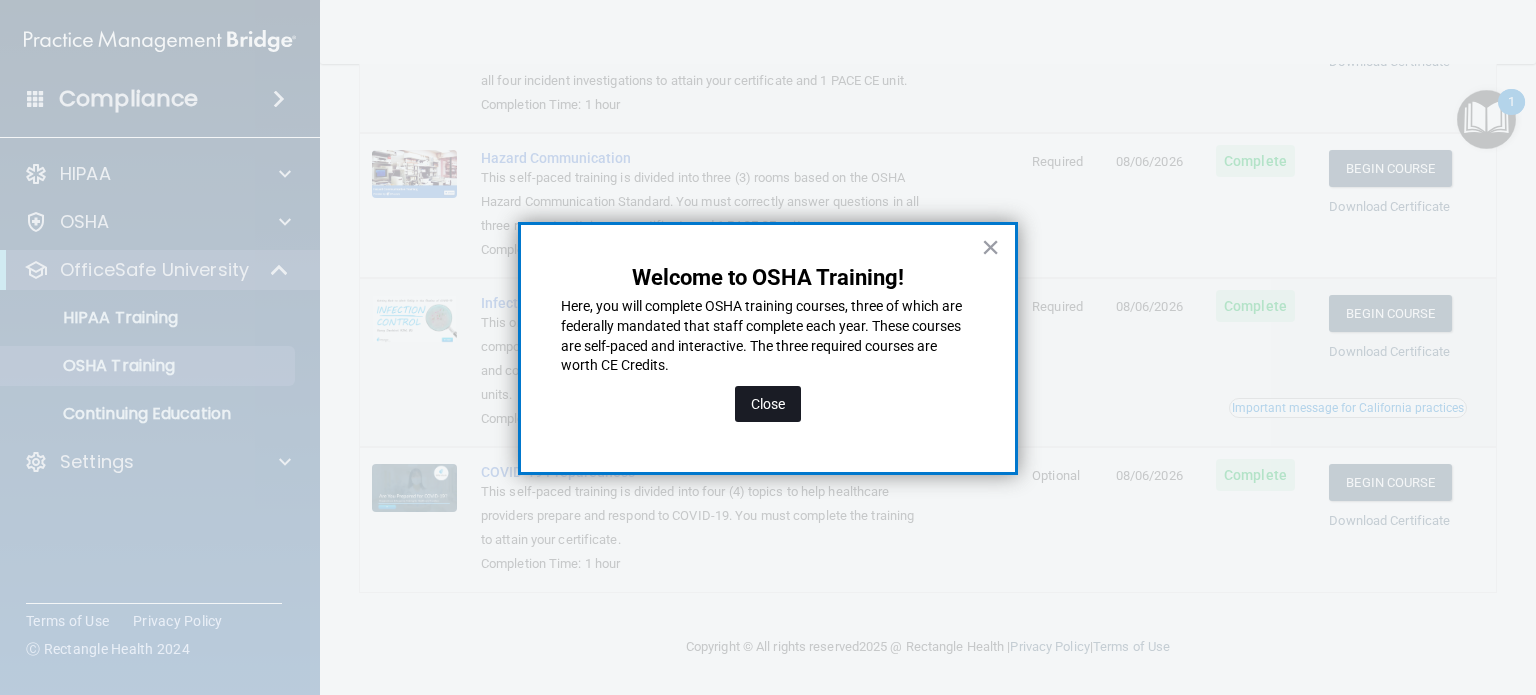 click on "Close" at bounding box center [768, 404] 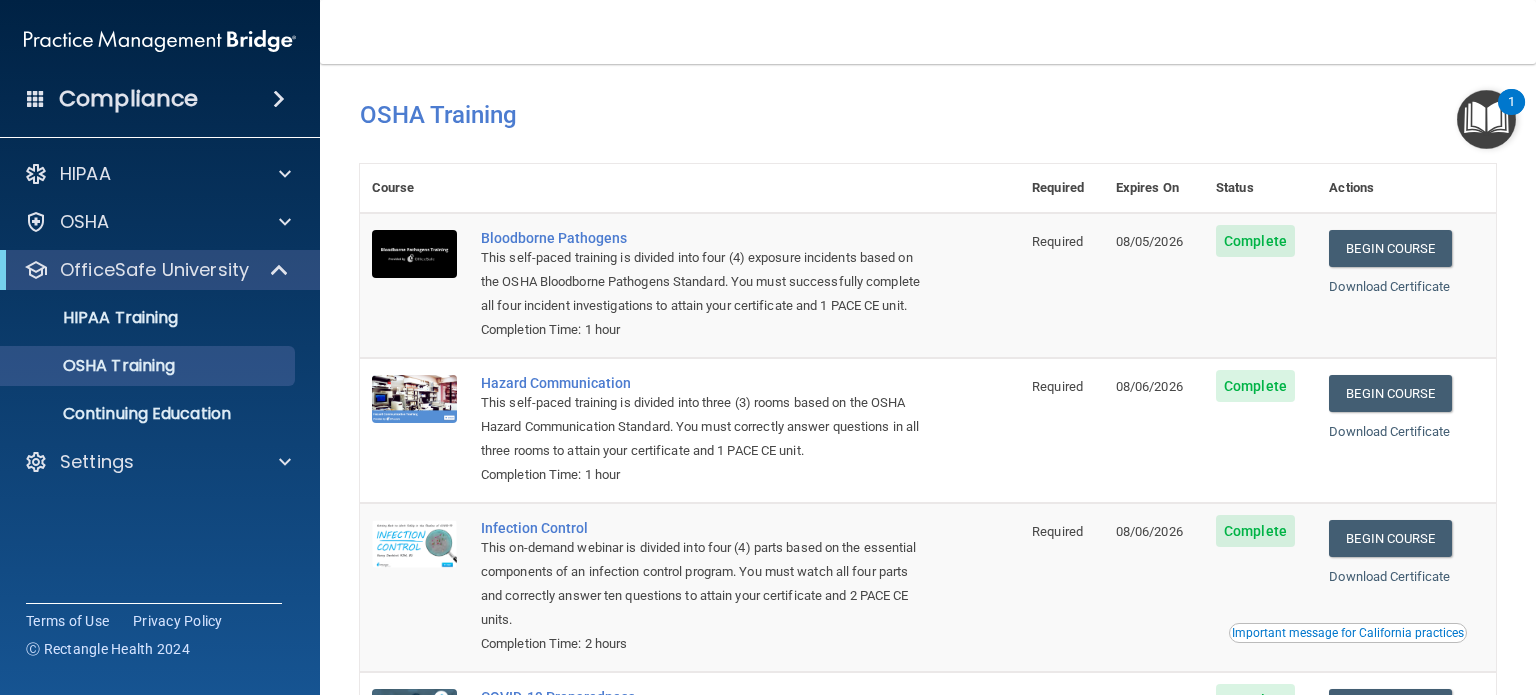 scroll, scrollTop: 0, scrollLeft: 0, axis: both 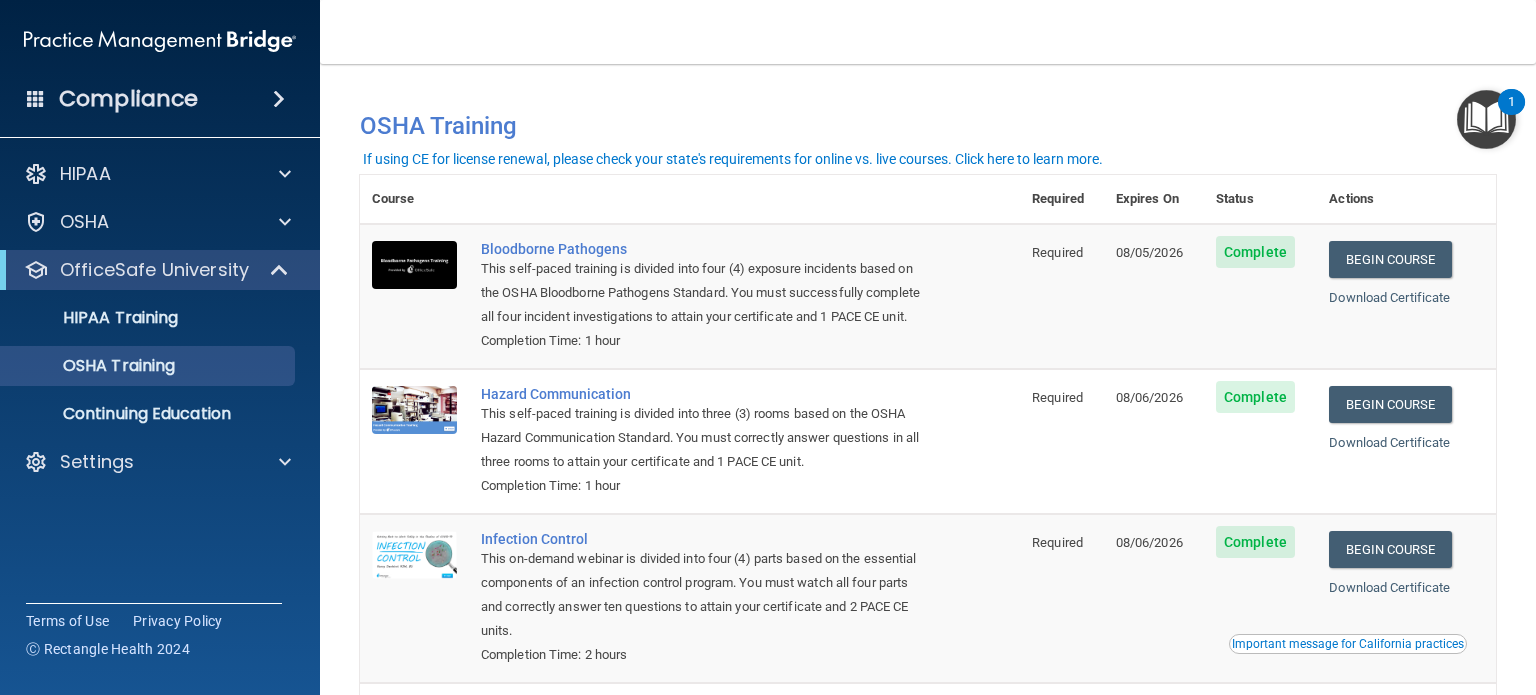 click at bounding box center (1486, 119) 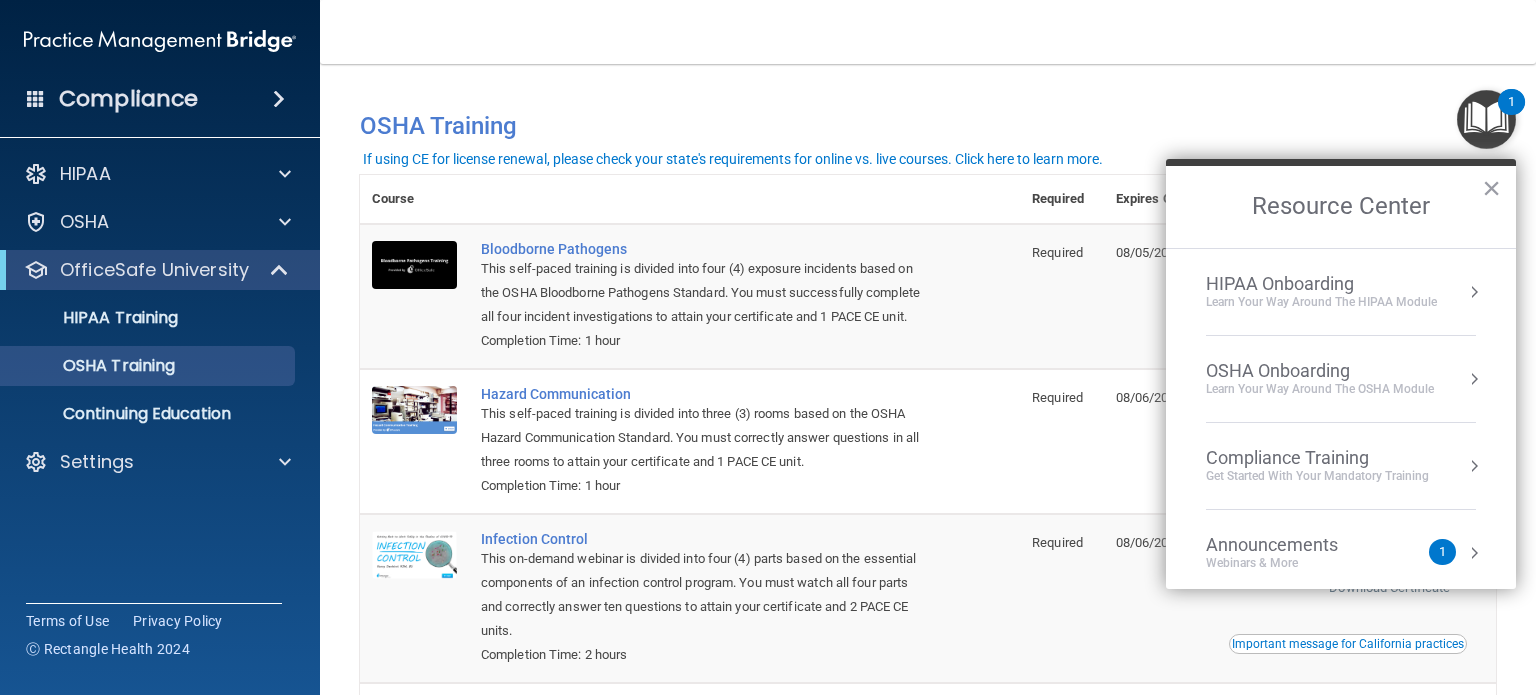 click on "Learn your way around the OSHA module" at bounding box center [1320, 389] 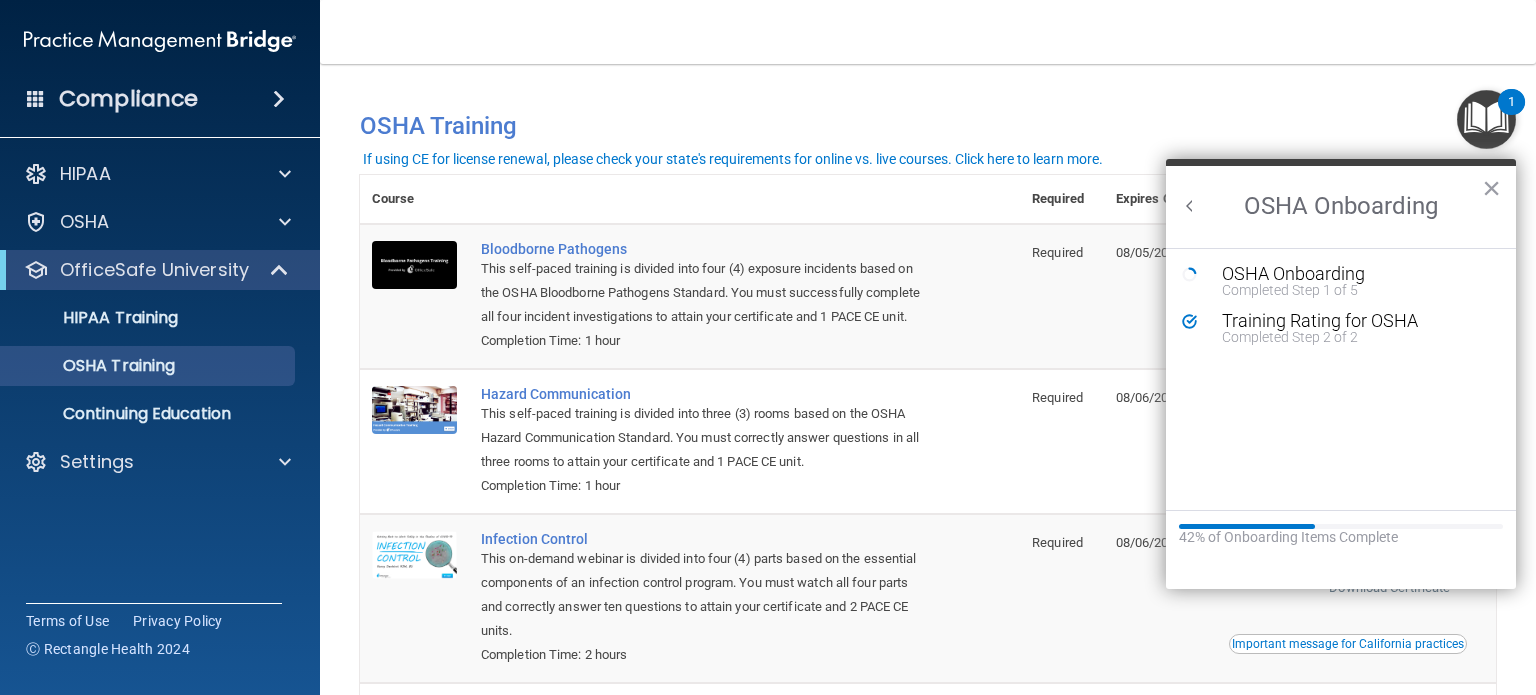 scroll, scrollTop: 0, scrollLeft: 0, axis: both 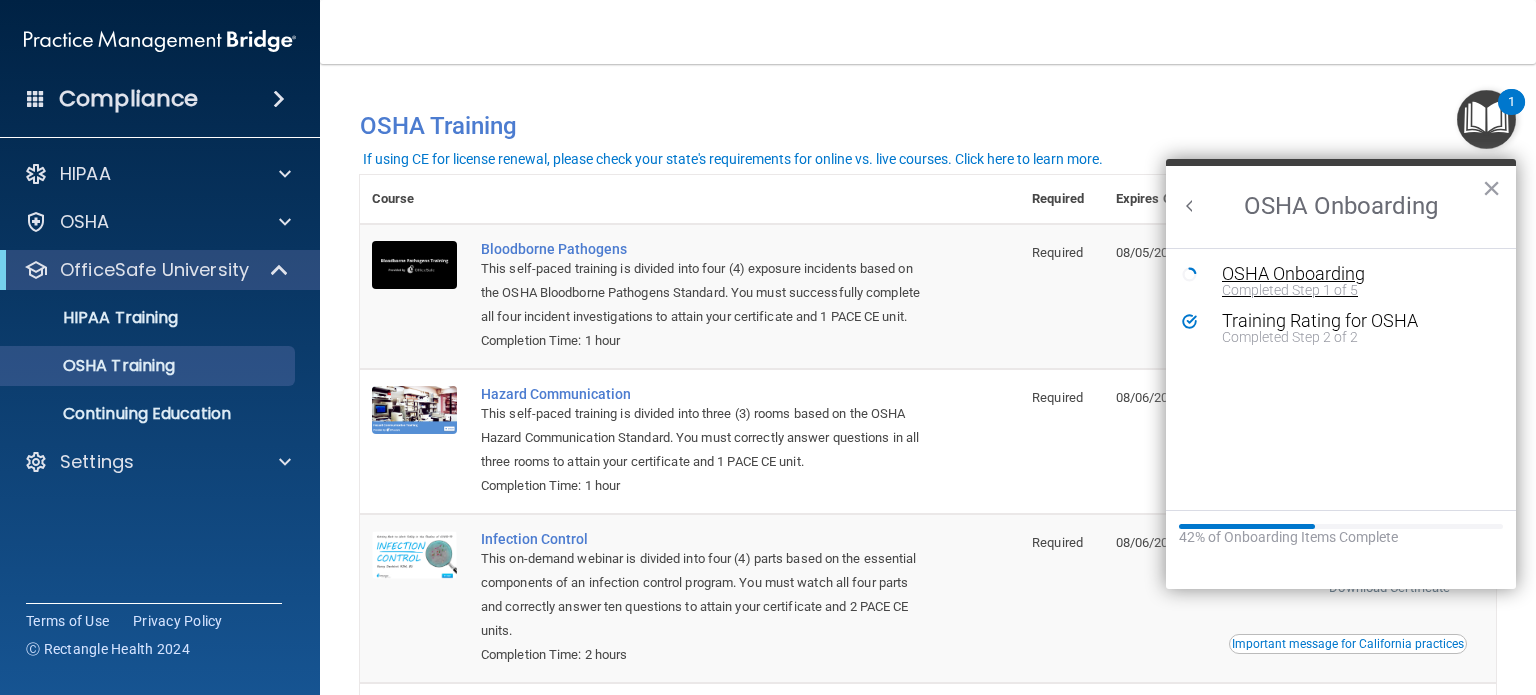 click on "OSHA Onboarding" at bounding box center (1356, 274) 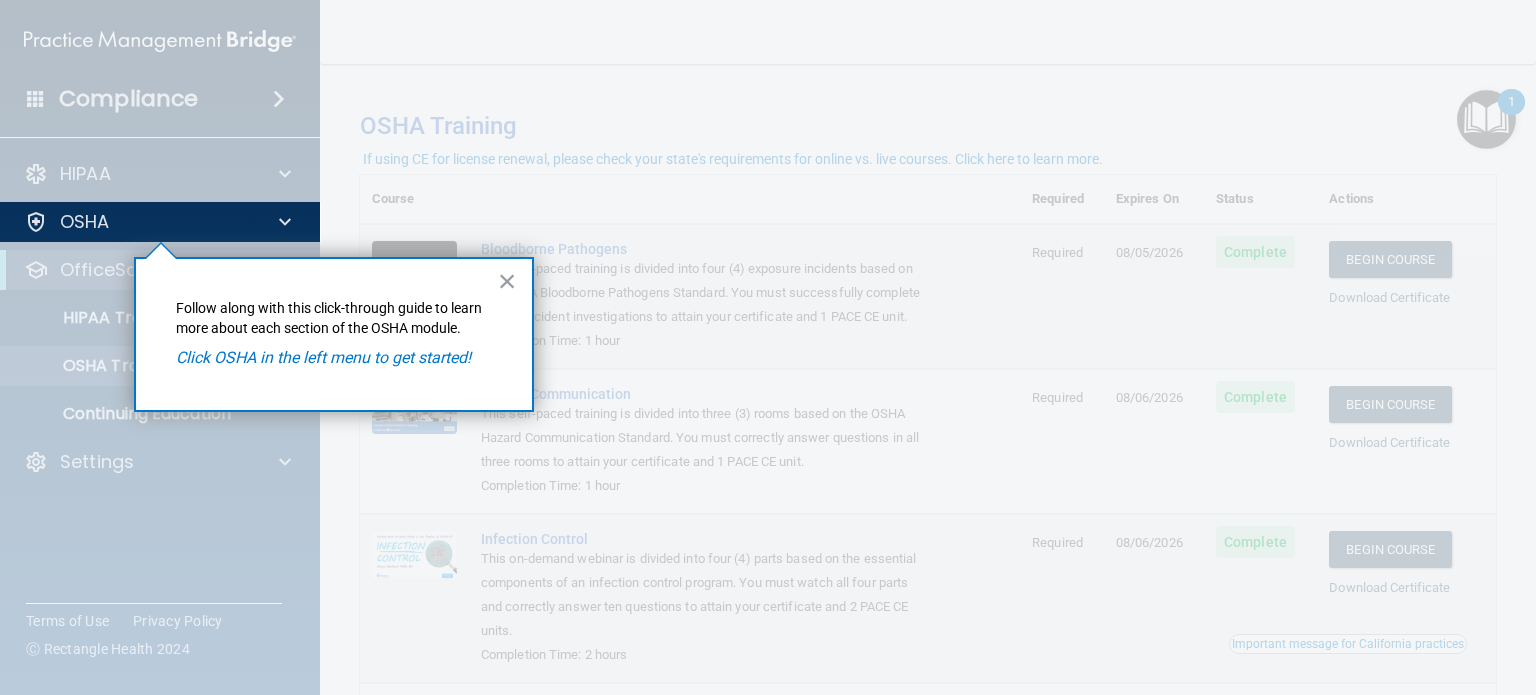 click on "×" at bounding box center (507, 281) 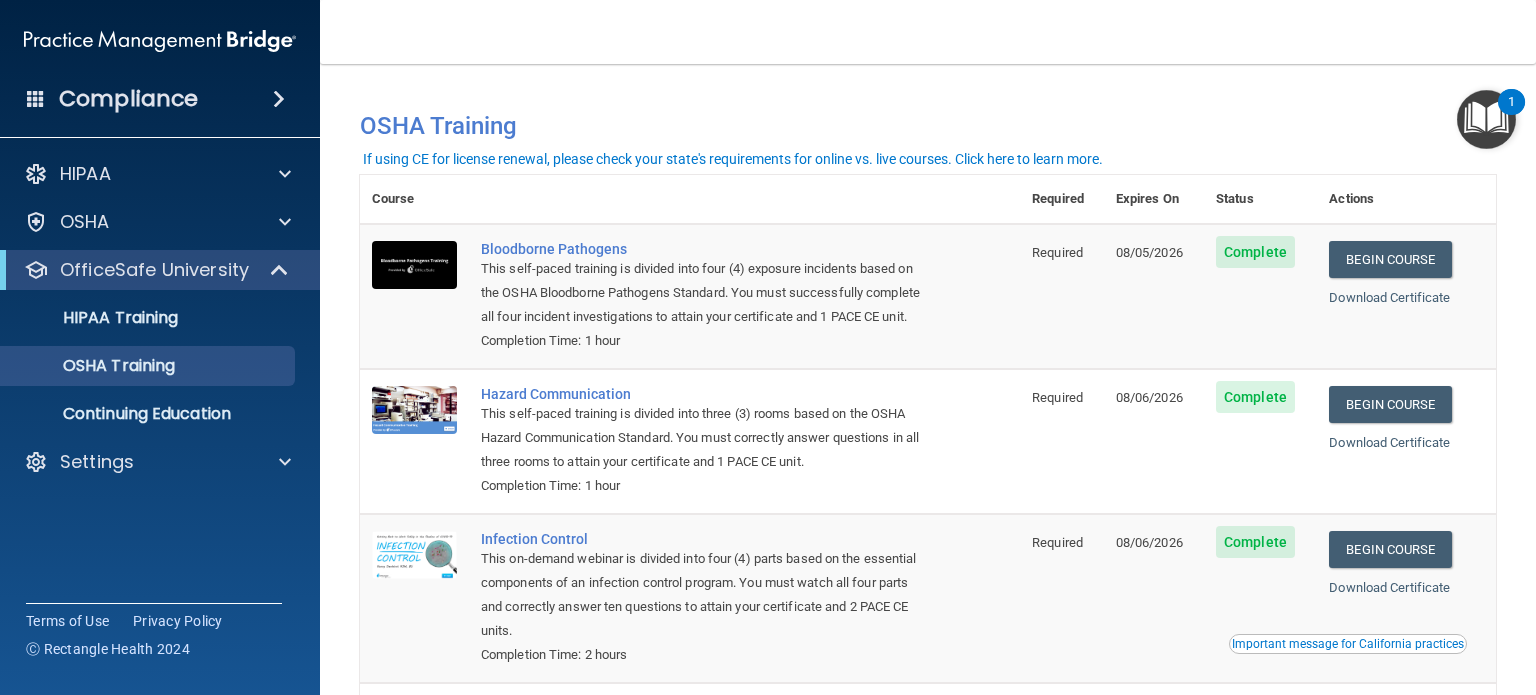 click at bounding box center (1486, 119) 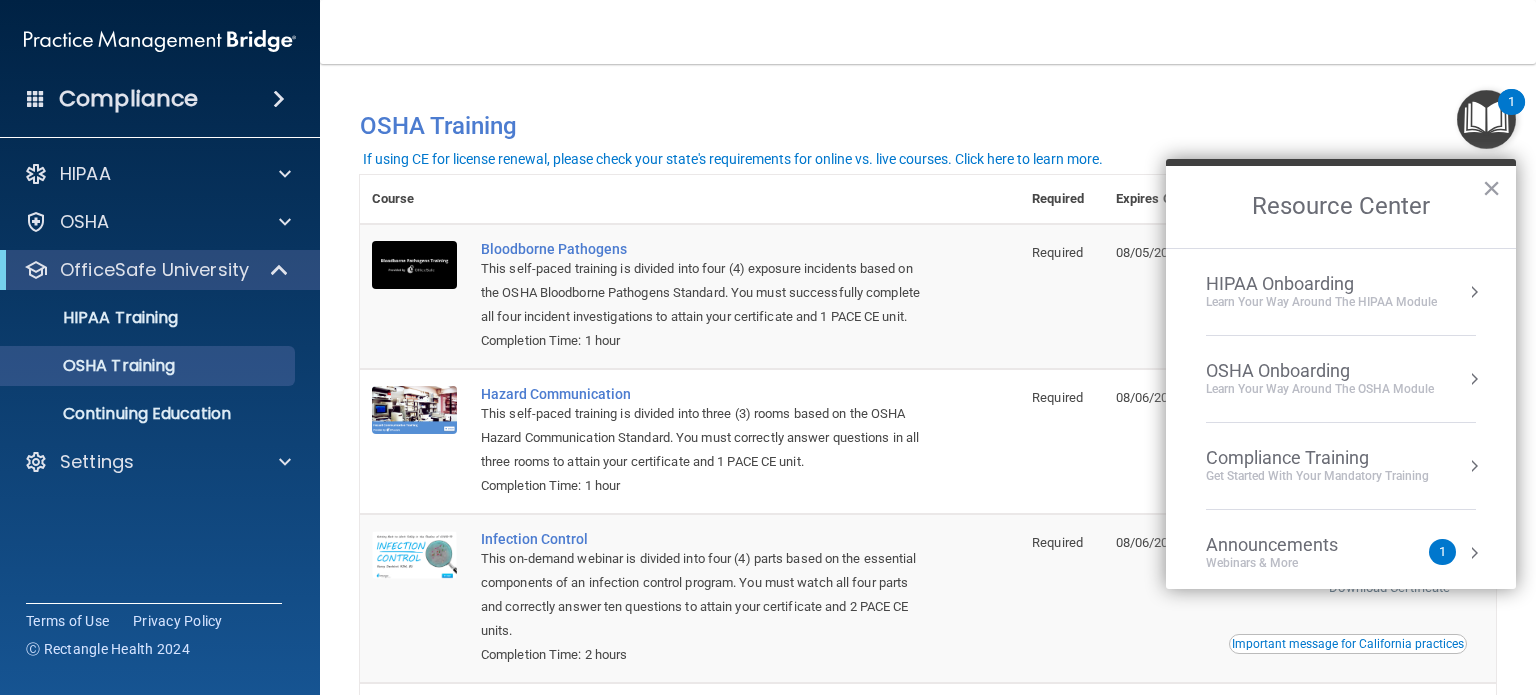 click on "Compliance Training" at bounding box center [1317, 458] 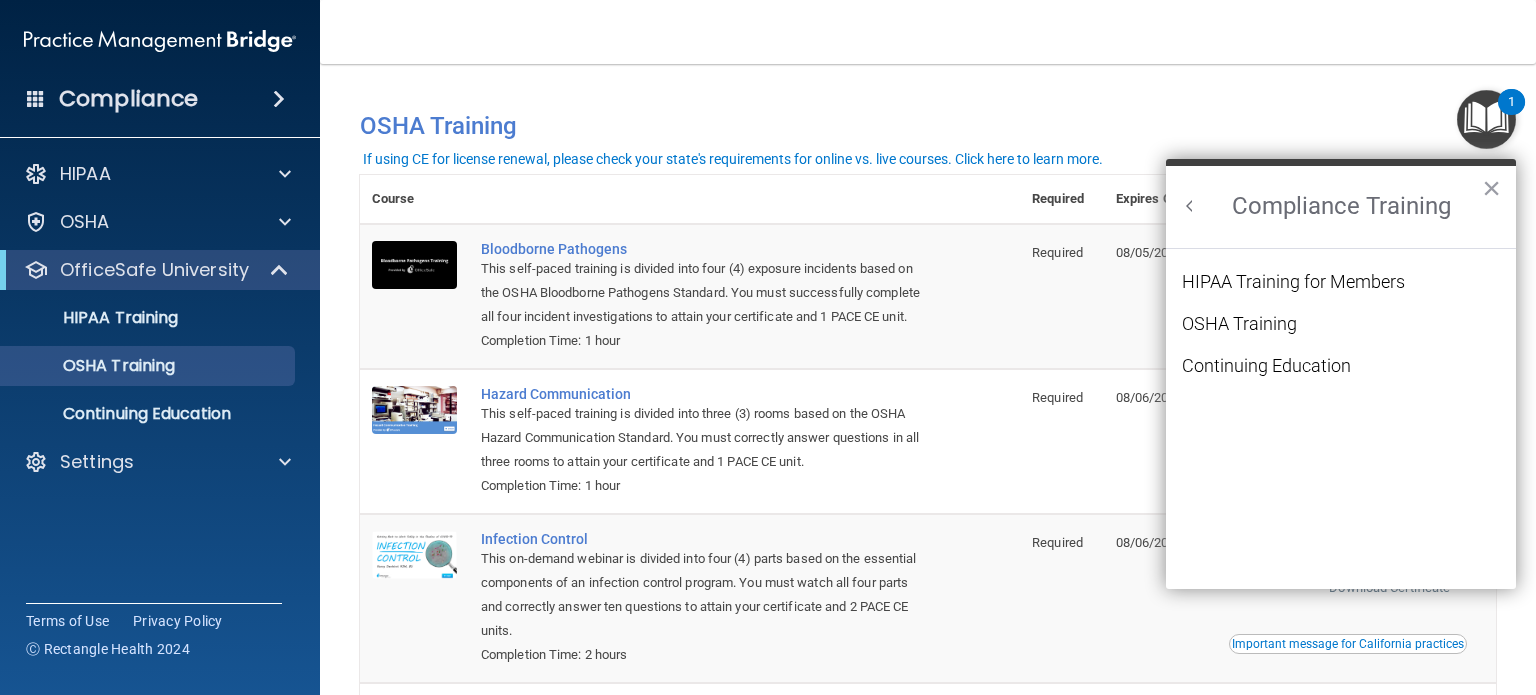 scroll, scrollTop: 0, scrollLeft: 0, axis: both 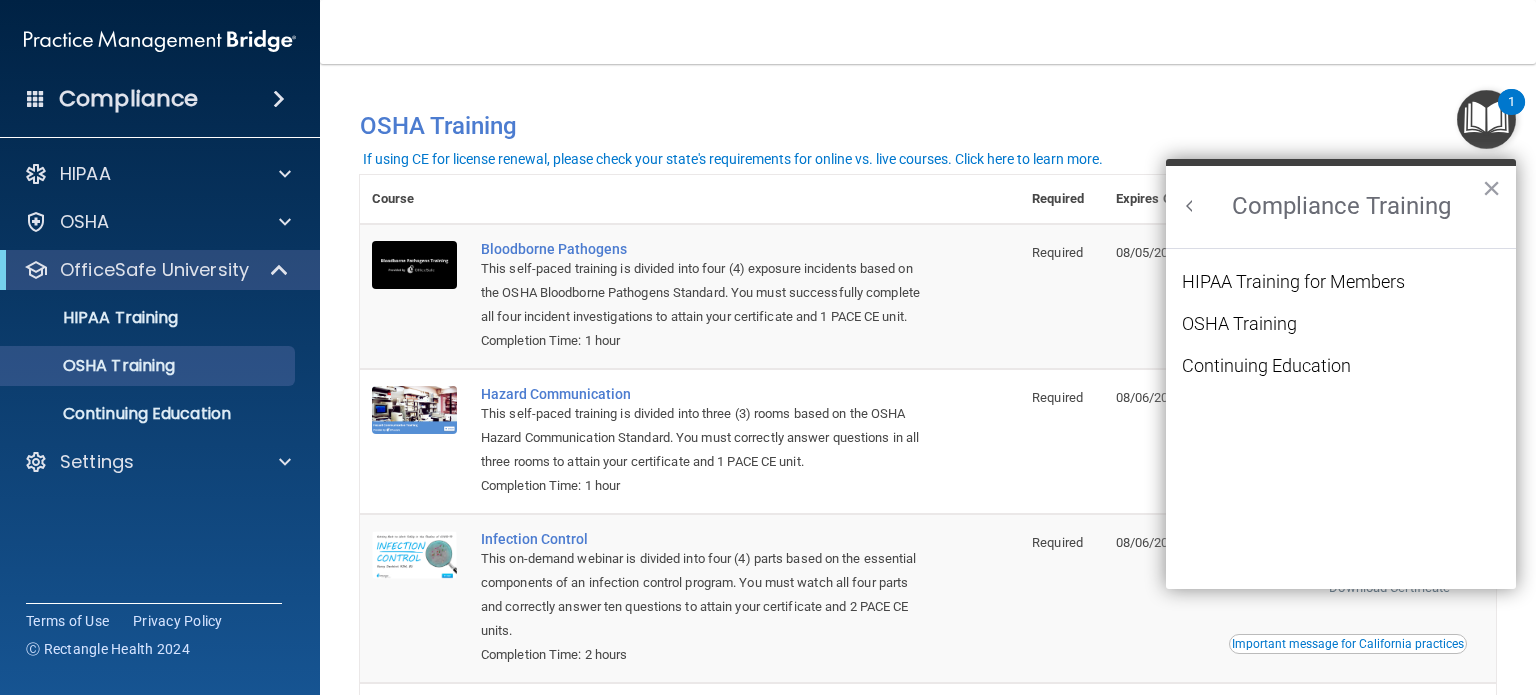 click on "HIPAA Training for Members" at bounding box center (1341, 294) 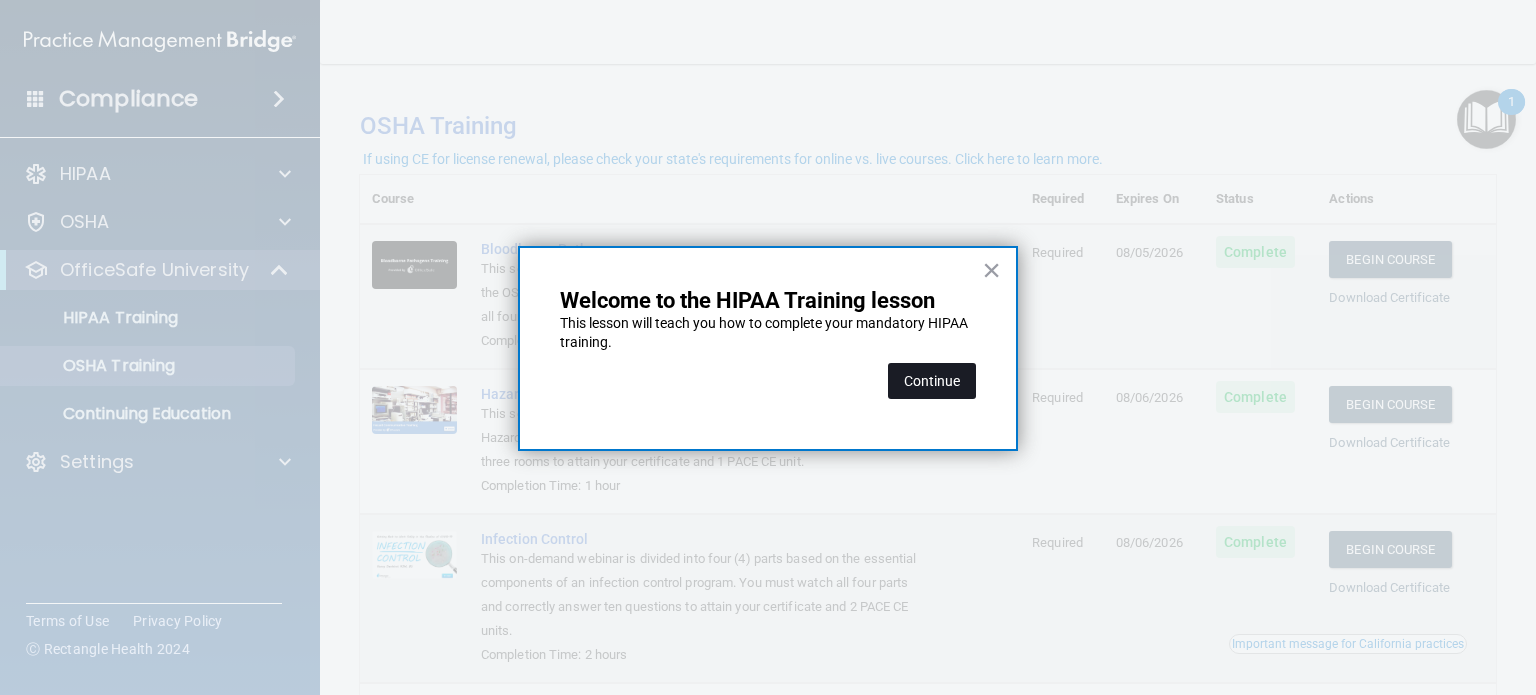 click on "Continue" at bounding box center [932, 381] 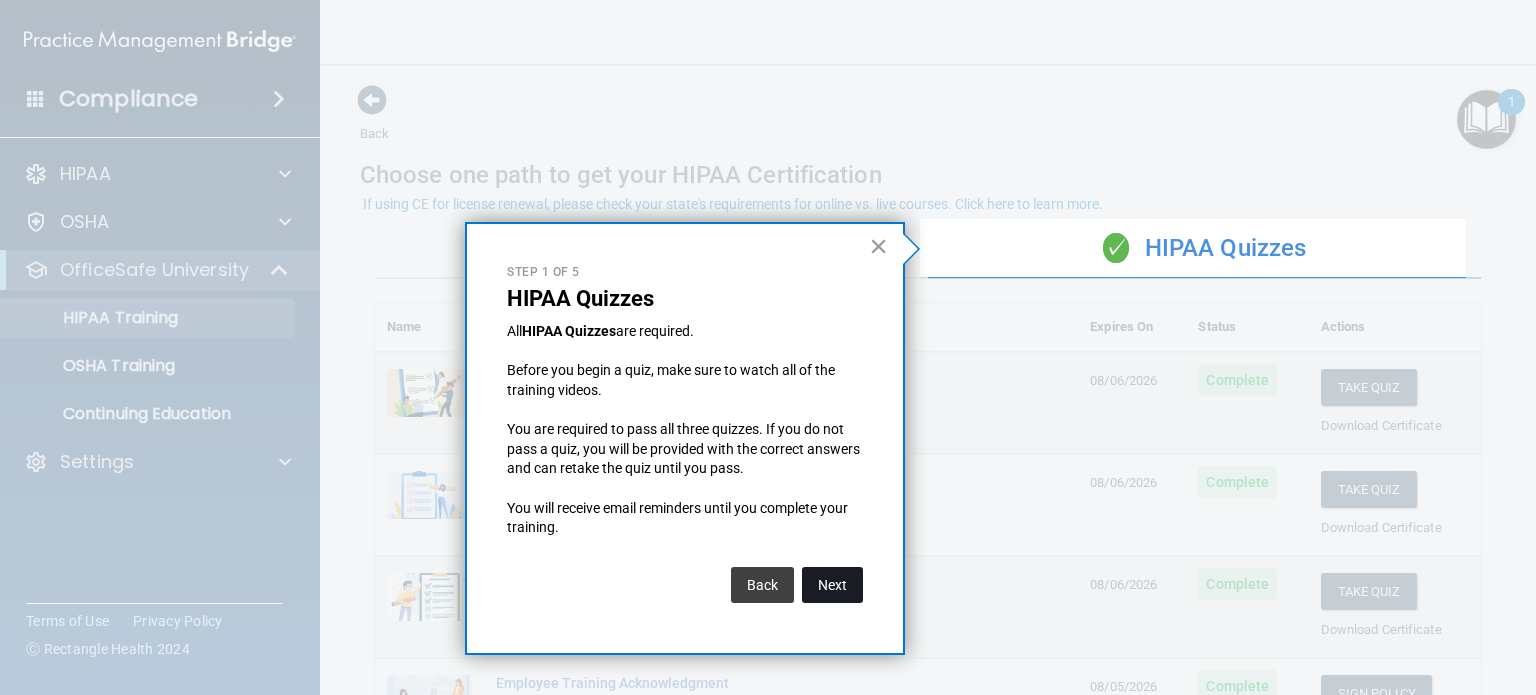 click on "Next" at bounding box center [832, 585] 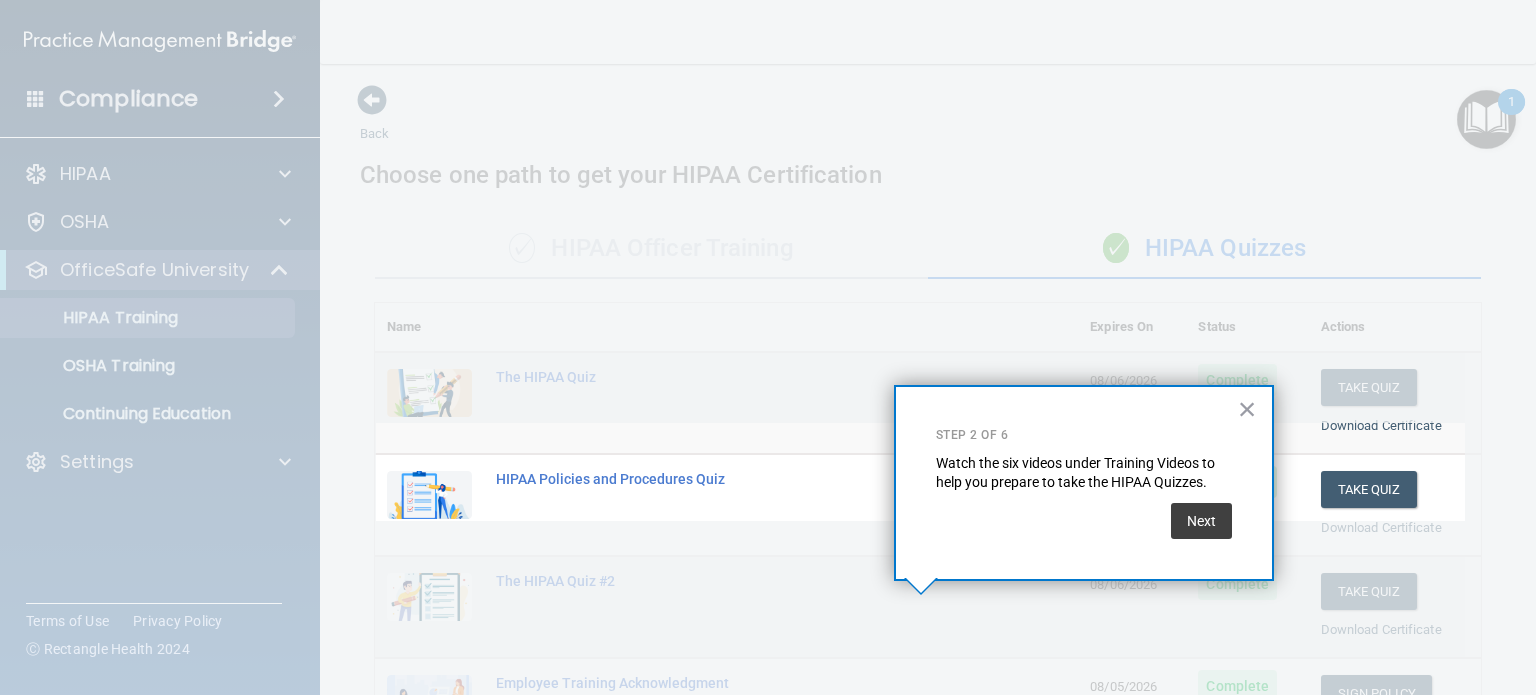 scroll, scrollTop: 287, scrollLeft: 0, axis: vertical 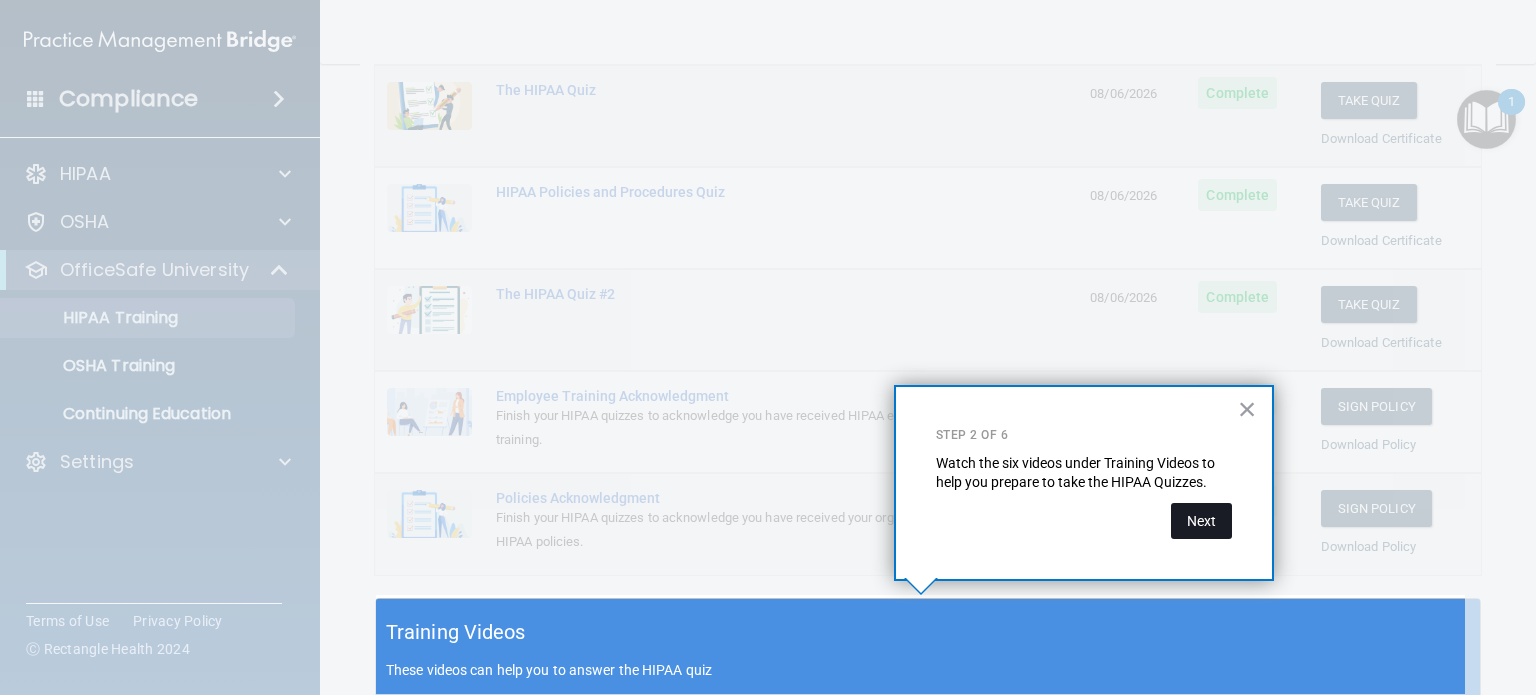 click on "Next" at bounding box center [1201, 521] 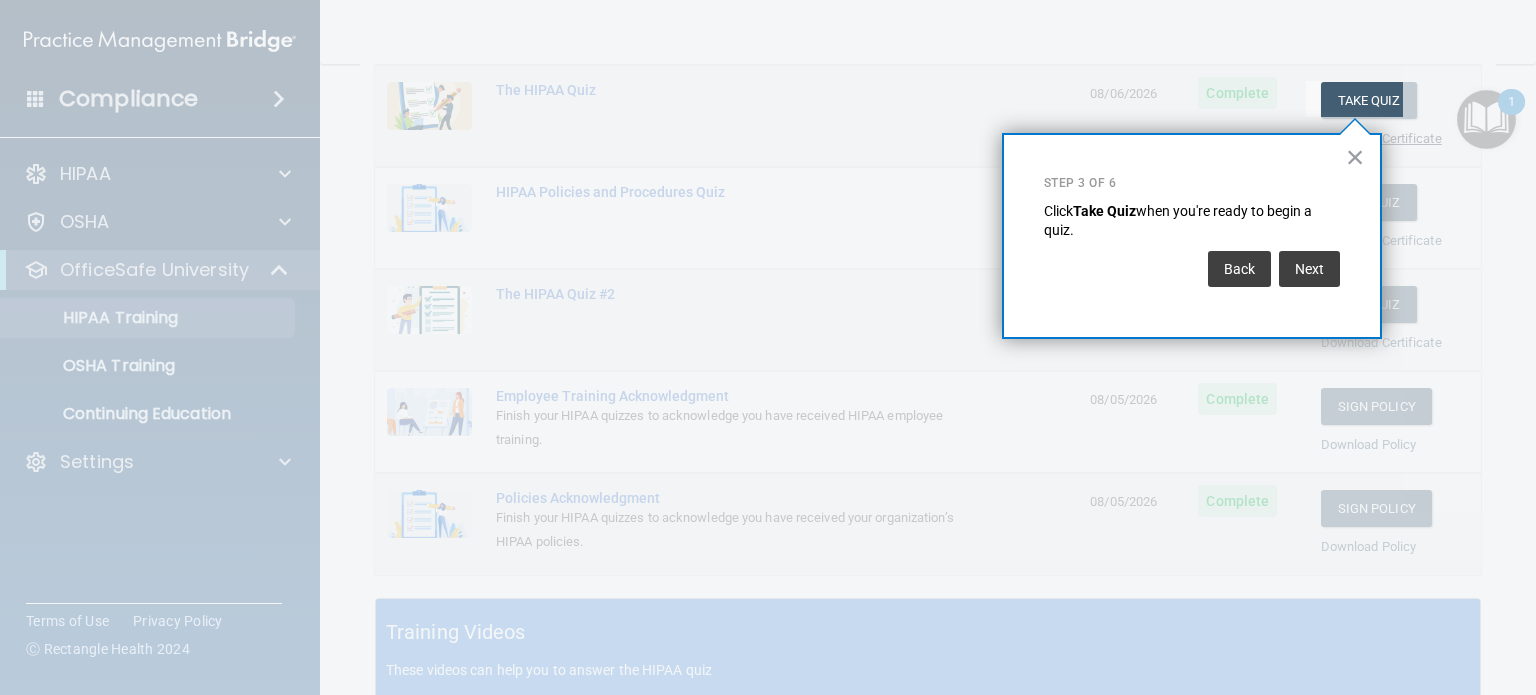 click on "Next" at bounding box center (1309, 269) 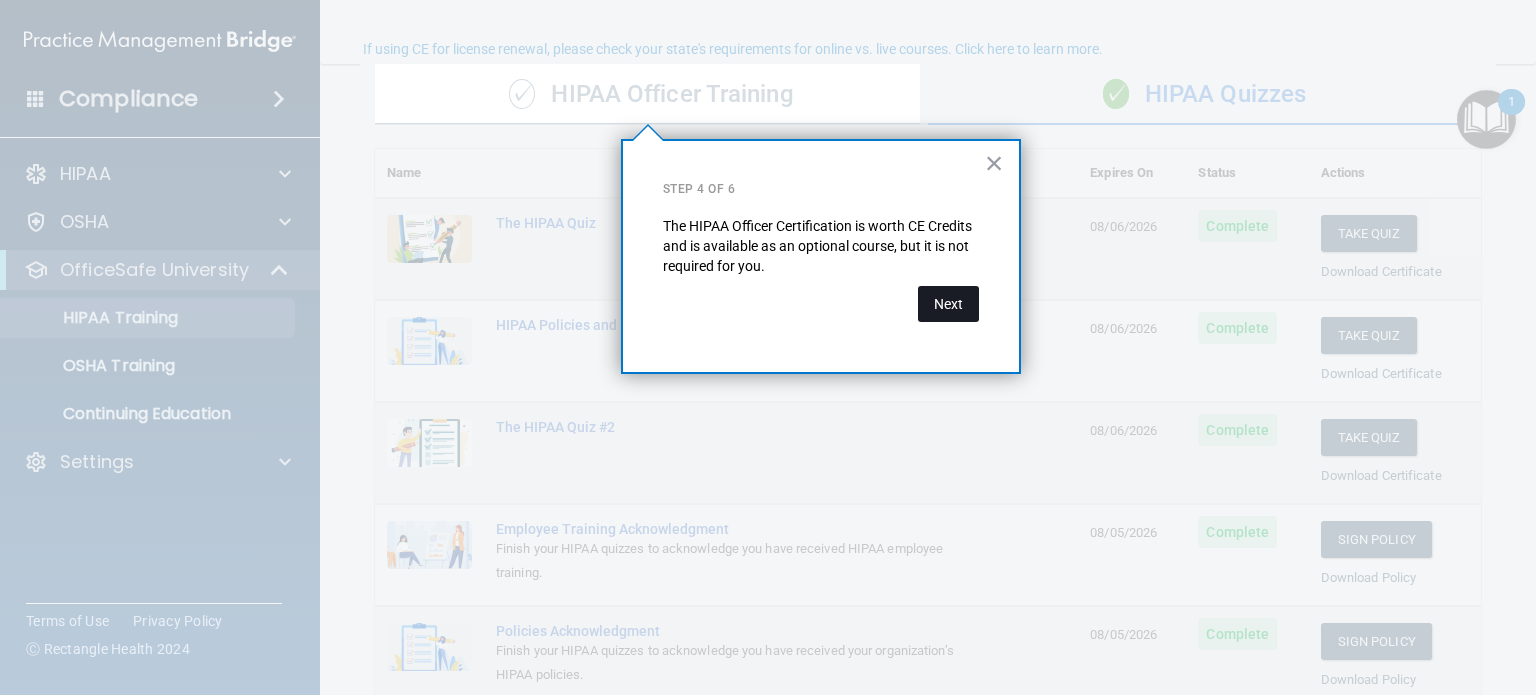 click on "Next" at bounding box center [948, 304] 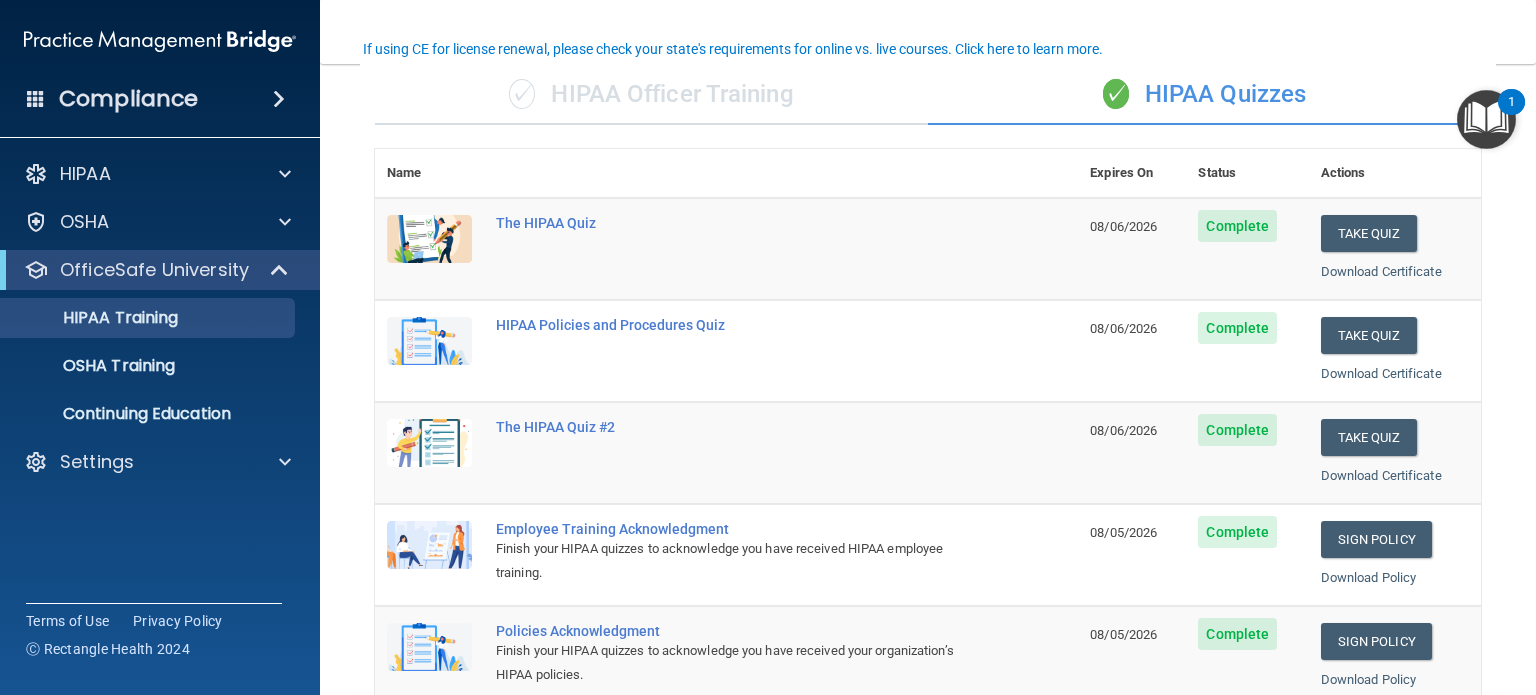 click at bounding box center (1486, 119) 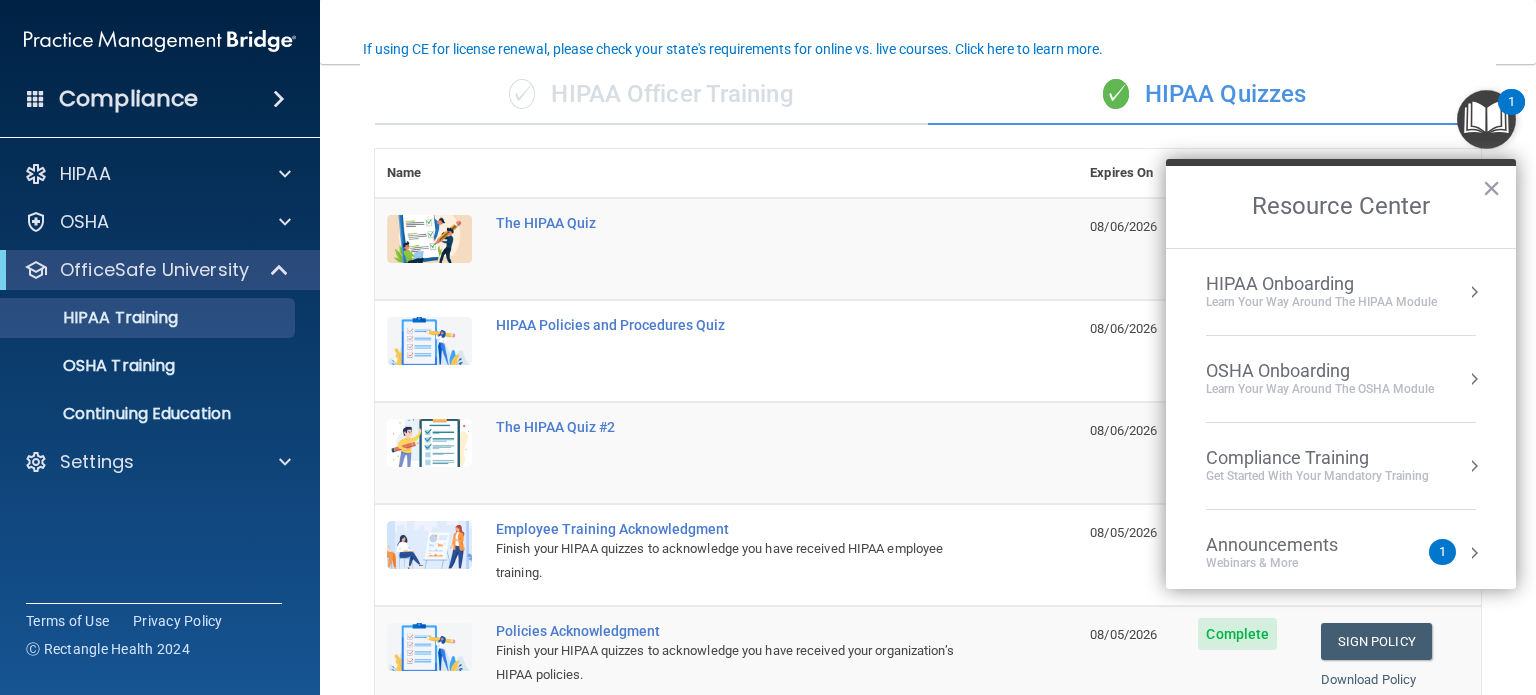 click on "Announcements" at bounding box center (1292, 545) 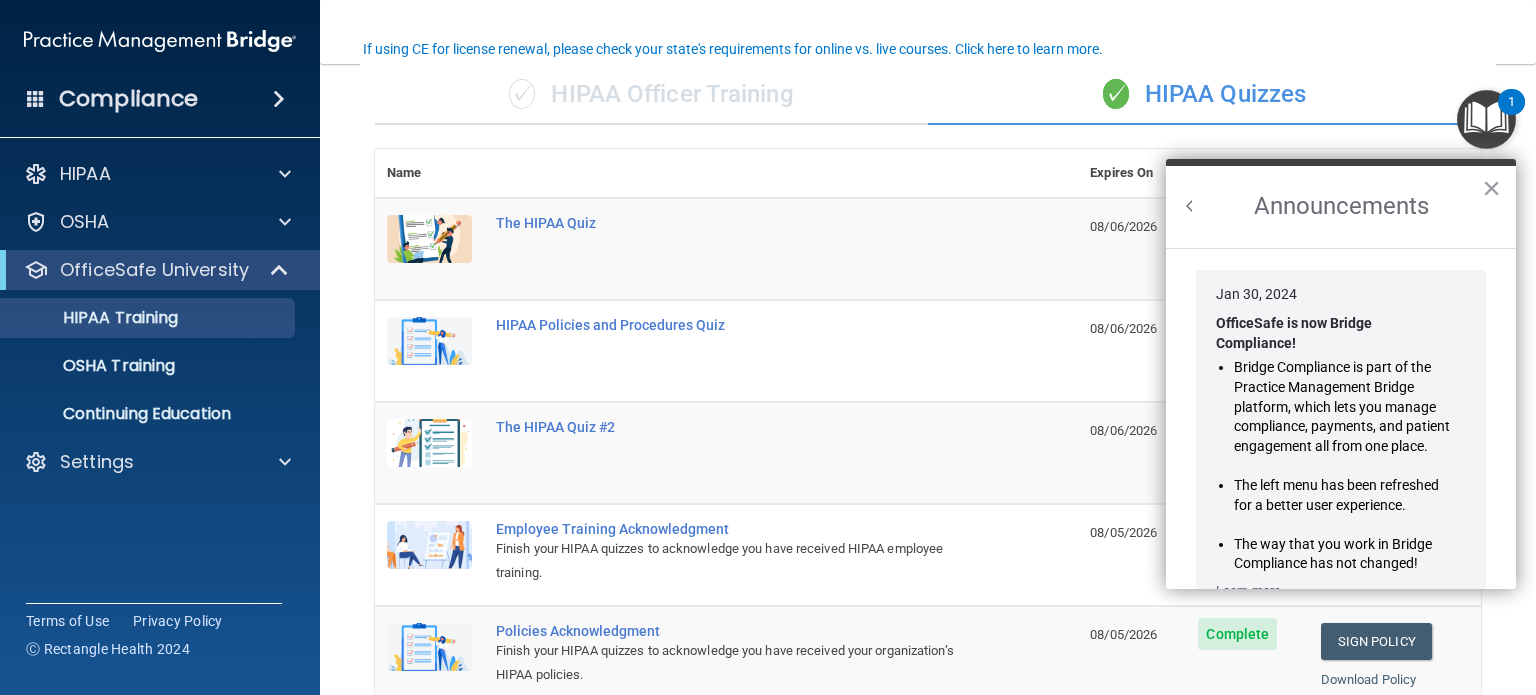 scroll, scrollTop: 0, scrollLeft: 0, axis: both 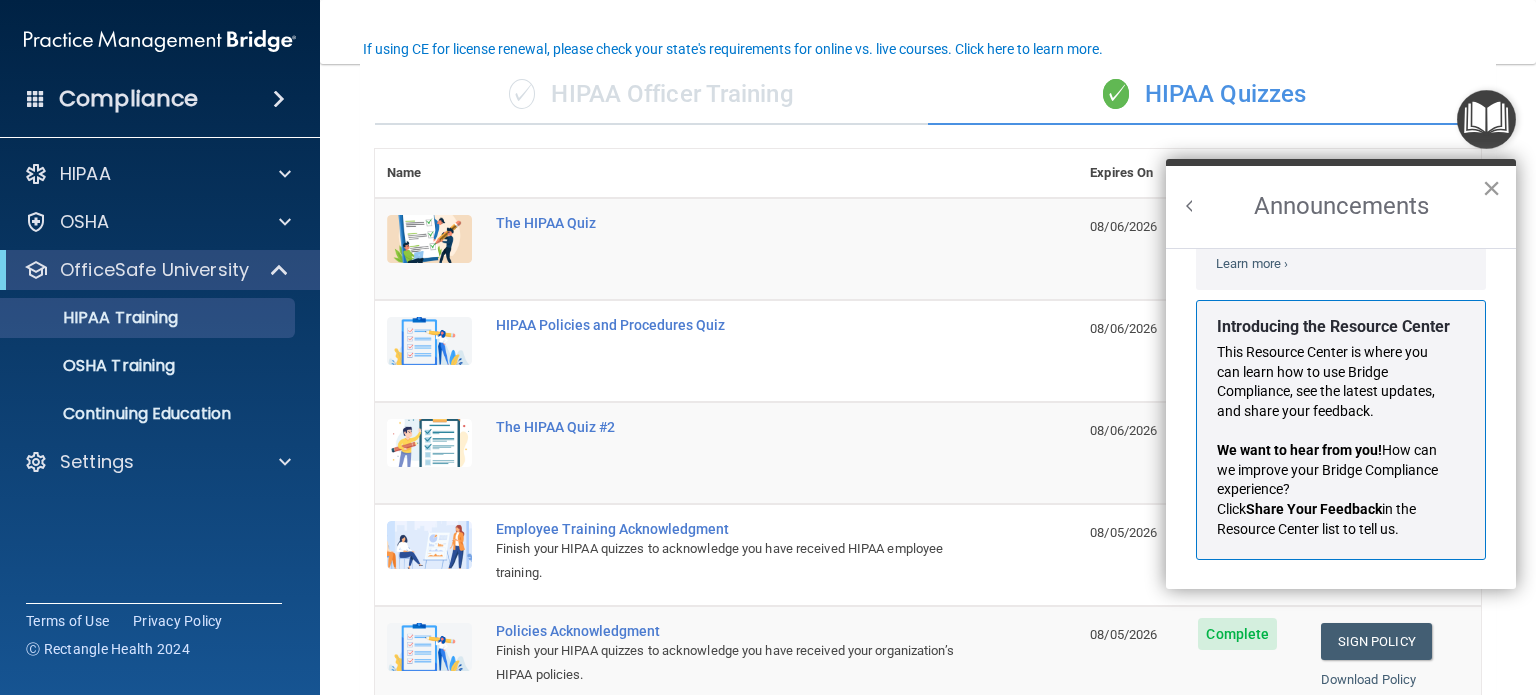 click on "×" at bounding box center (1491, 188) 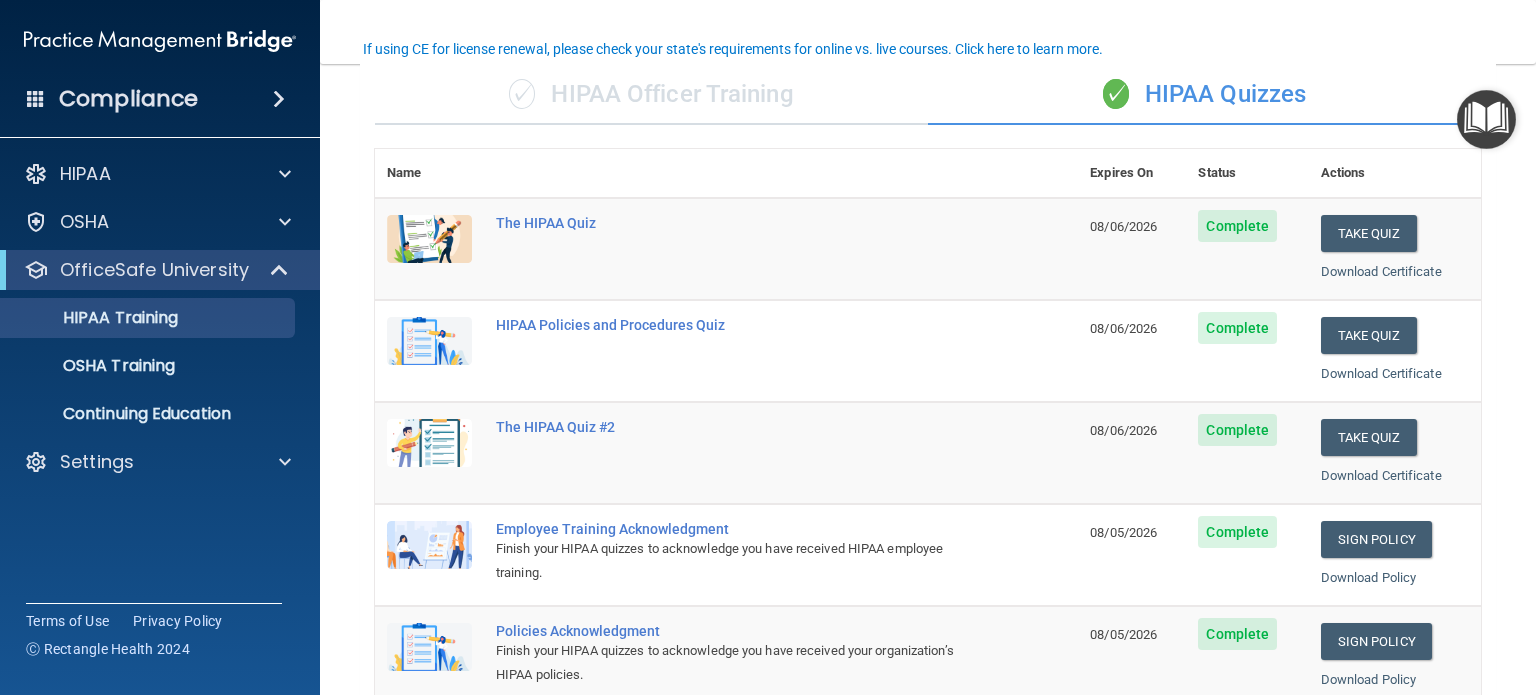 click at bounding box center (1486, 119) 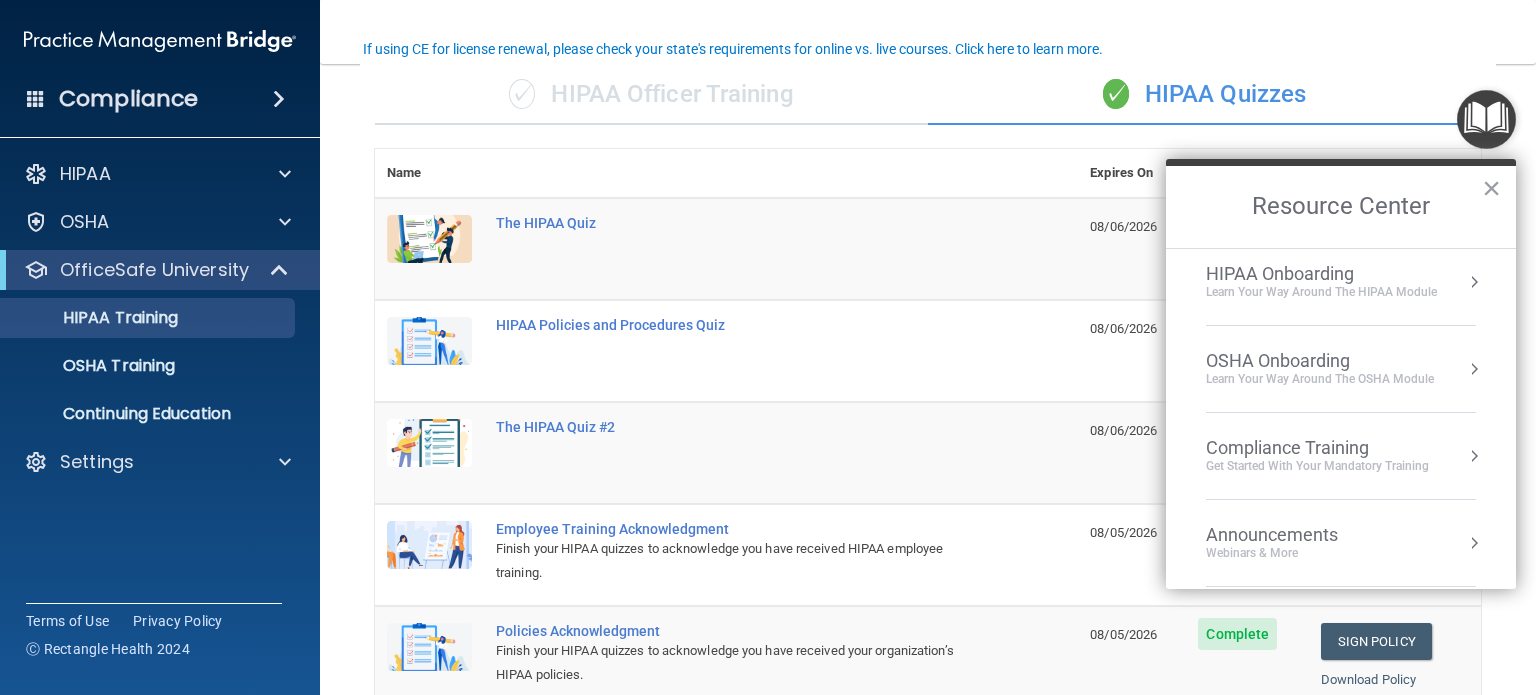 scroll, scrollTop: 0, scrollLeft: 0, axis: both 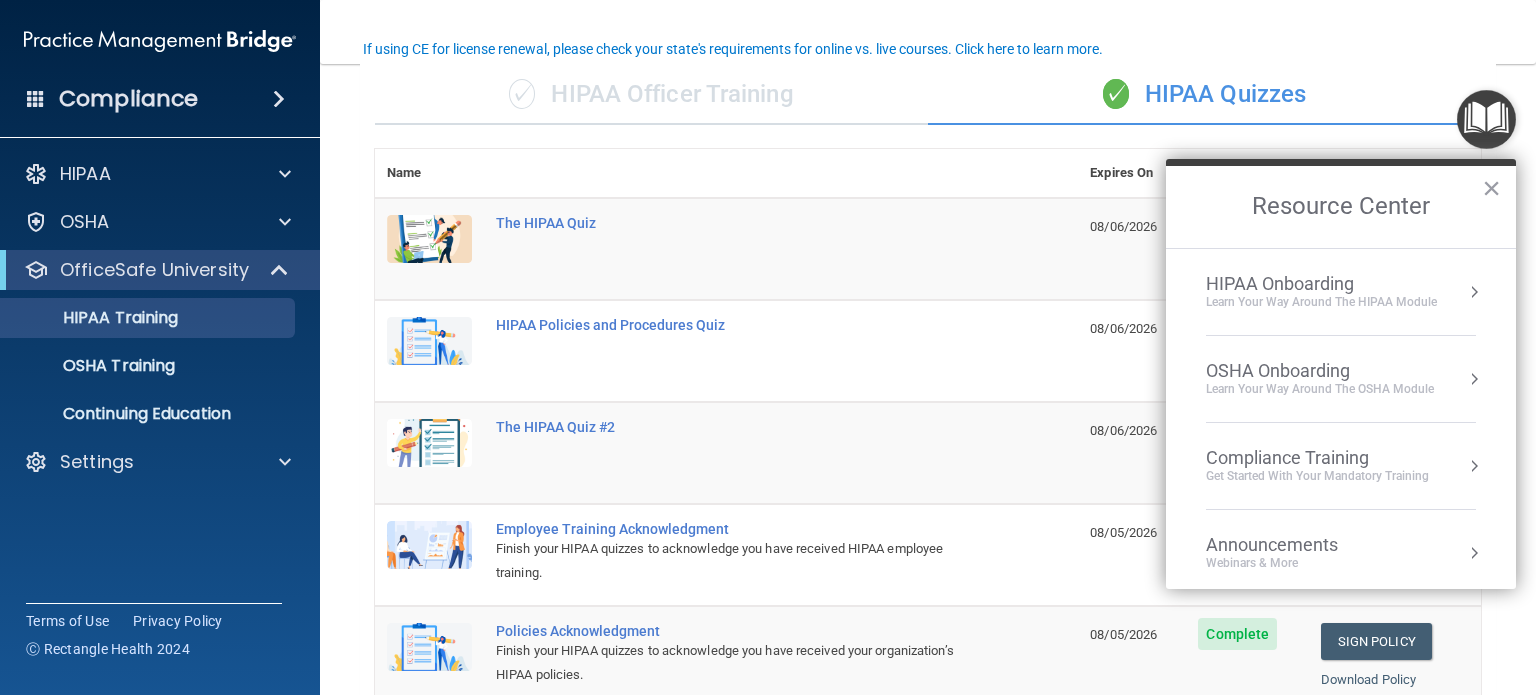 click on "OSHA Onboarding" at bounding box center (1320, 371) 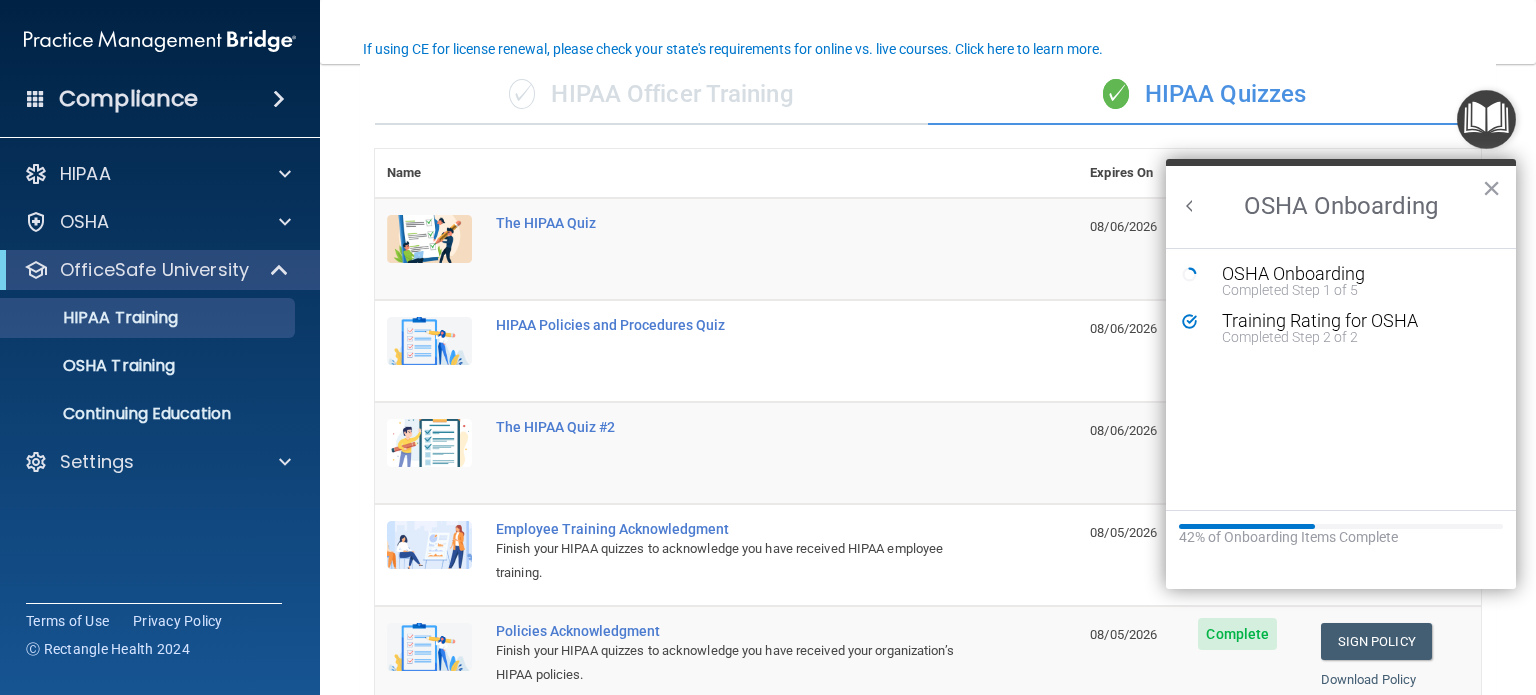 scroll, scrollTop: 0, scrollLeft: 0, axis: both 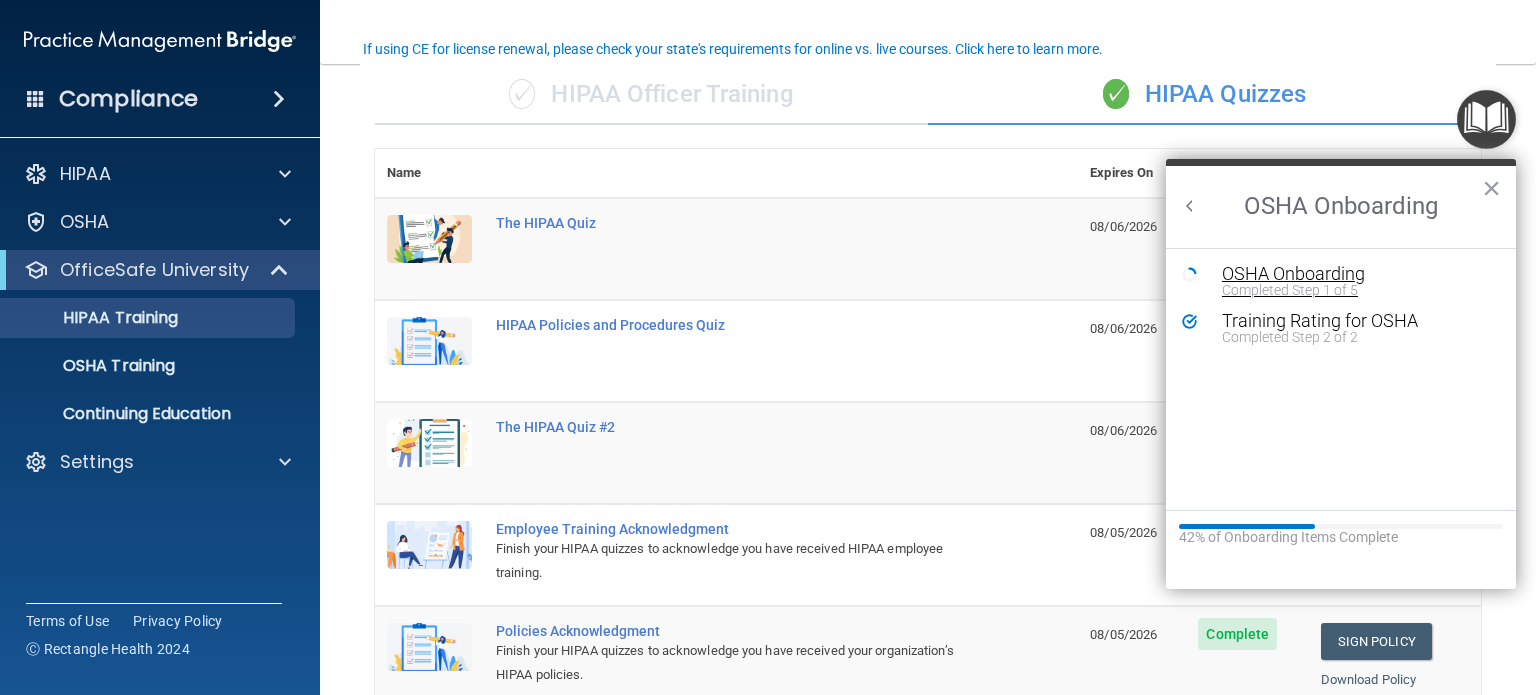 click on "OSHA Onboarding" at bounding box center [1356, 274] 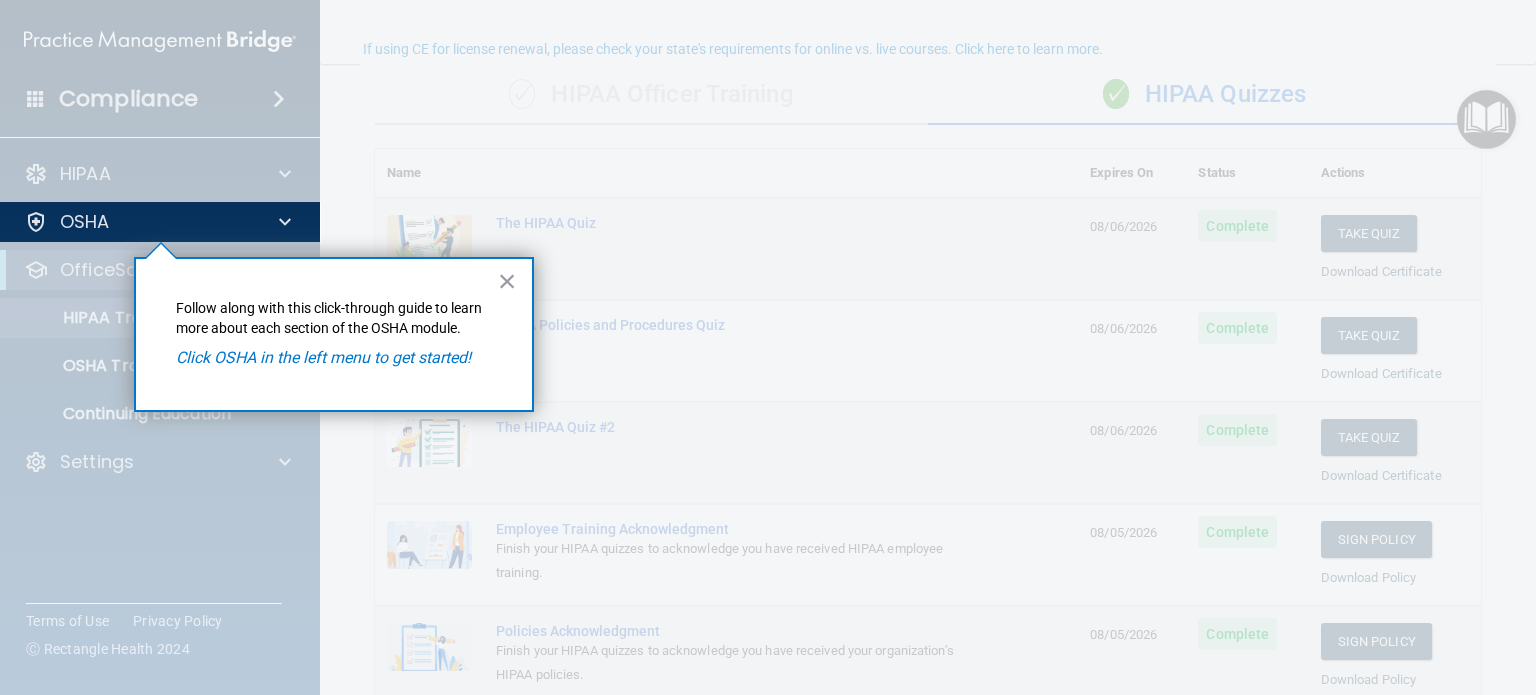 click on "Follow along with this click-through guide to learn more about each section of the OSHA module." at bounding box center (334, 318) 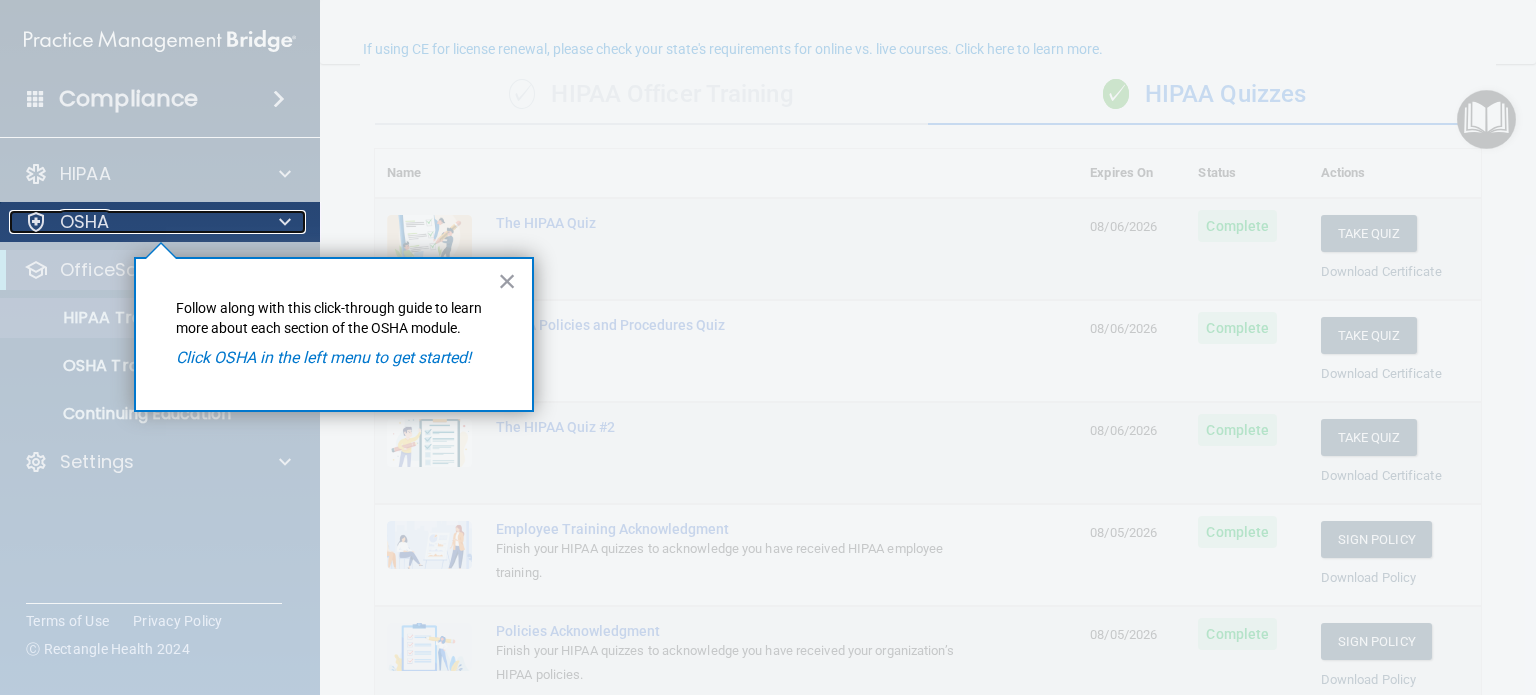click on "OSHA" at bounding box center (133, 222) 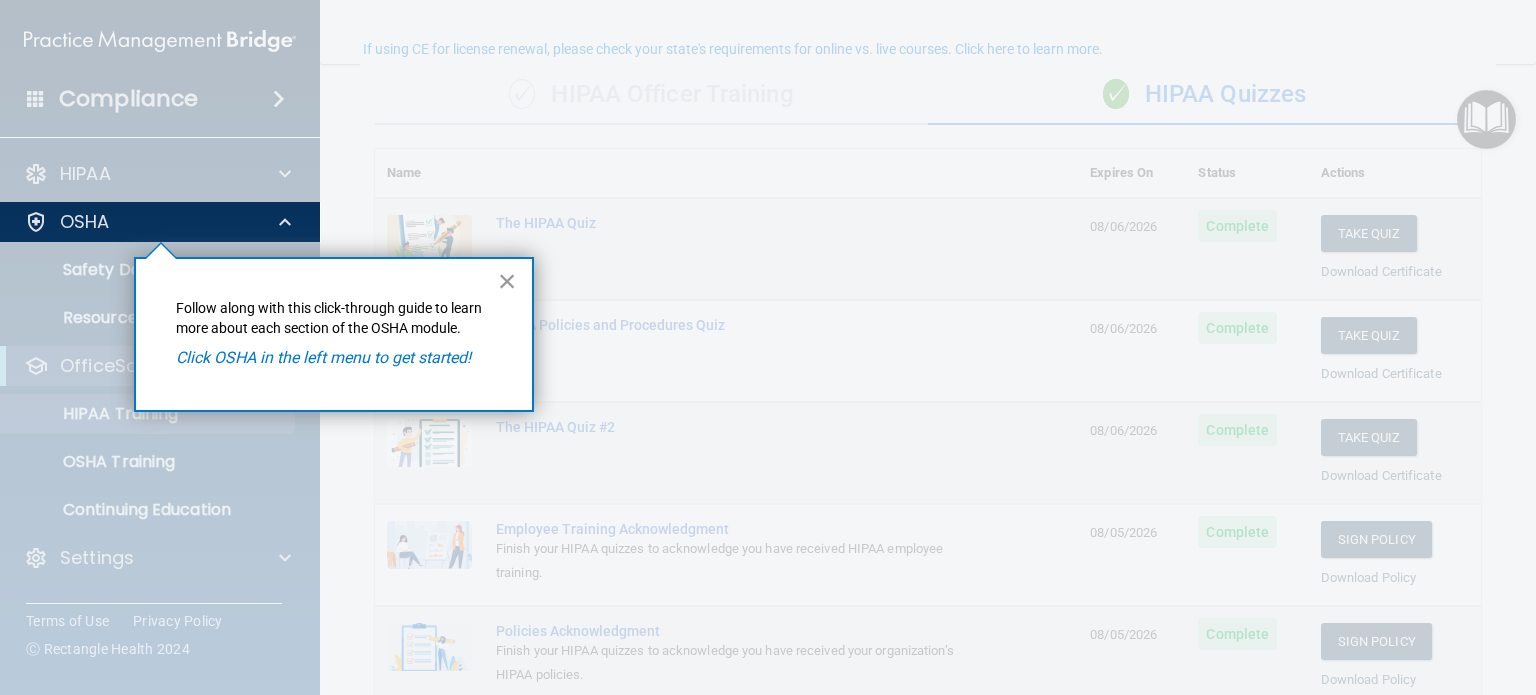 click on "×" at bounding box center (507, 281) 